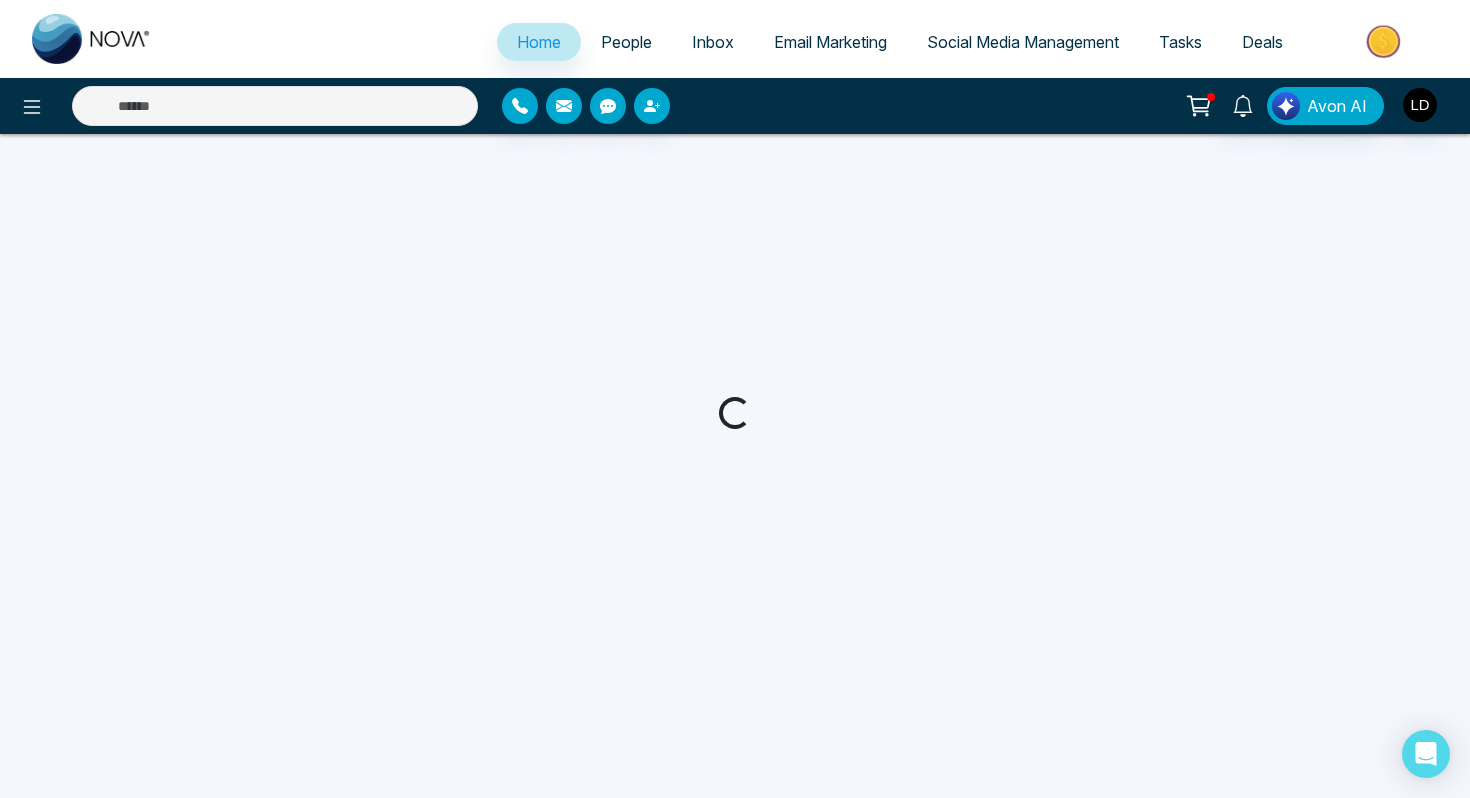 scroll, scrollTop: 0, scrollLeft: 0, axis: both 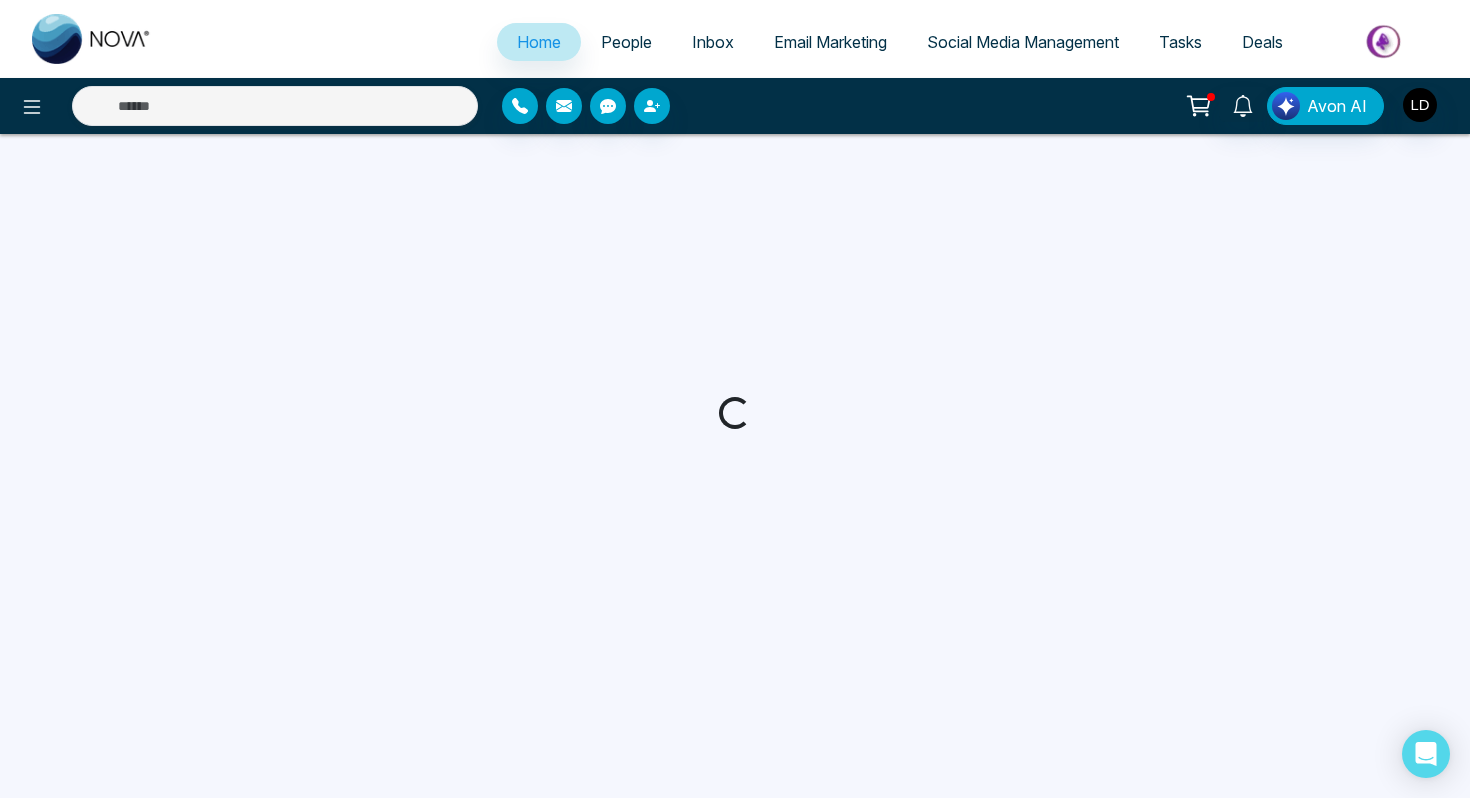select on "*" 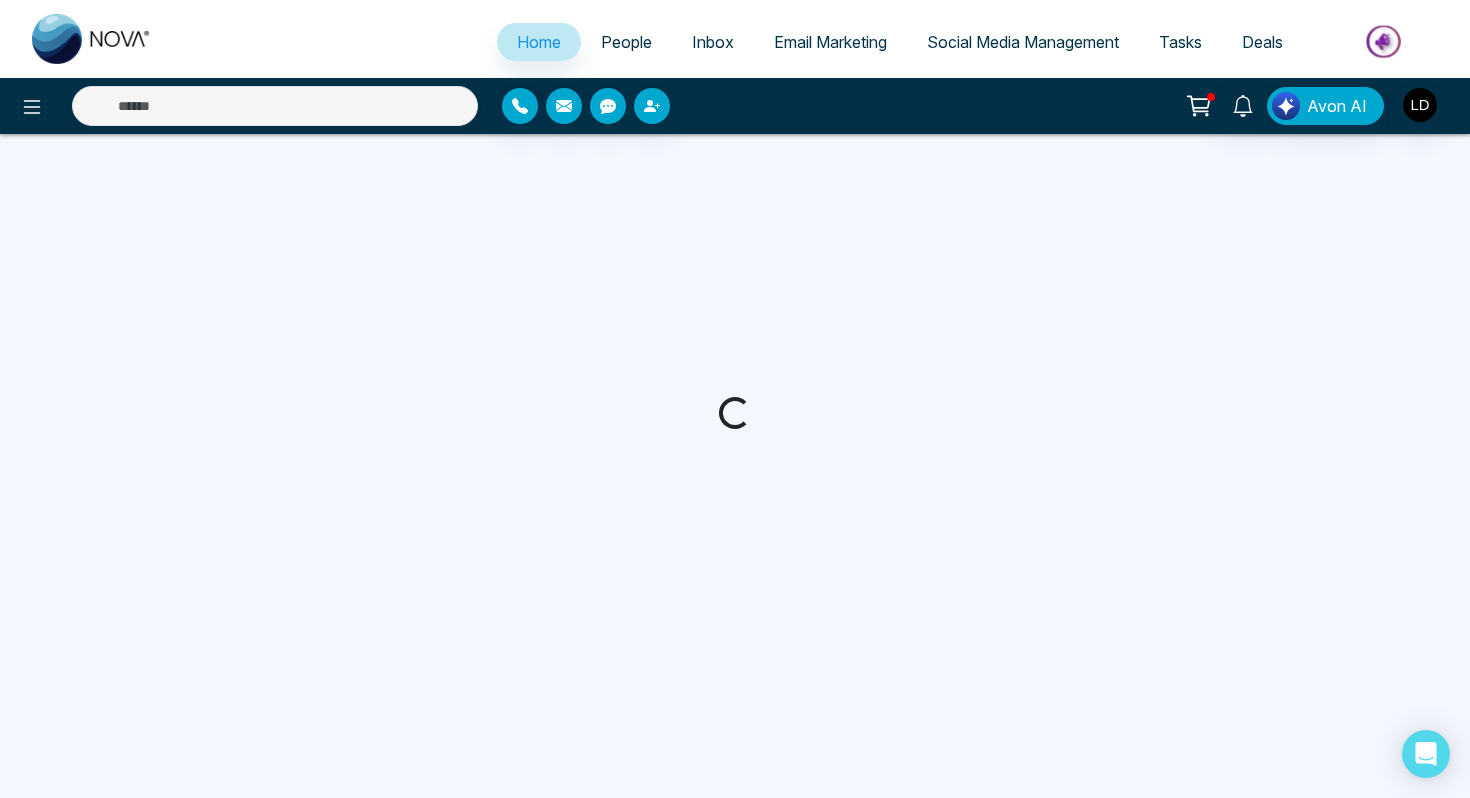 select on "*" 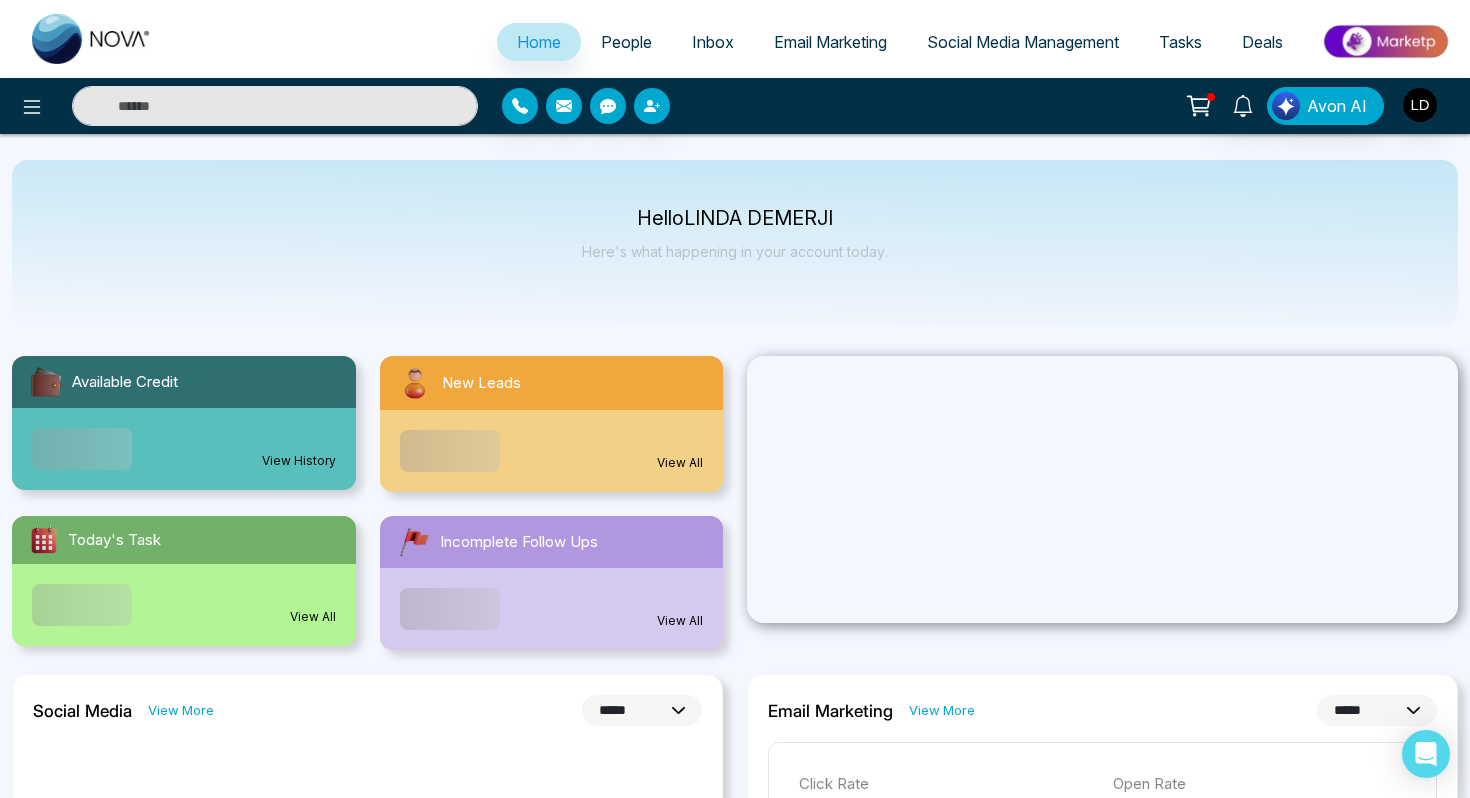 click on "People" at bounding box center [626, 42] 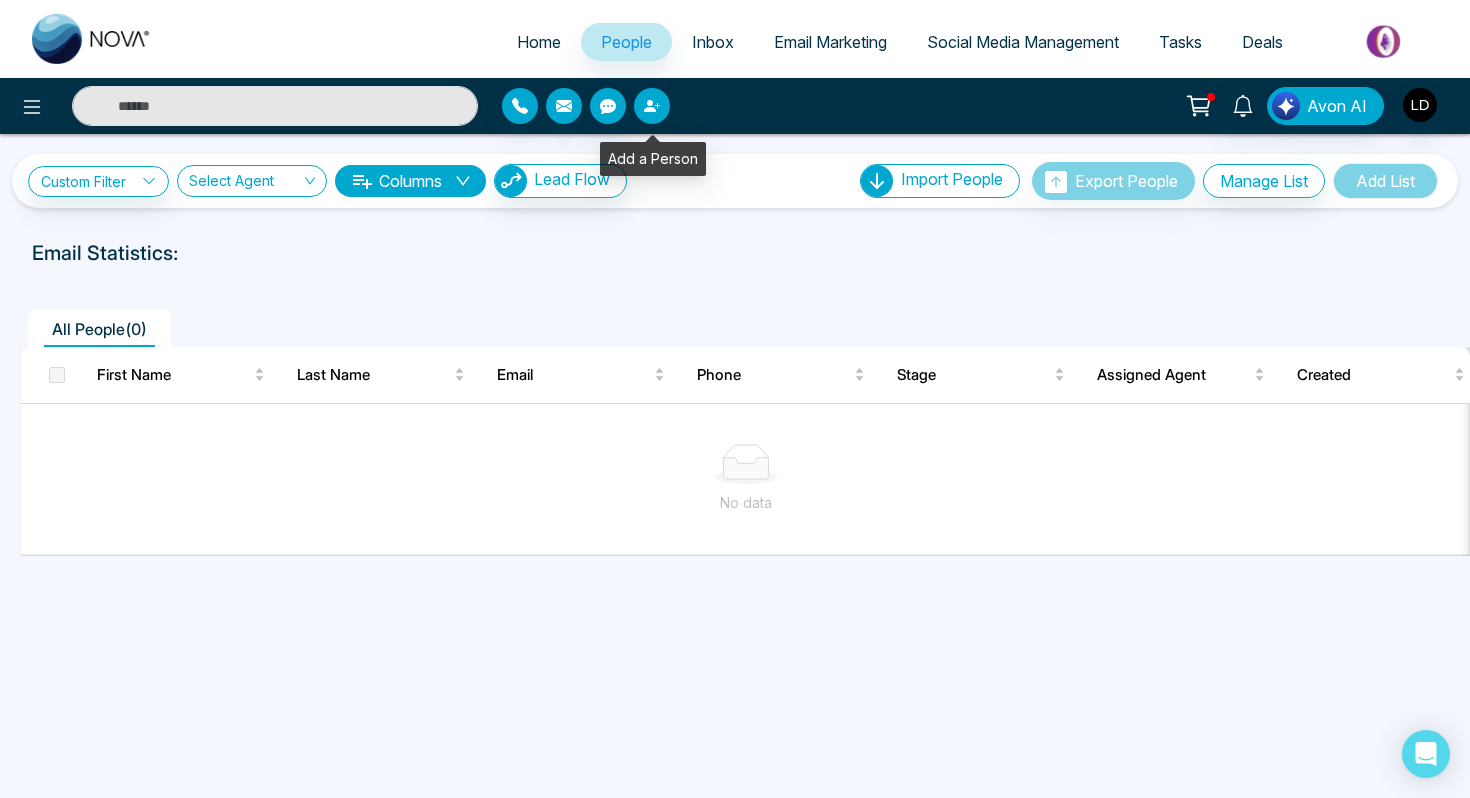 click 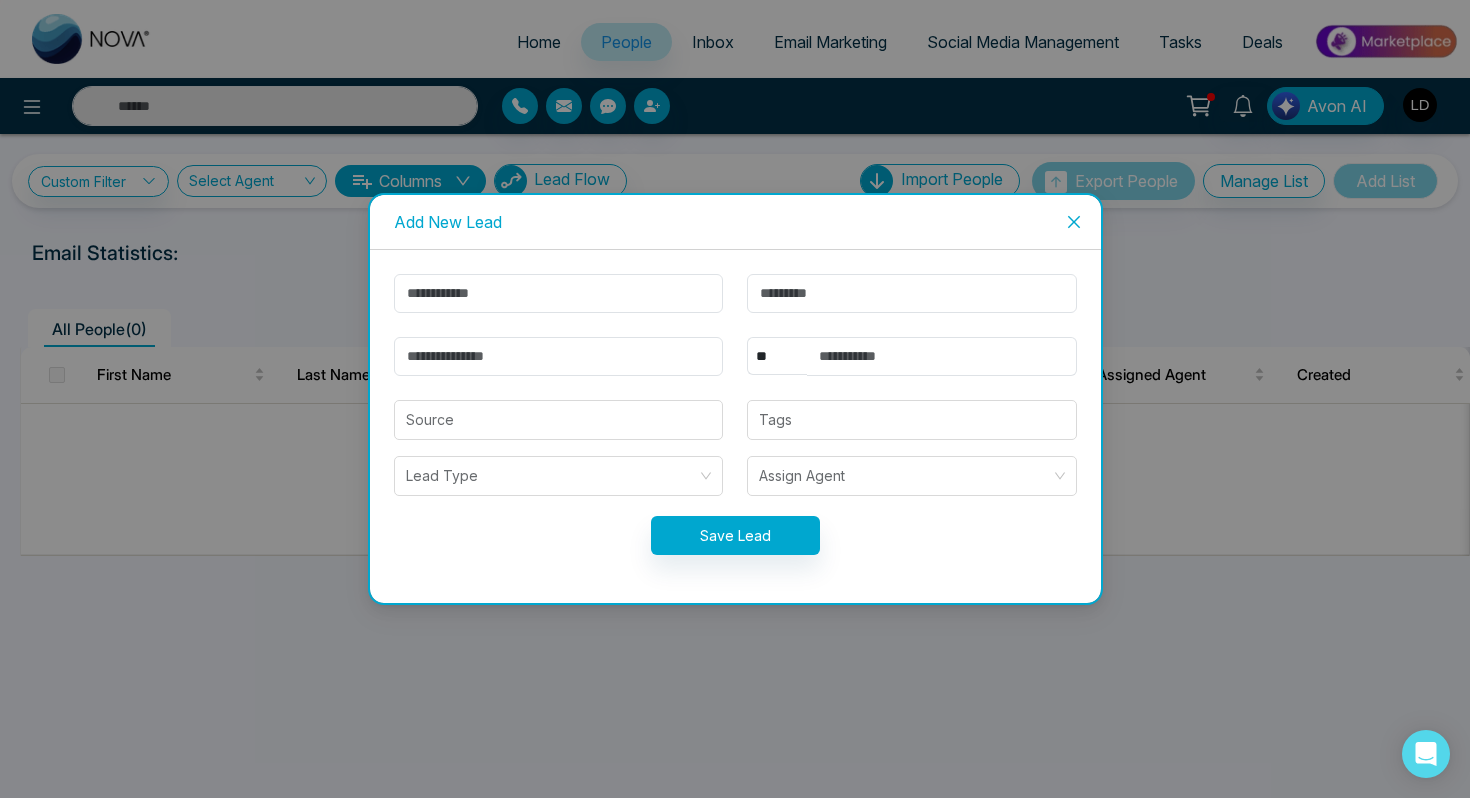 click 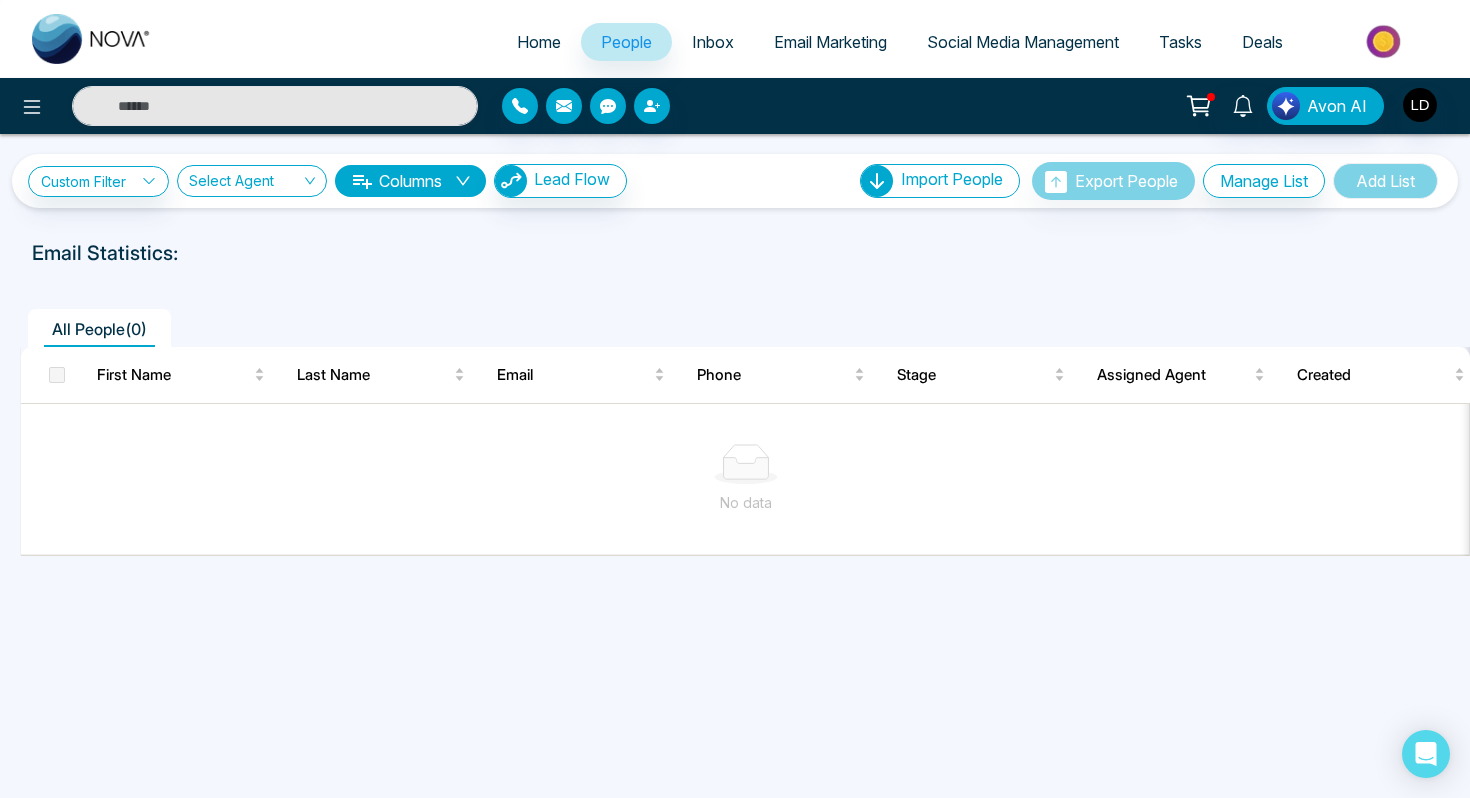 click at bounding box center [674, 106] 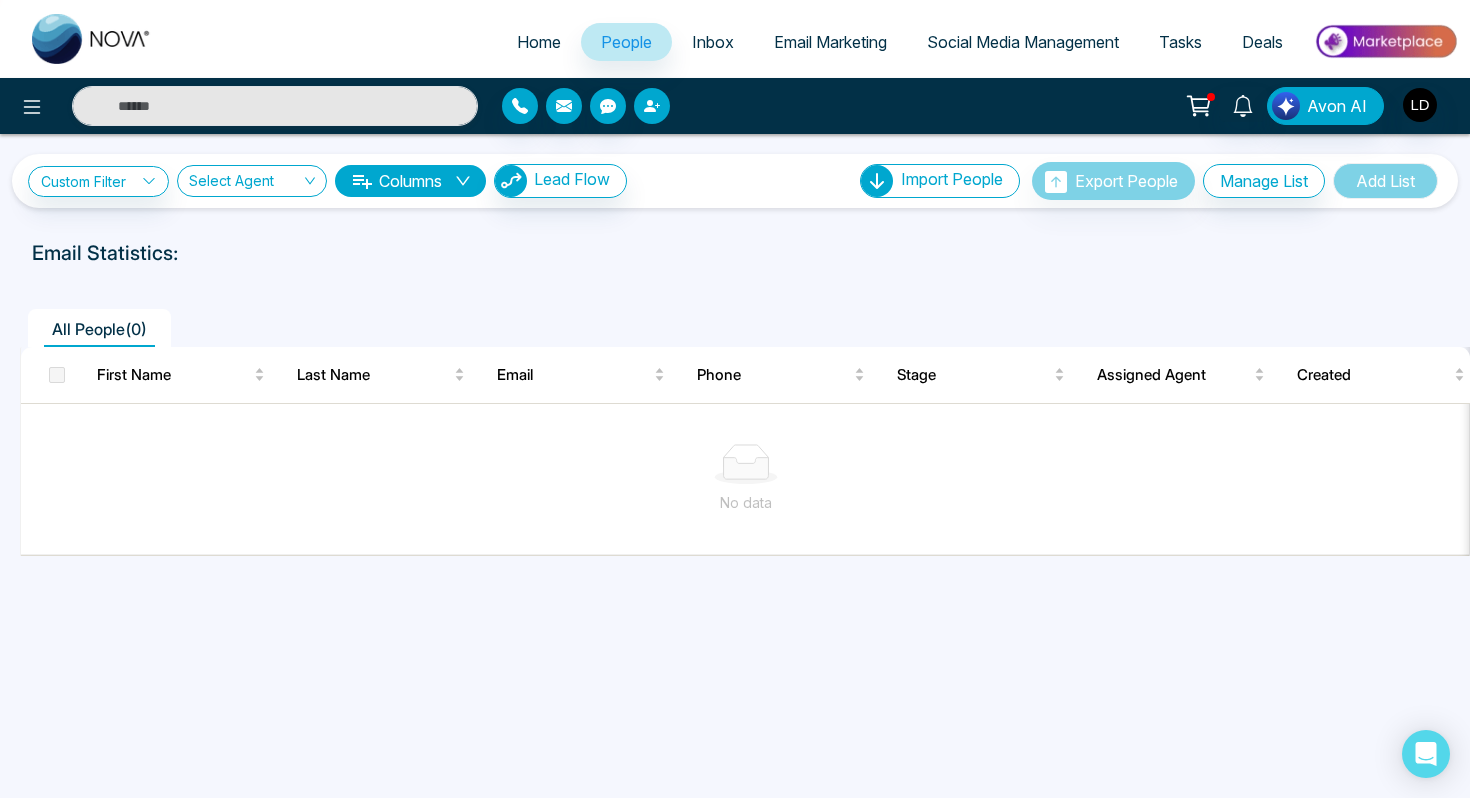 click 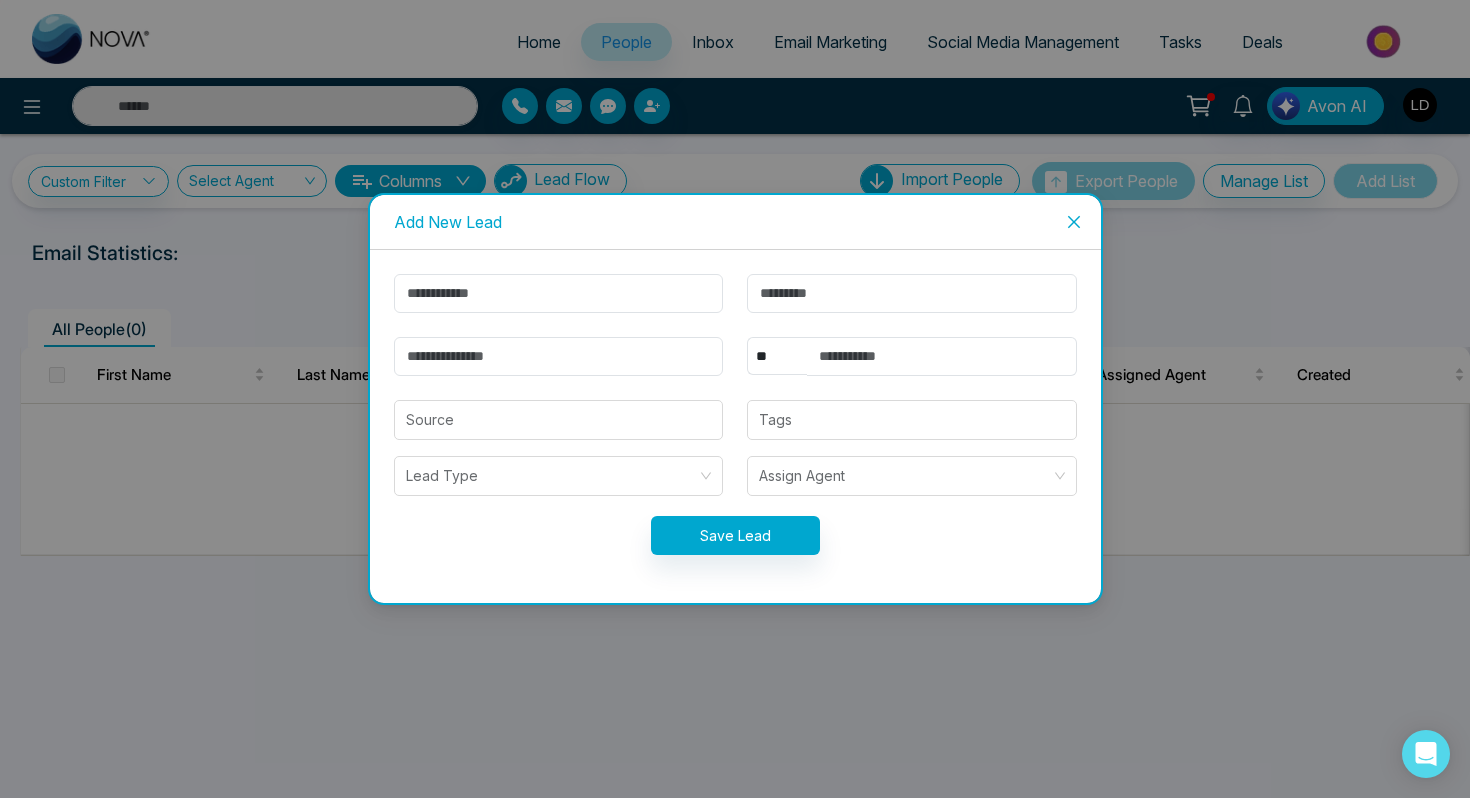 click 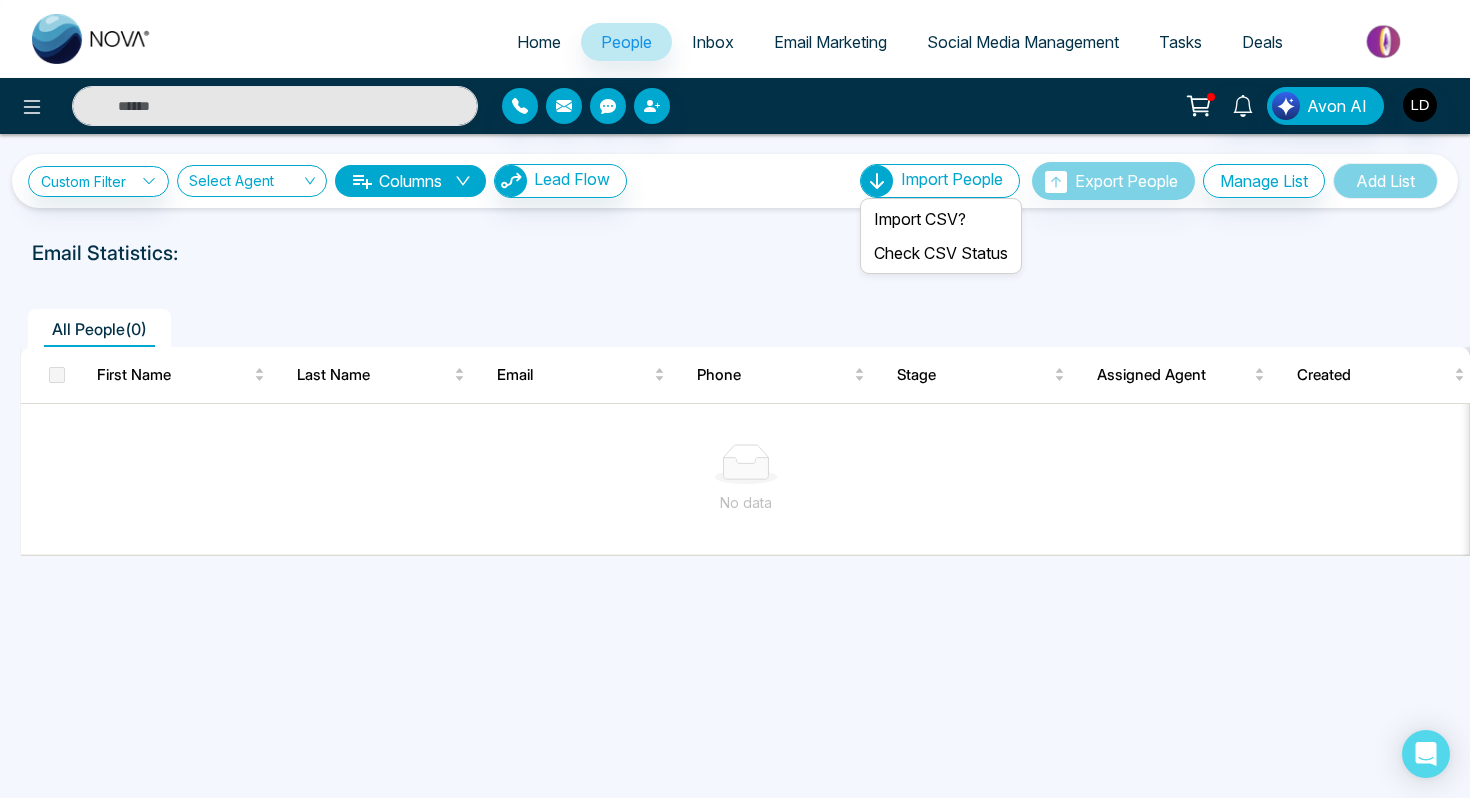 click on "Import People" at bounding box center (952, 179) 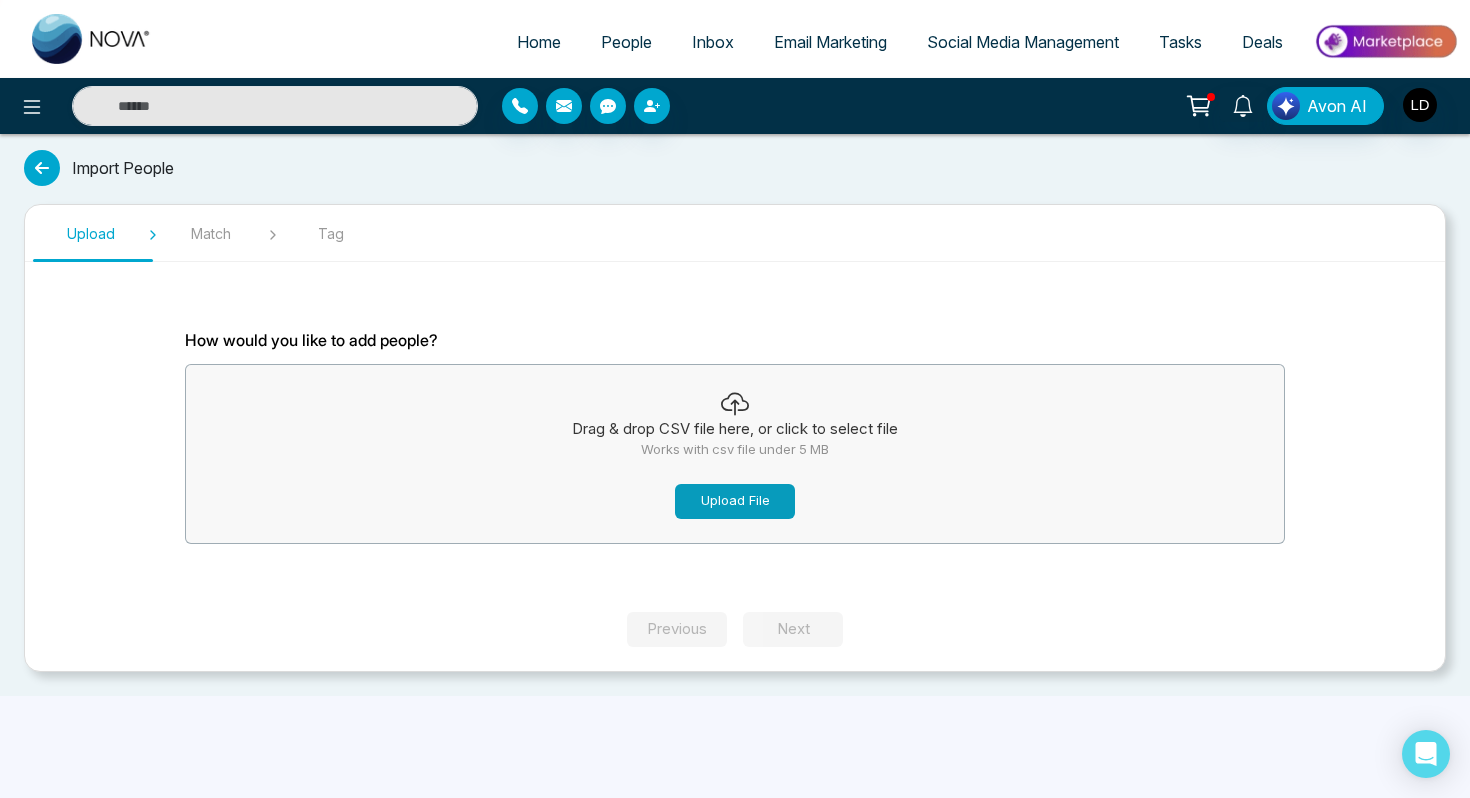 click on "Upload File" at bounding box center (735, 501) 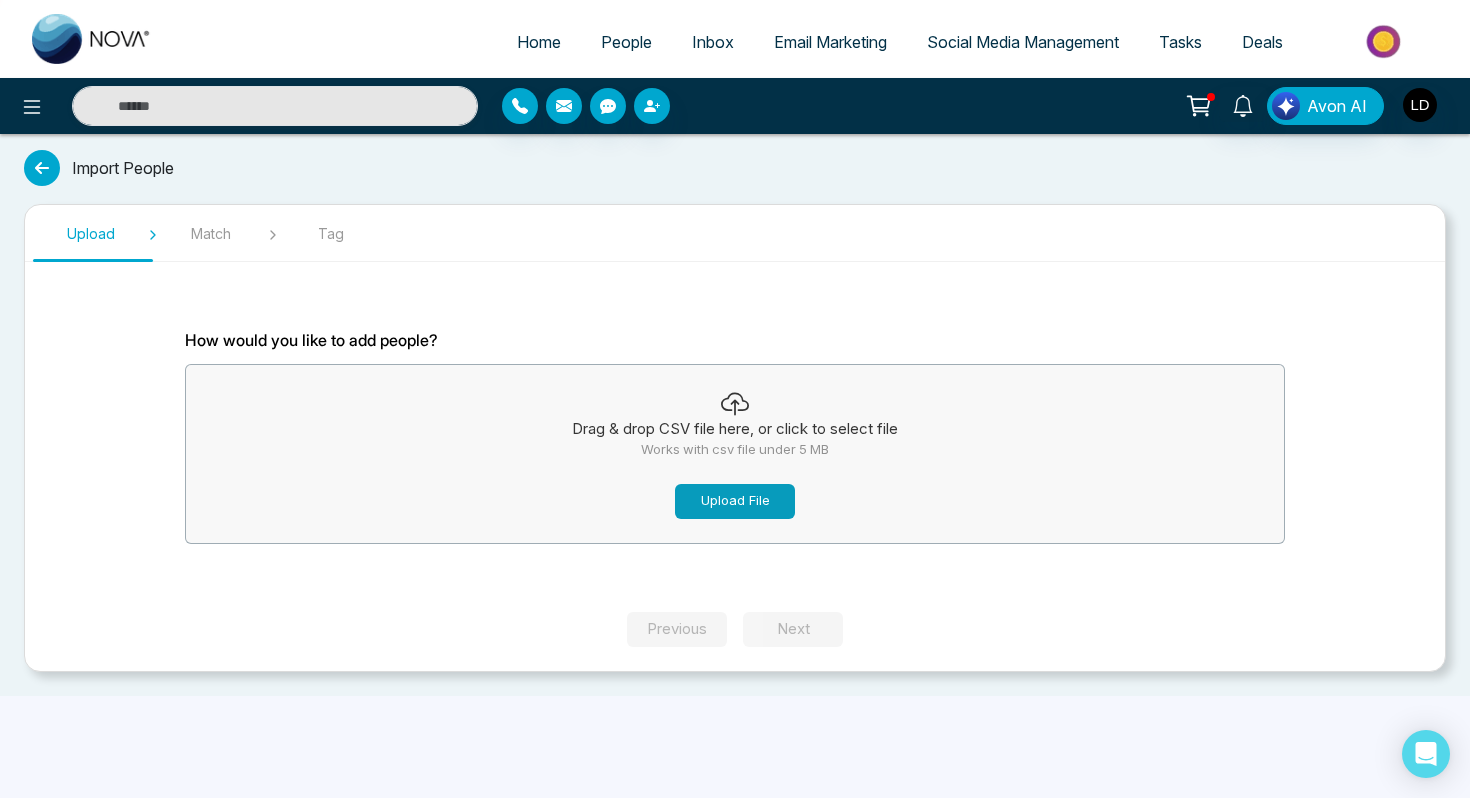 click on "Upload File" at bounding box center (735, 501) 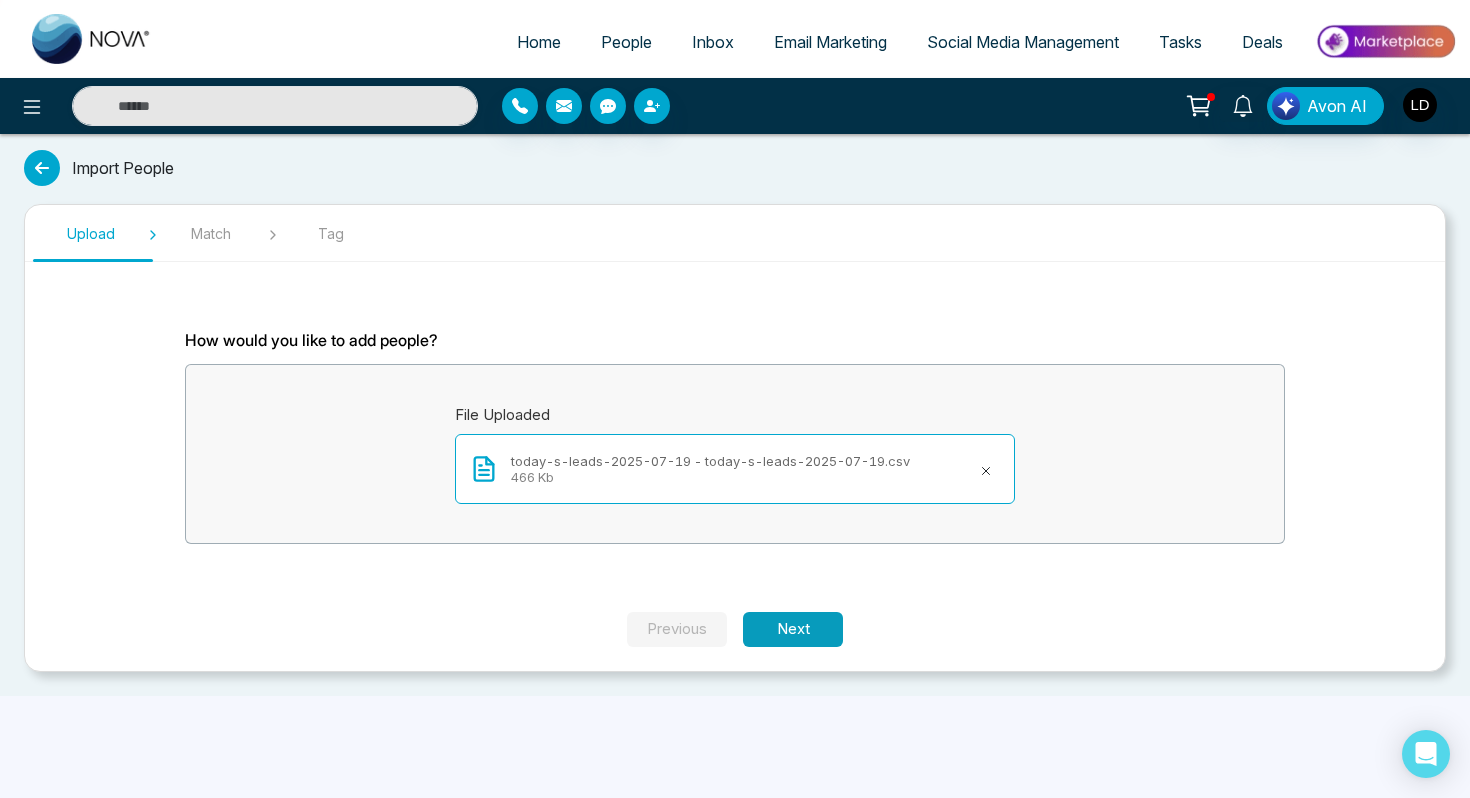 click on "Next" at bounding box center [793, 629] 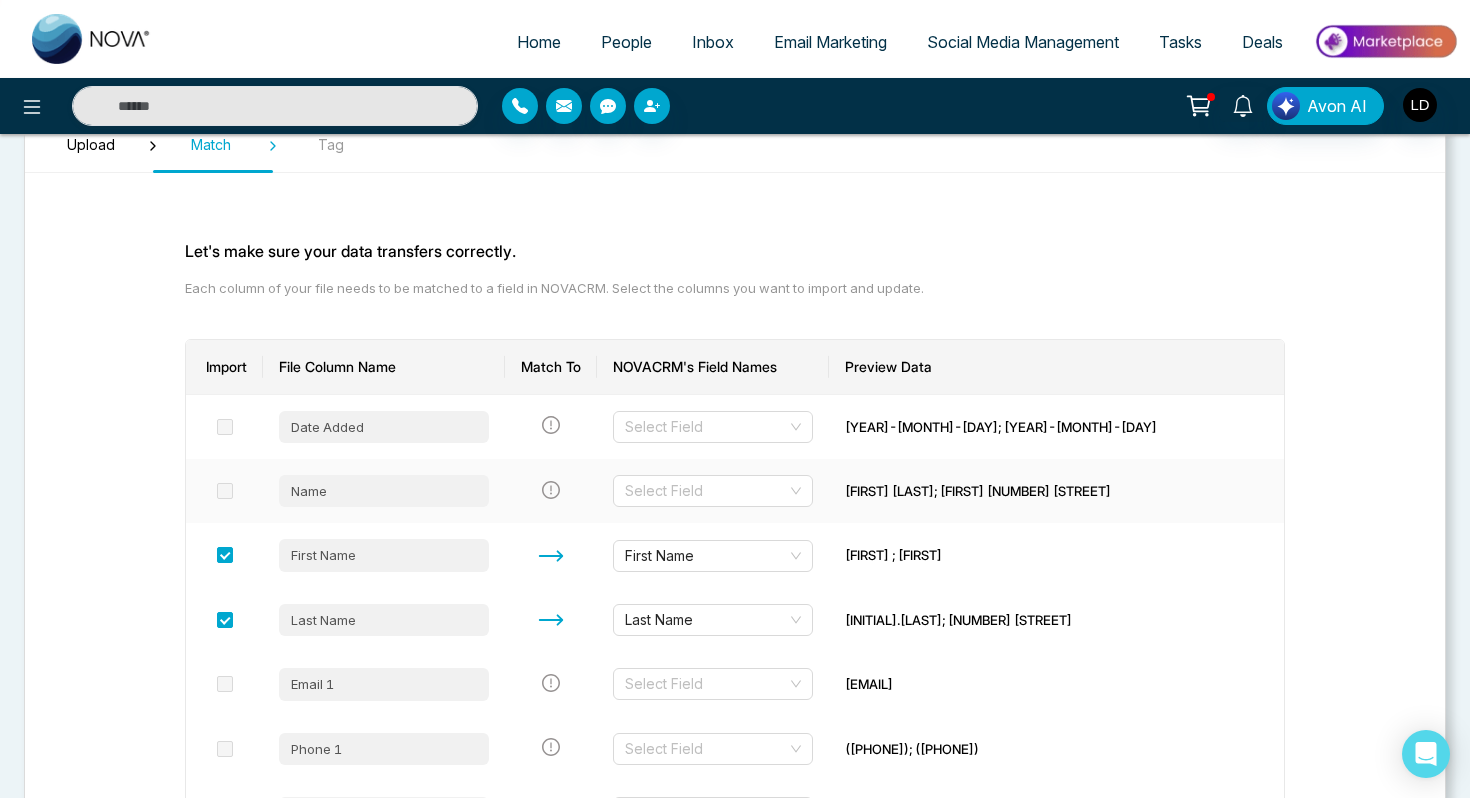 scroll, scrollTop: 103, scrollLeft: 0, axis: vertical 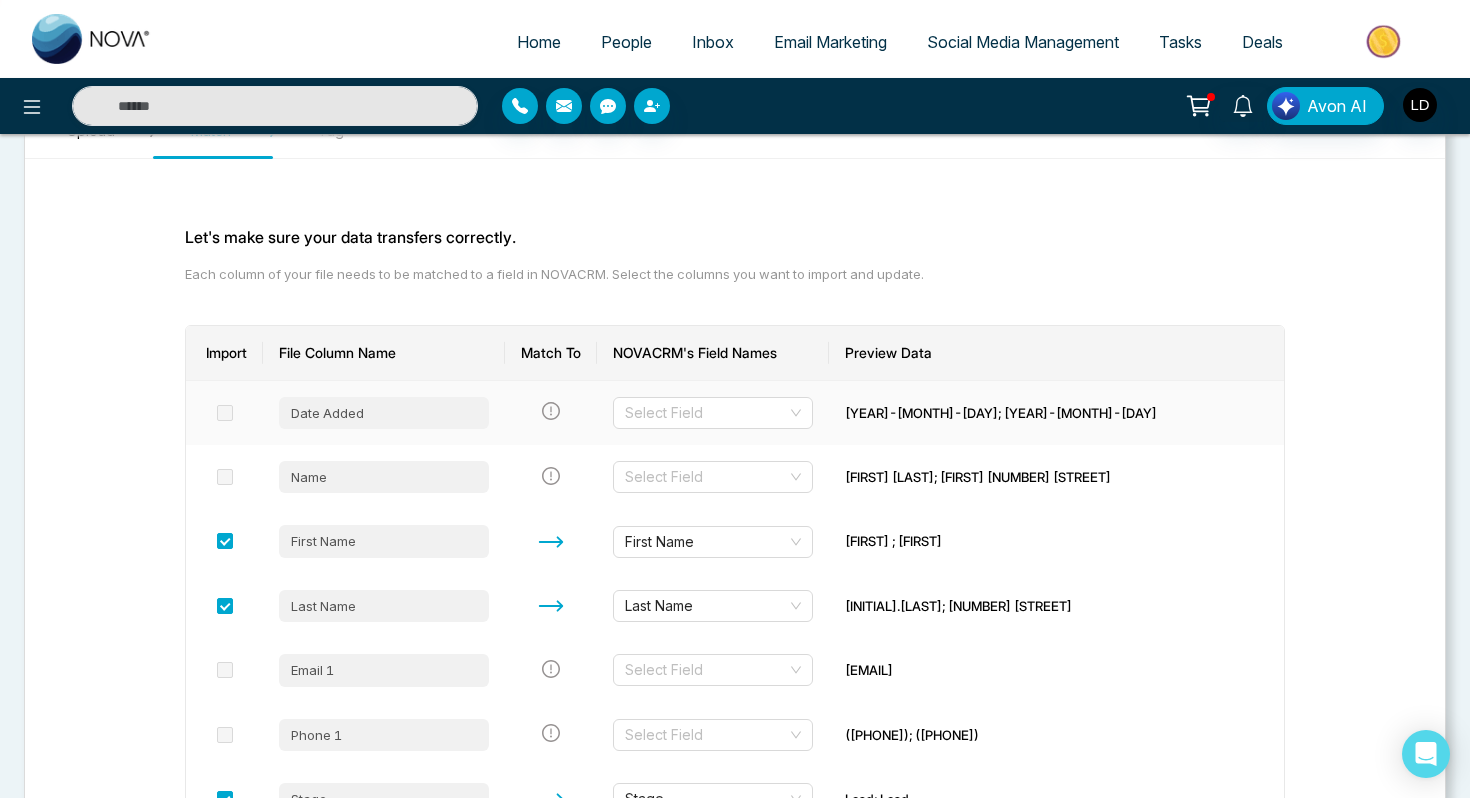 click on "Select Field" at bounding box center (713, 413) 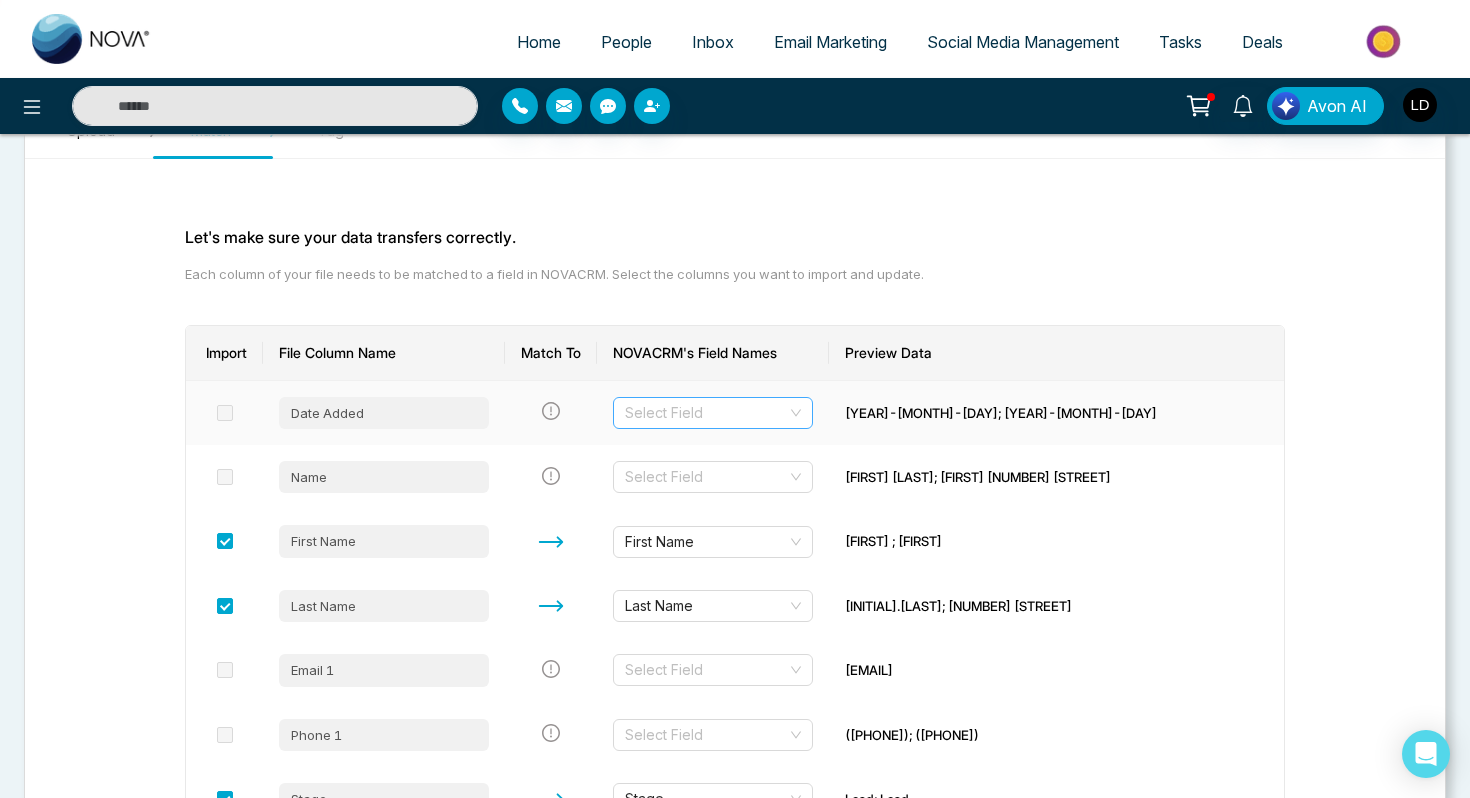 click at bounding box center [706, 413] 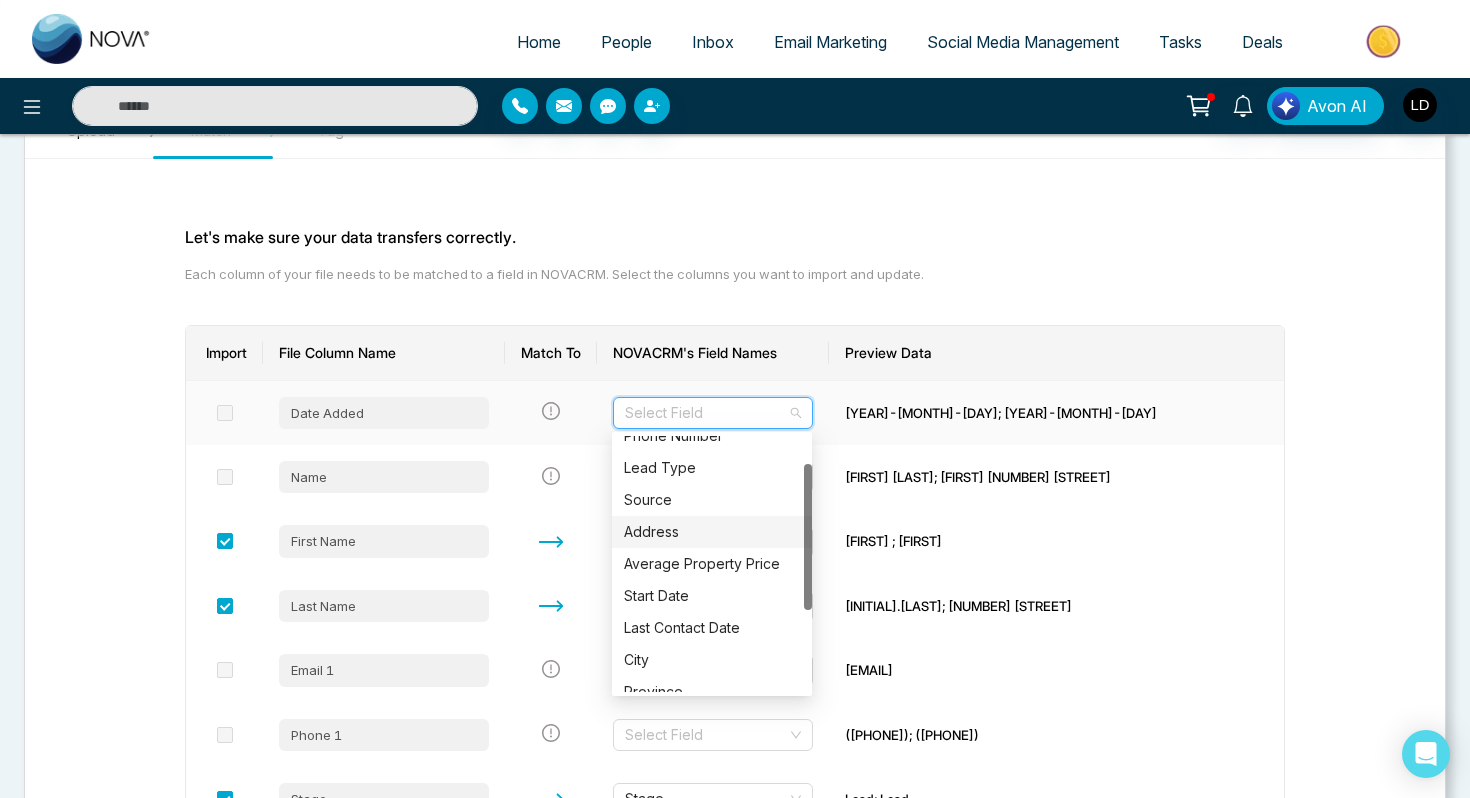 scroll, scrollTop: 0, scrollLeft: 0, axis: both 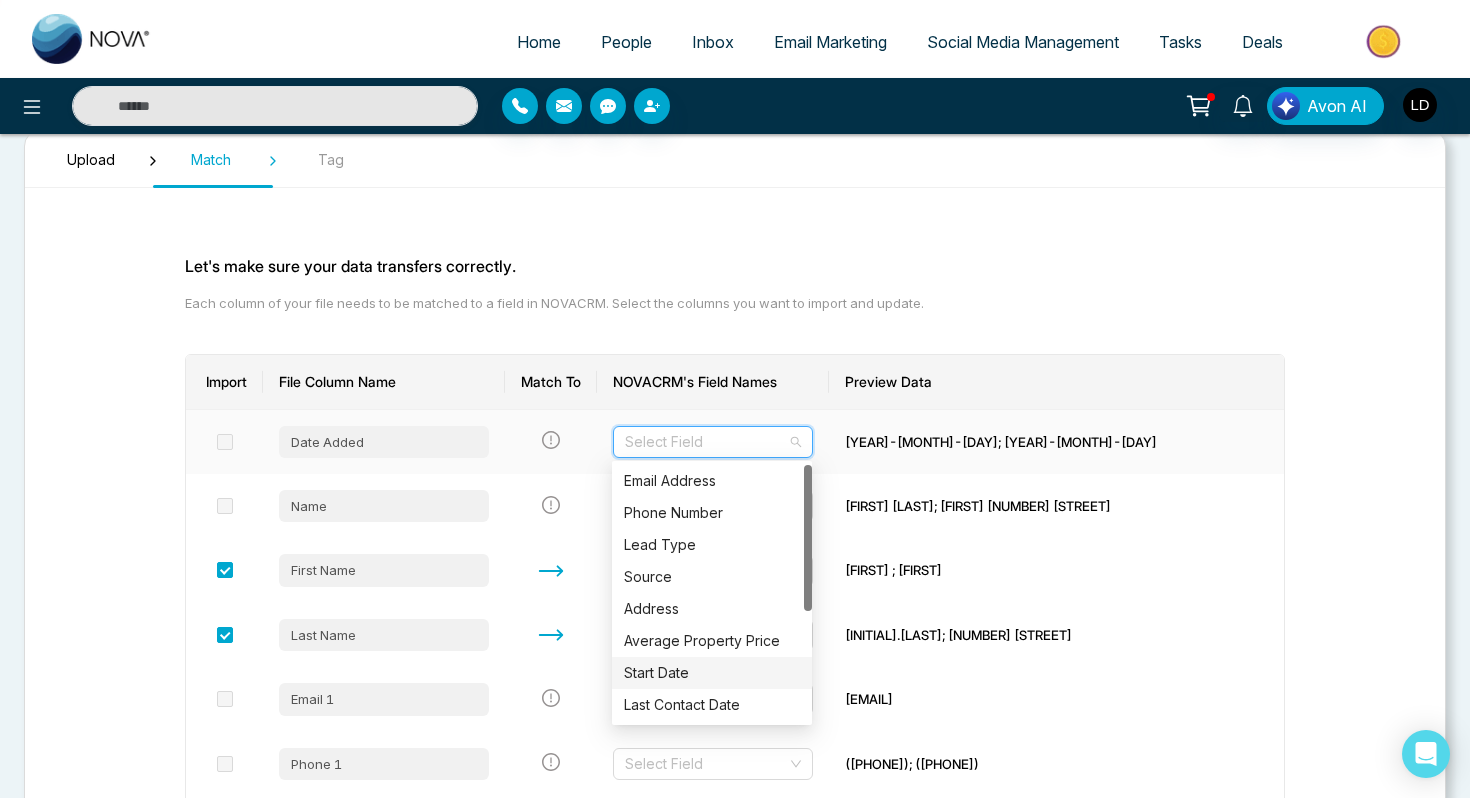 click on "Start Date" at bounding box center [712, 673] 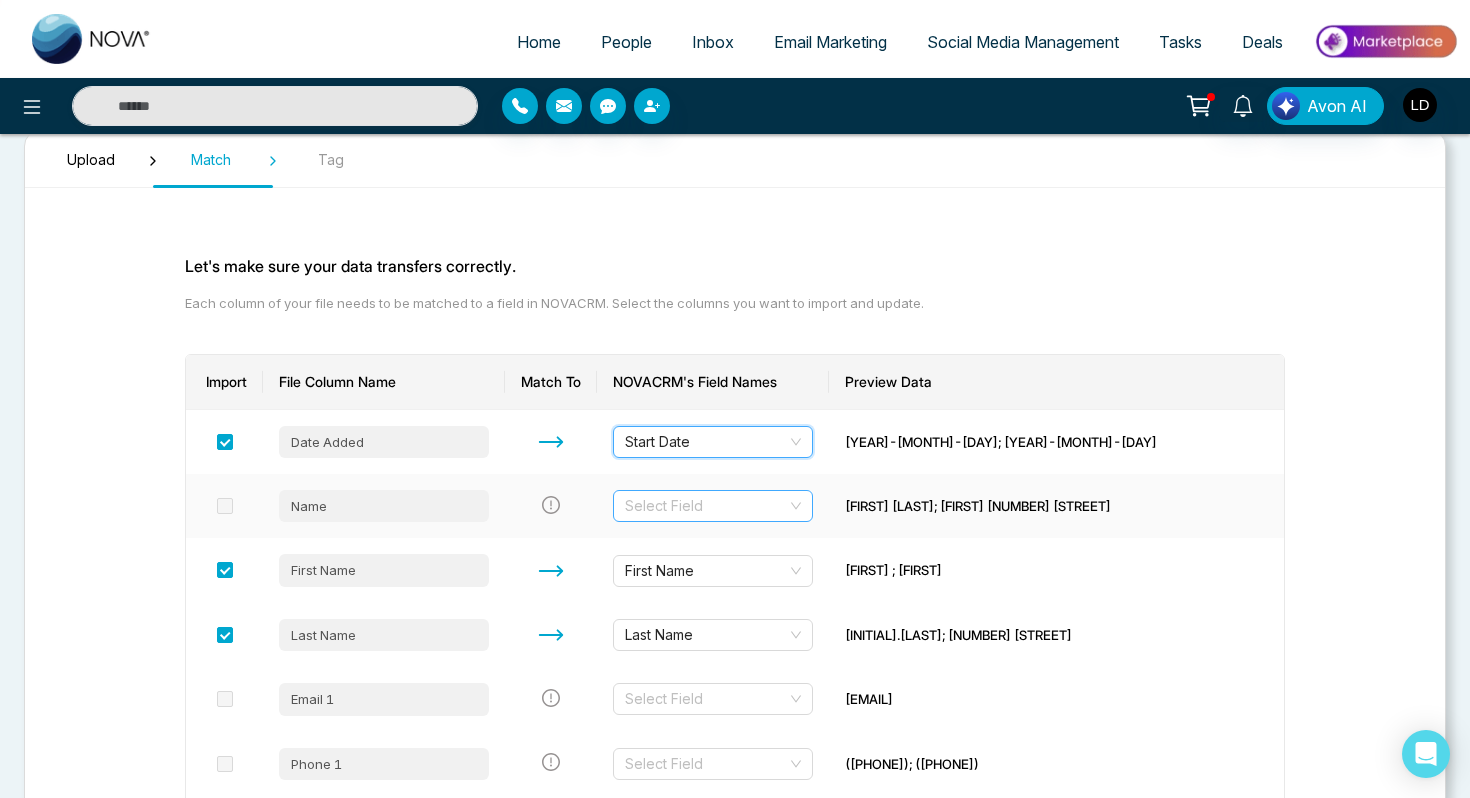 click at bounding box center [706, 506] 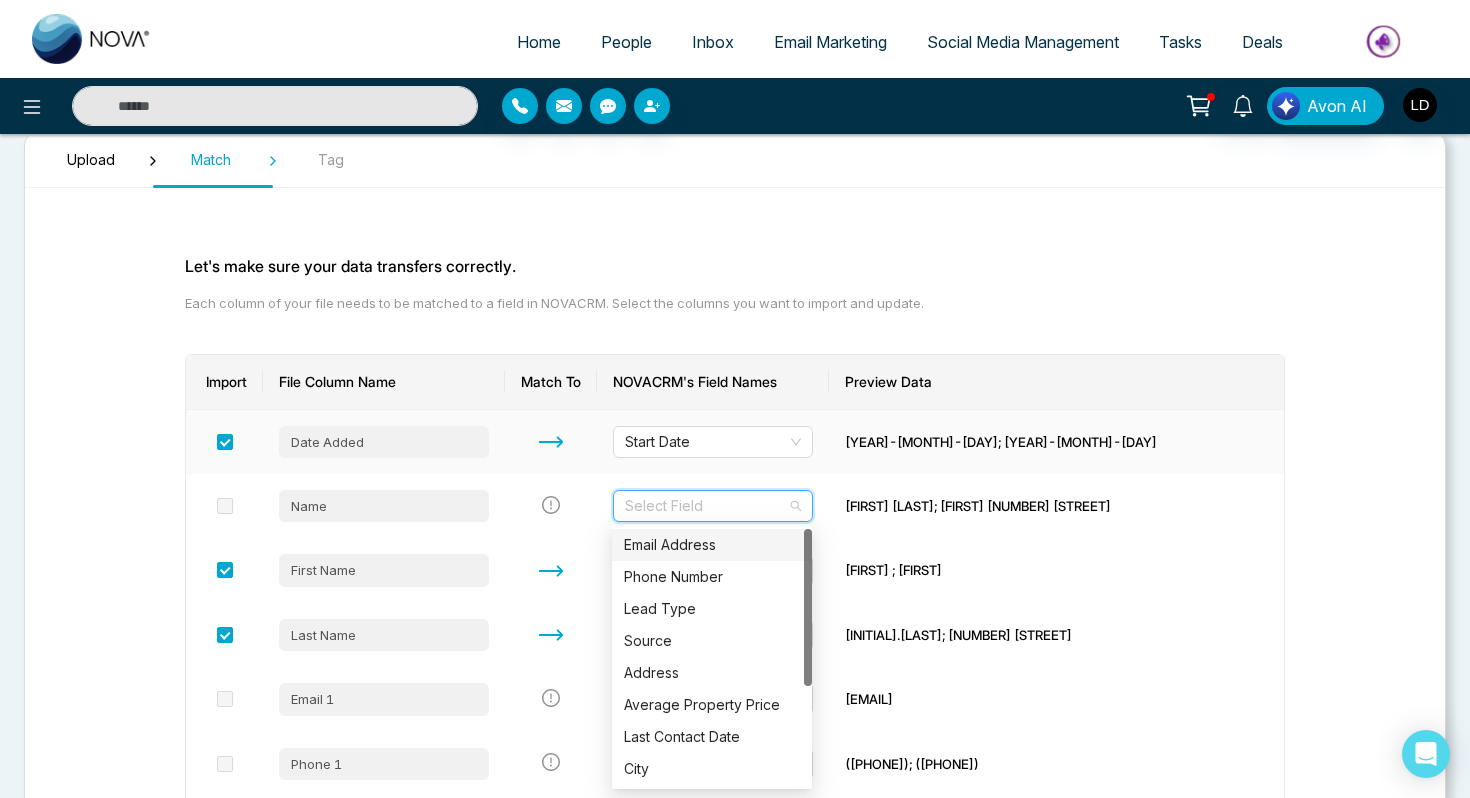 click on "[YEAR]-[MONTH]-[DAY]; [YEAR]-[MONTH]-[DAY]" at bounding box center [5182, 442] 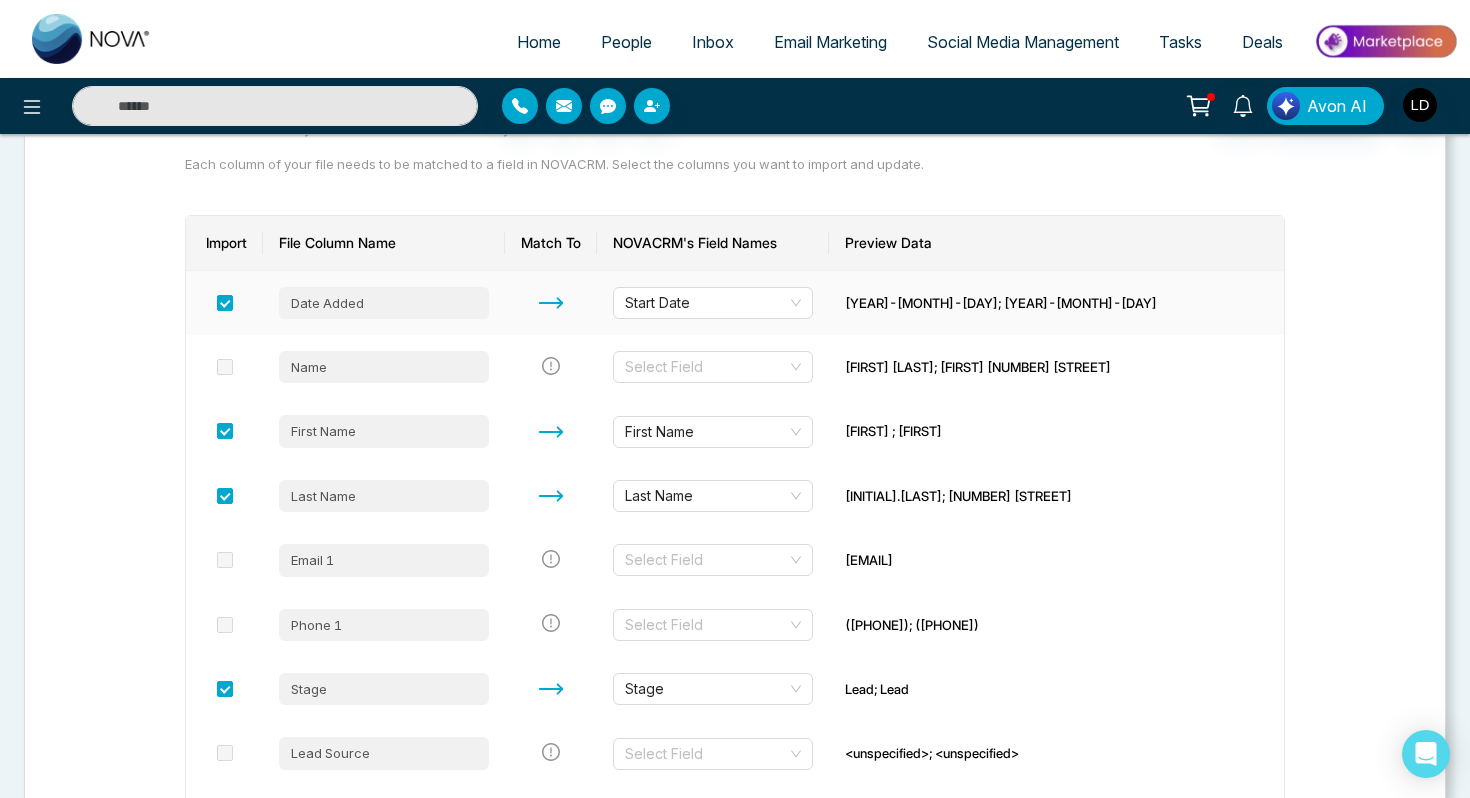 scroll, scrollTop: 230, scrollLeft: 0, axis: vertical 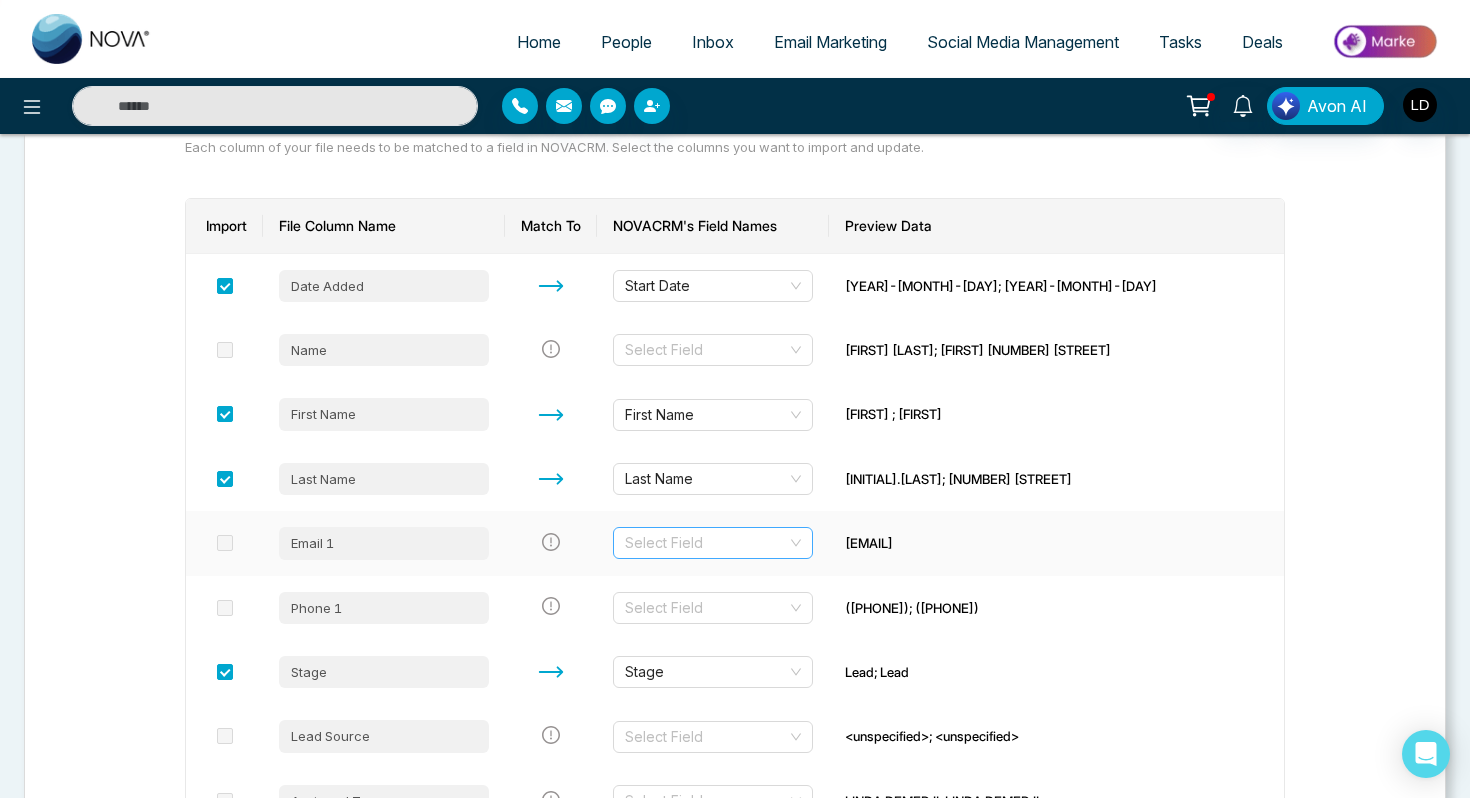 click at bounding box center [706, 543] 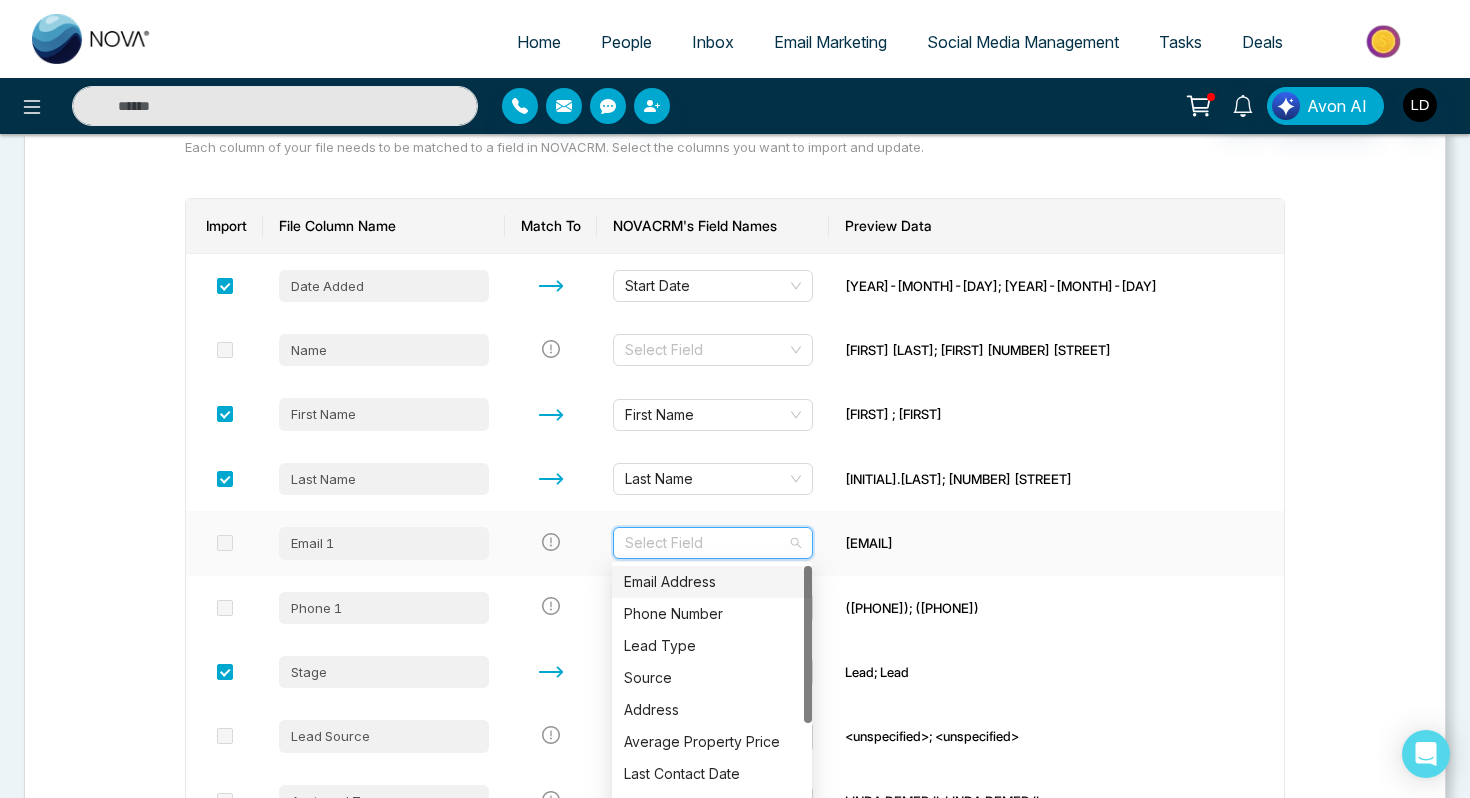 click on "Email Address" at bounding box center [712, 582] 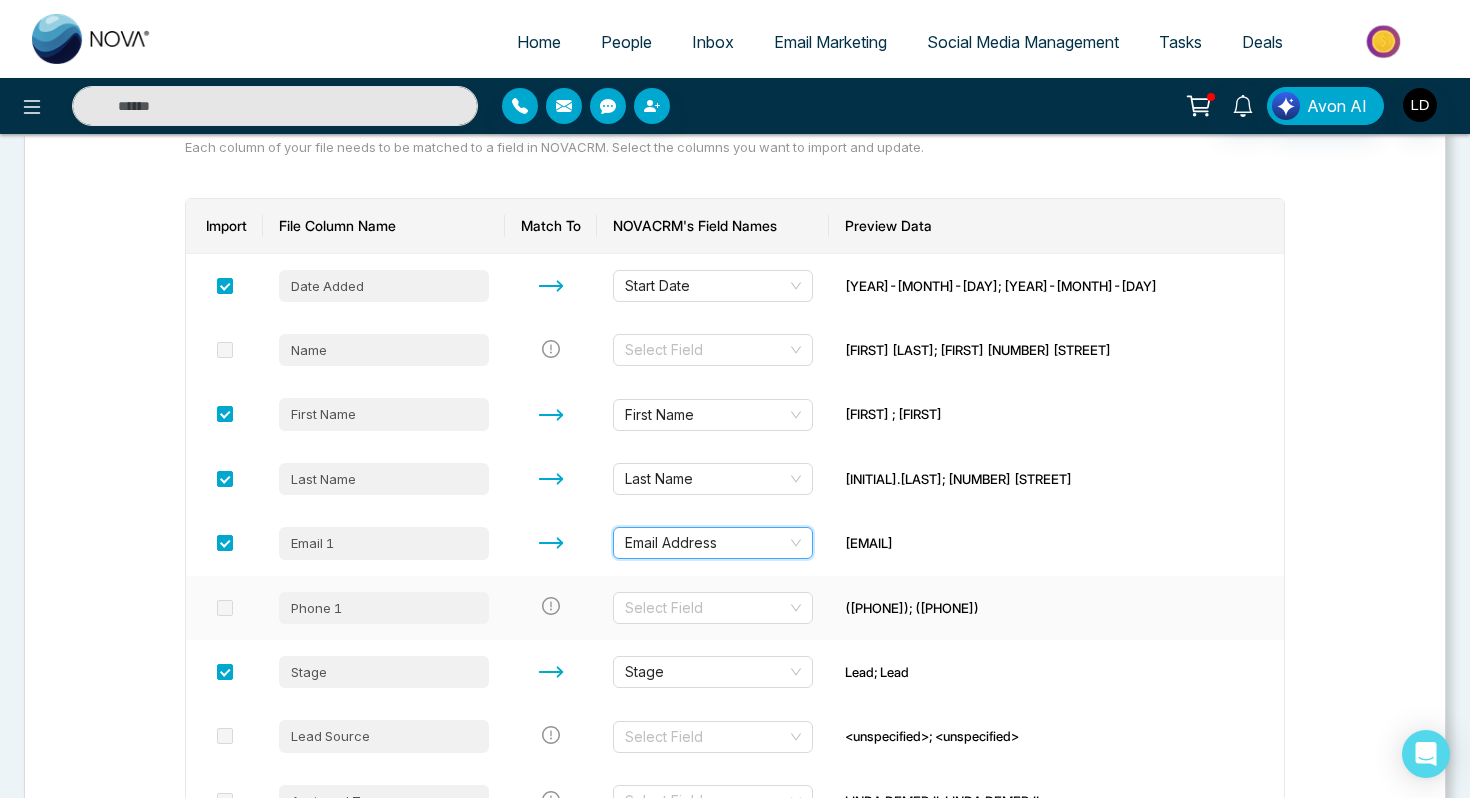 click at bounding box center [706, 608] 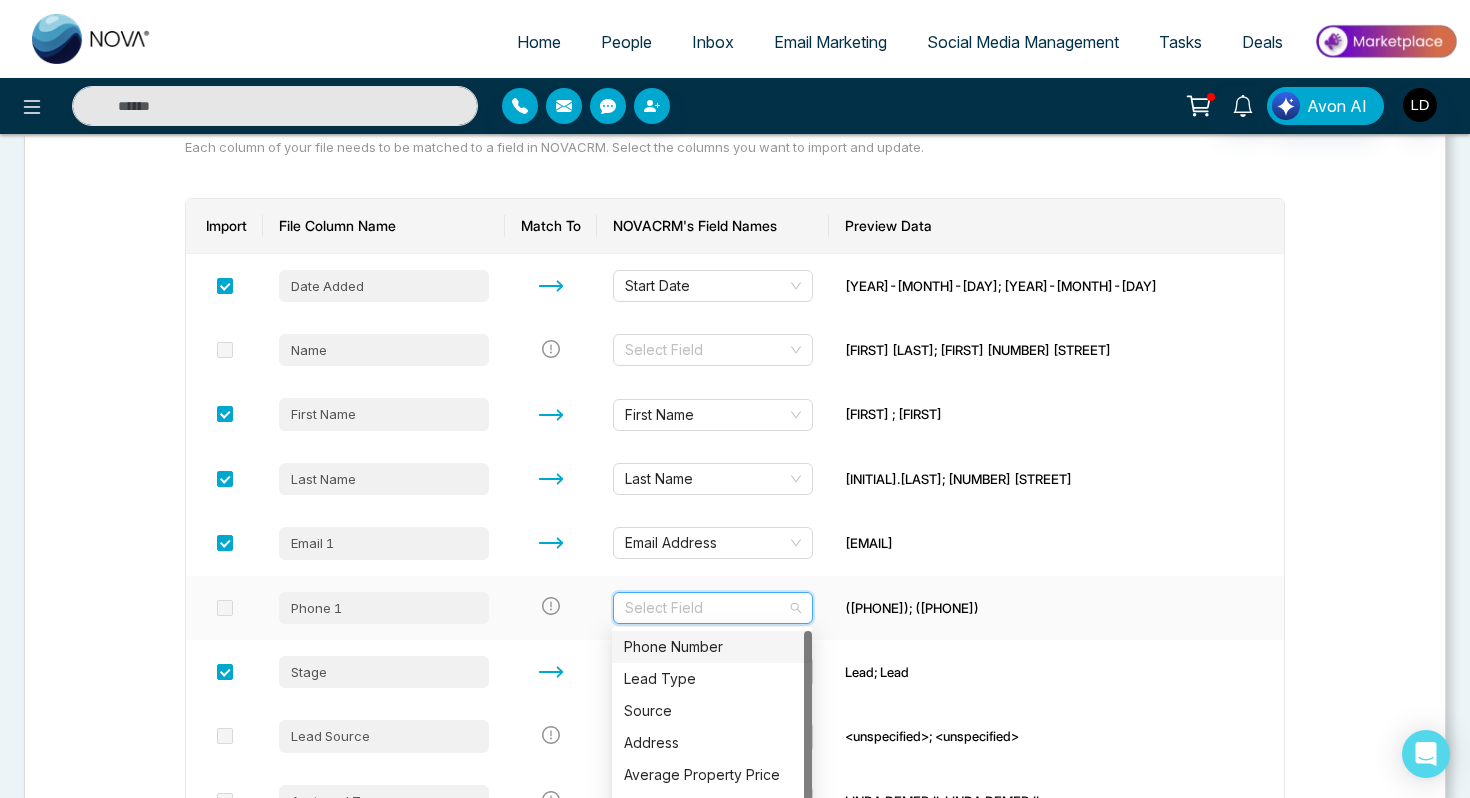 click on "Phone Number" at bounding box center (712, 647) 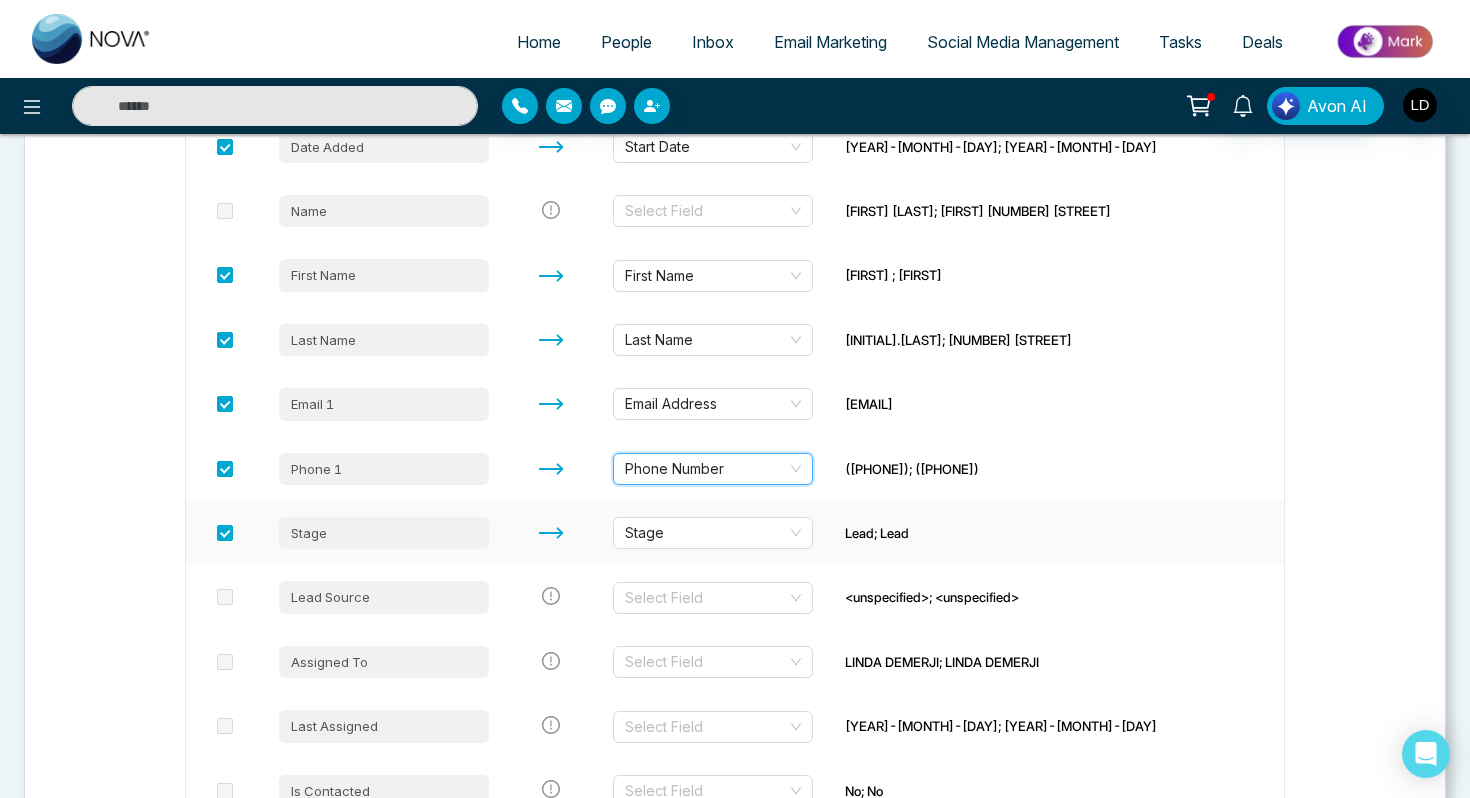 scroll, scrollTop: 453, scrollLeft: 0, axis: vertical 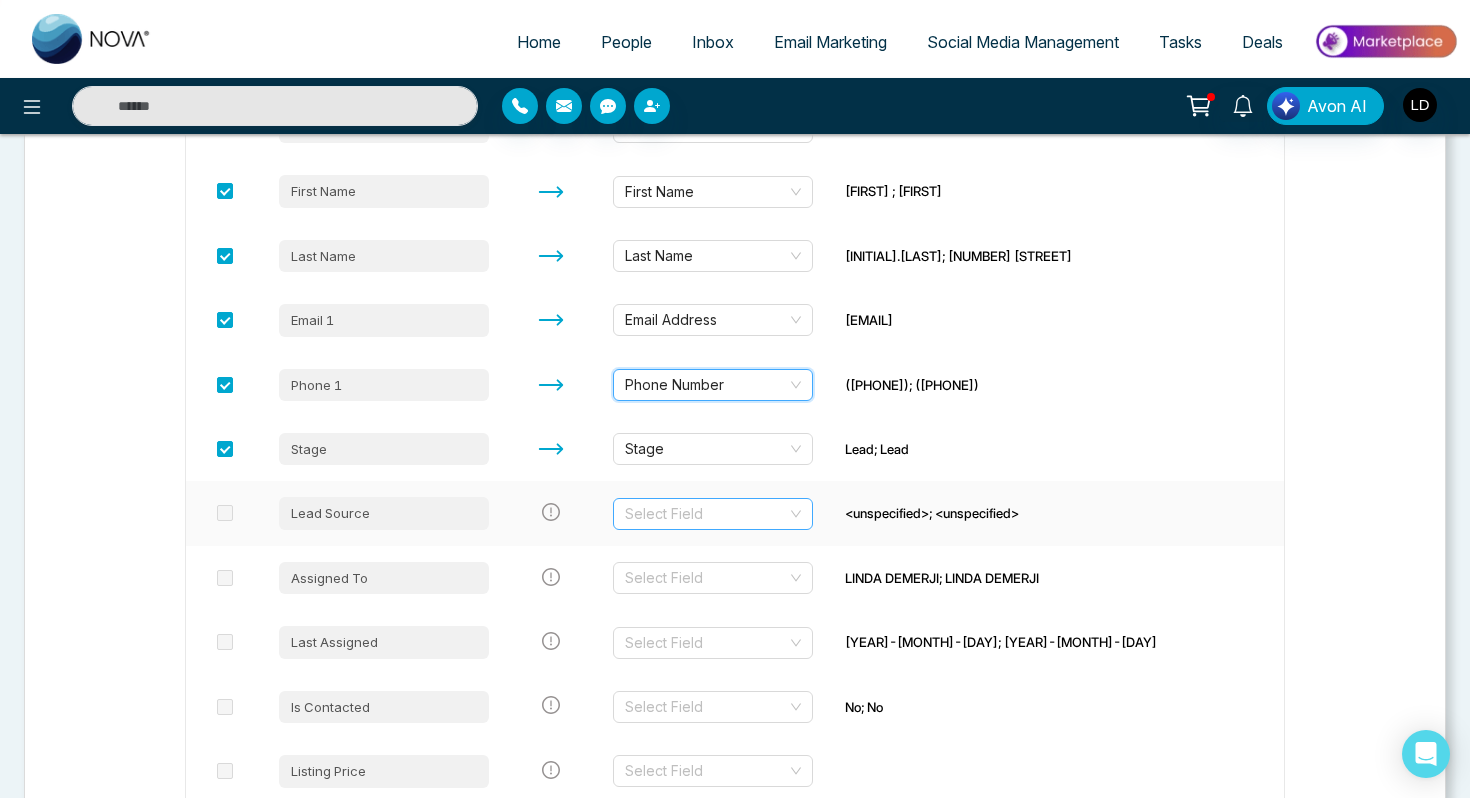 click at bounding box center (706, 514) 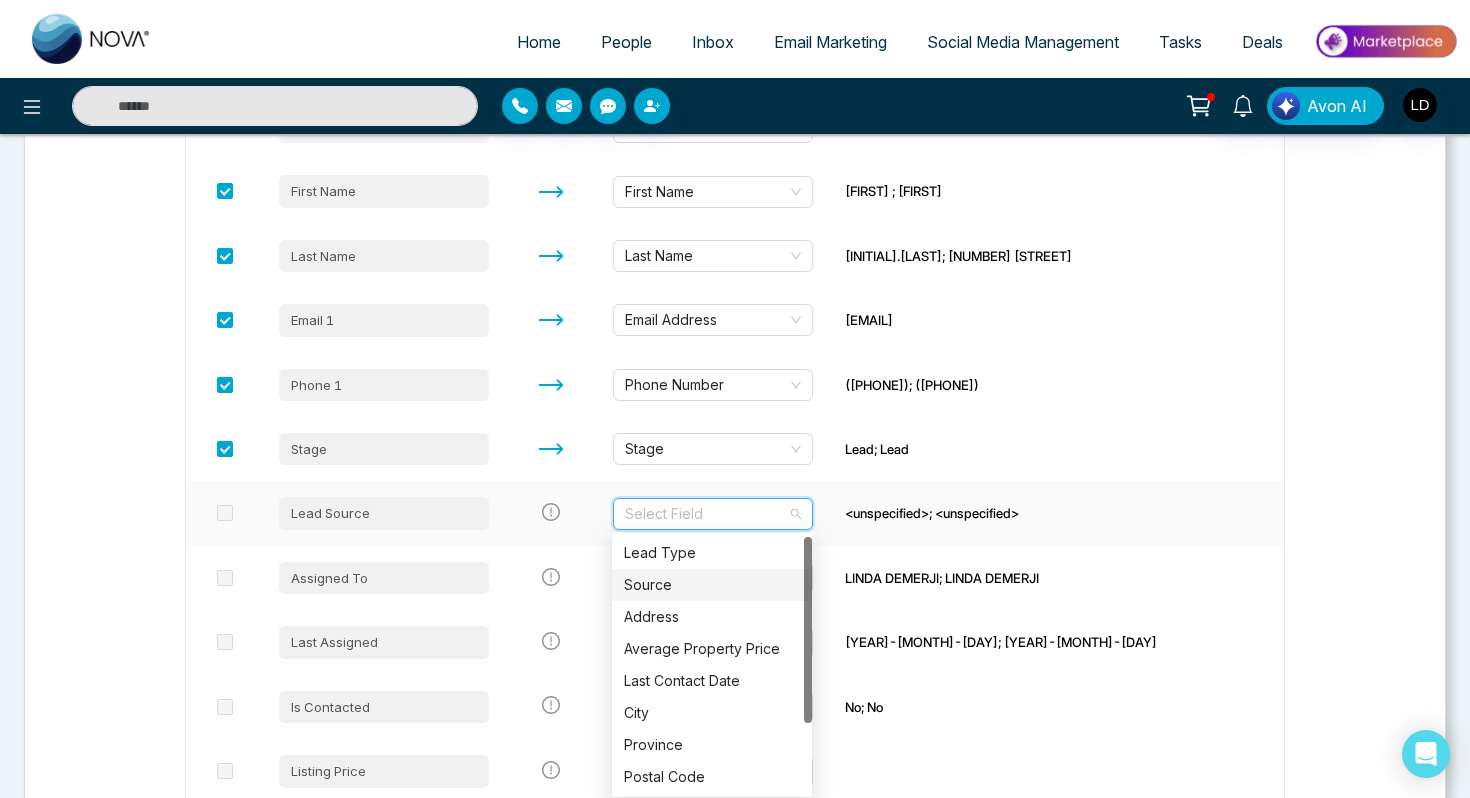 click on "Source" at bounding box center [712, 585] 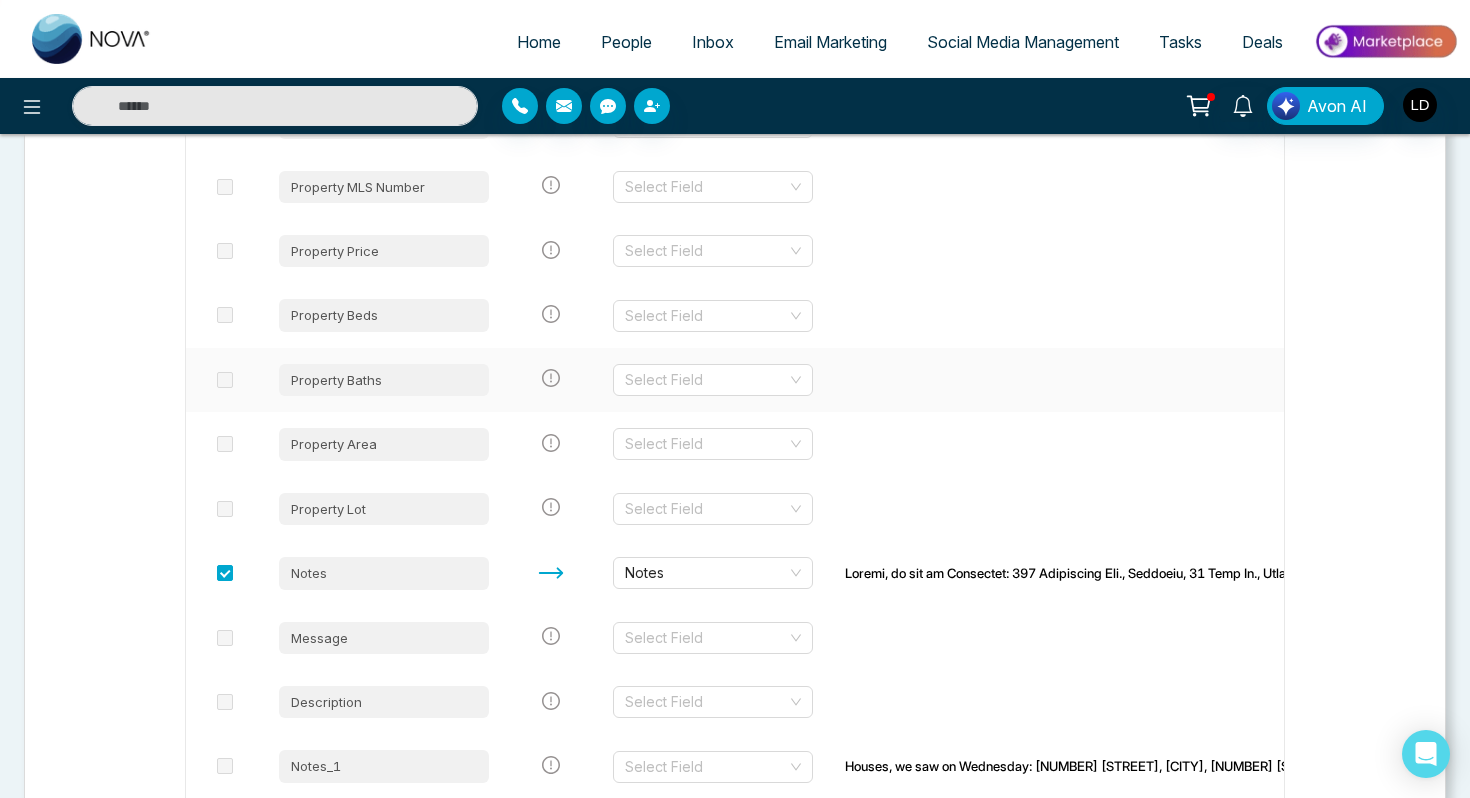 scroll, scrollTop: 3798, scrollLeft: 0, axis: vertical 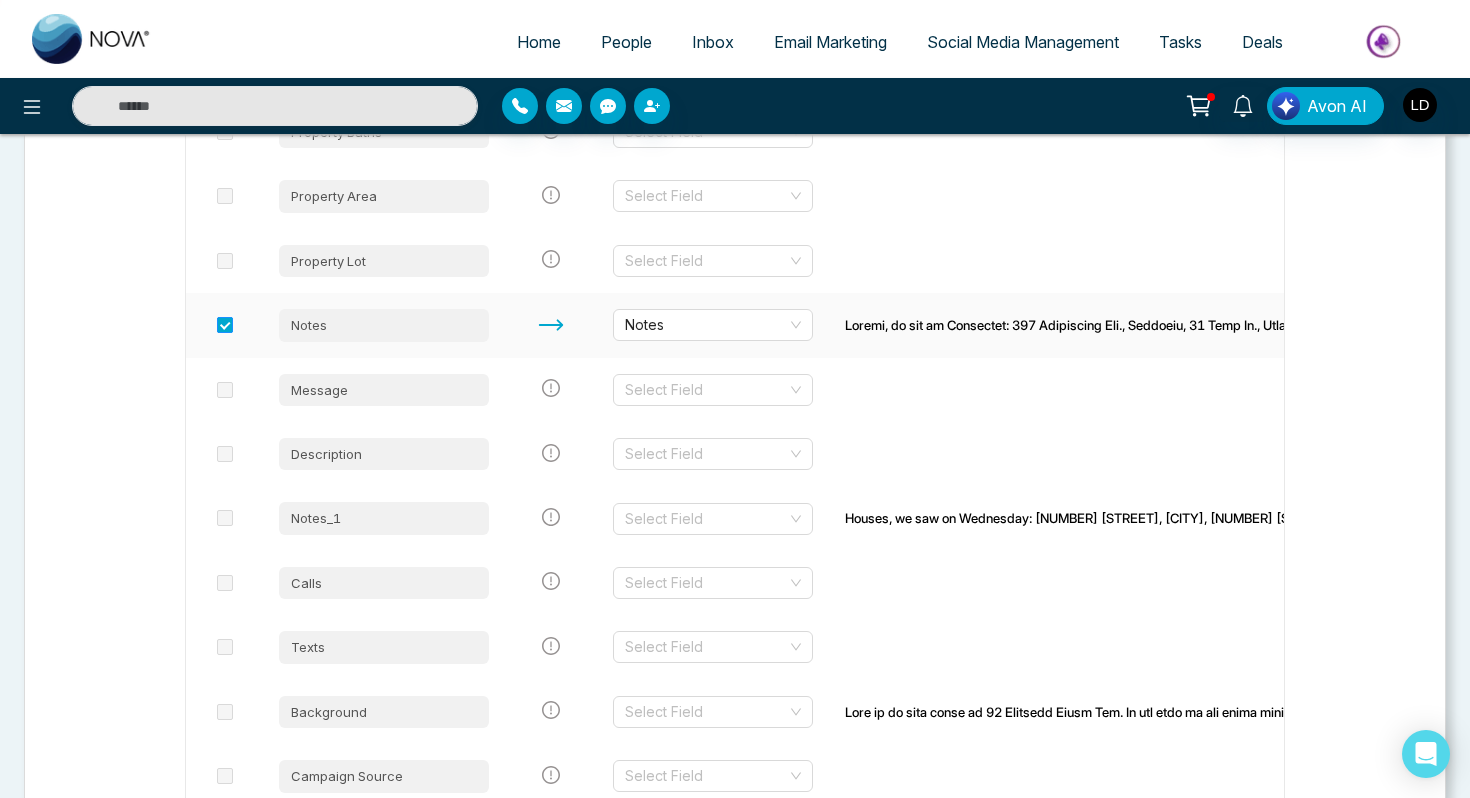 click at bounding box center [225, 325] 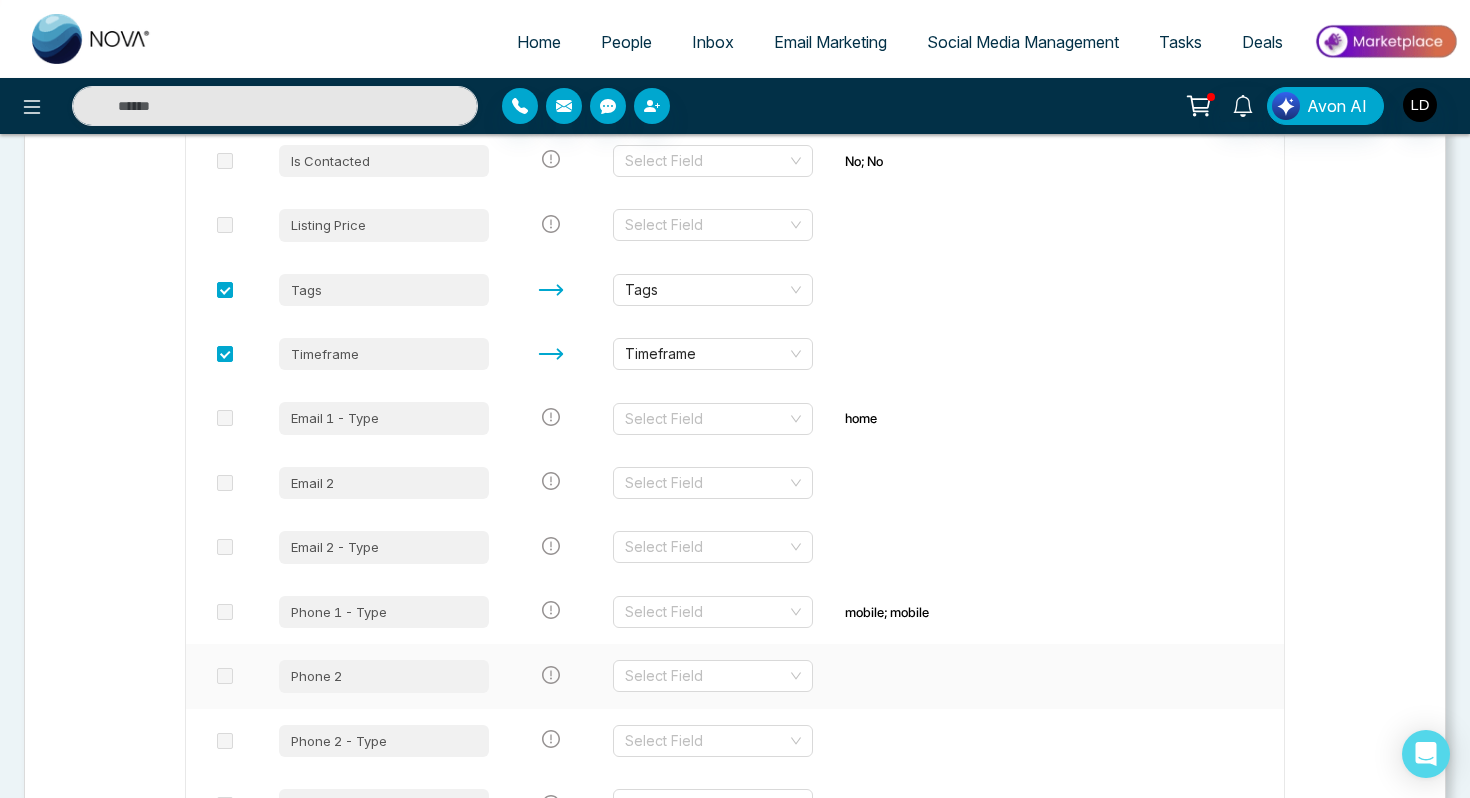 scroll, scrollTop: 0, scrollLeft: 0, axis: both 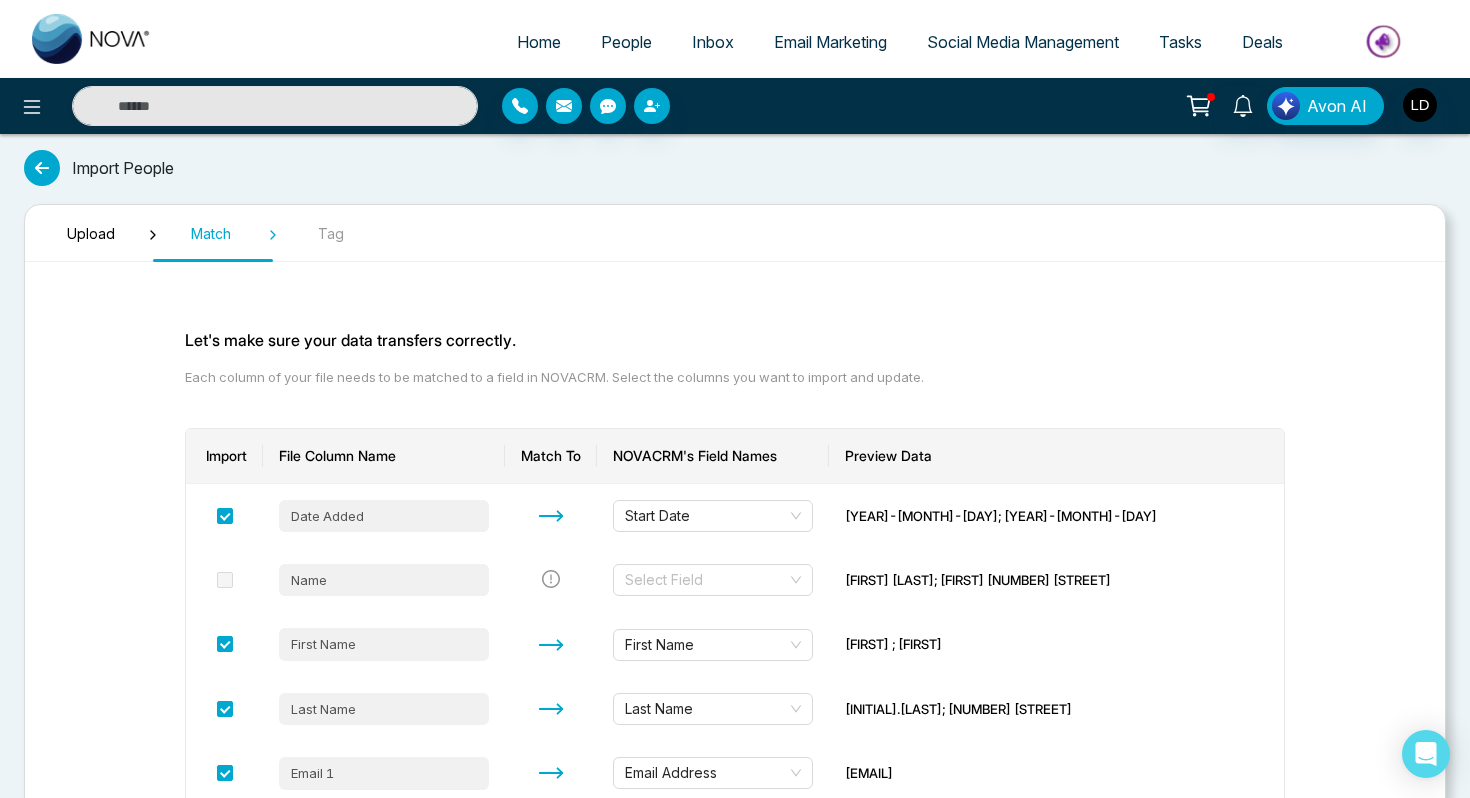 click at bounding box center (42, 168) 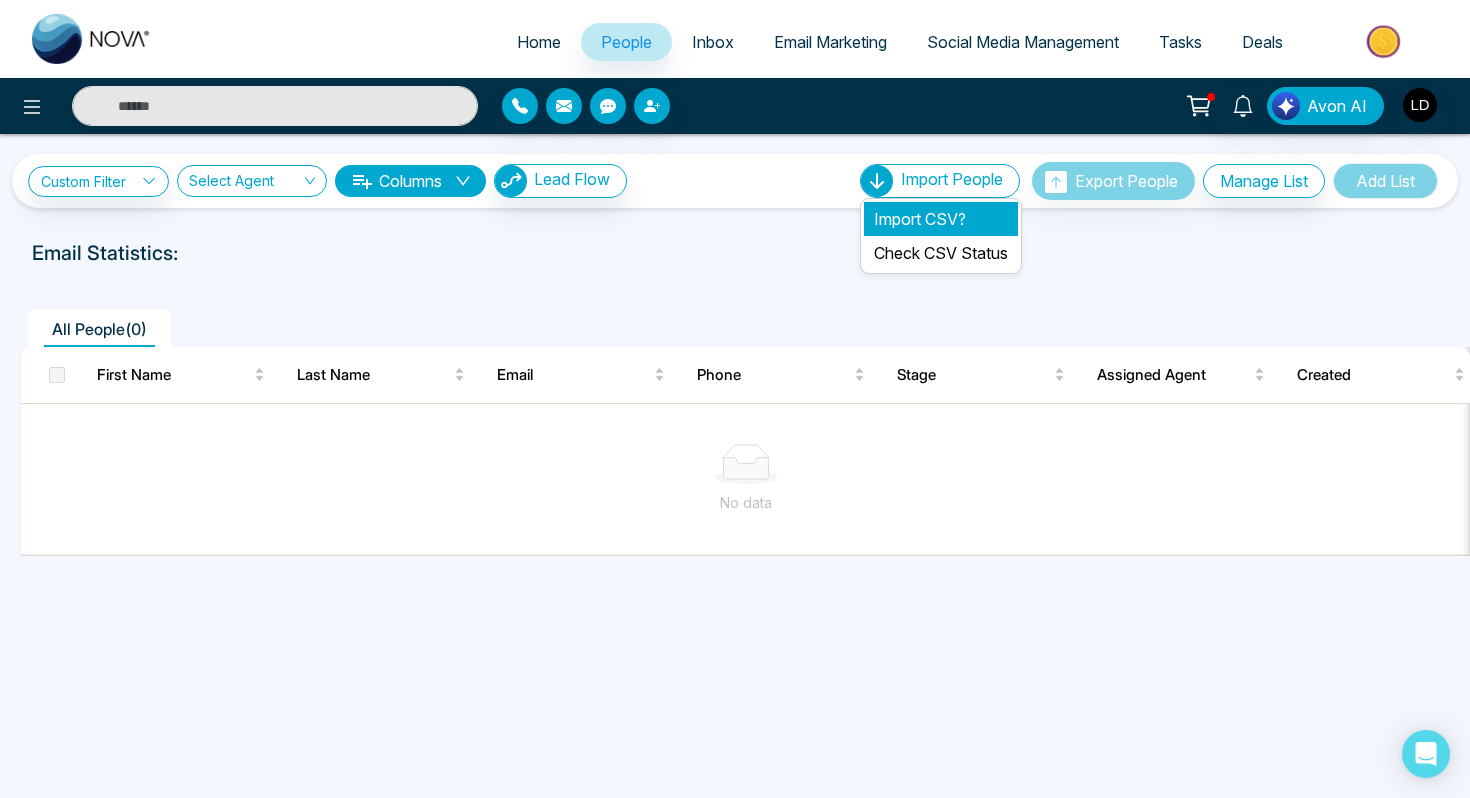 click on "Import CSV?" at bounding box center (941, 219) 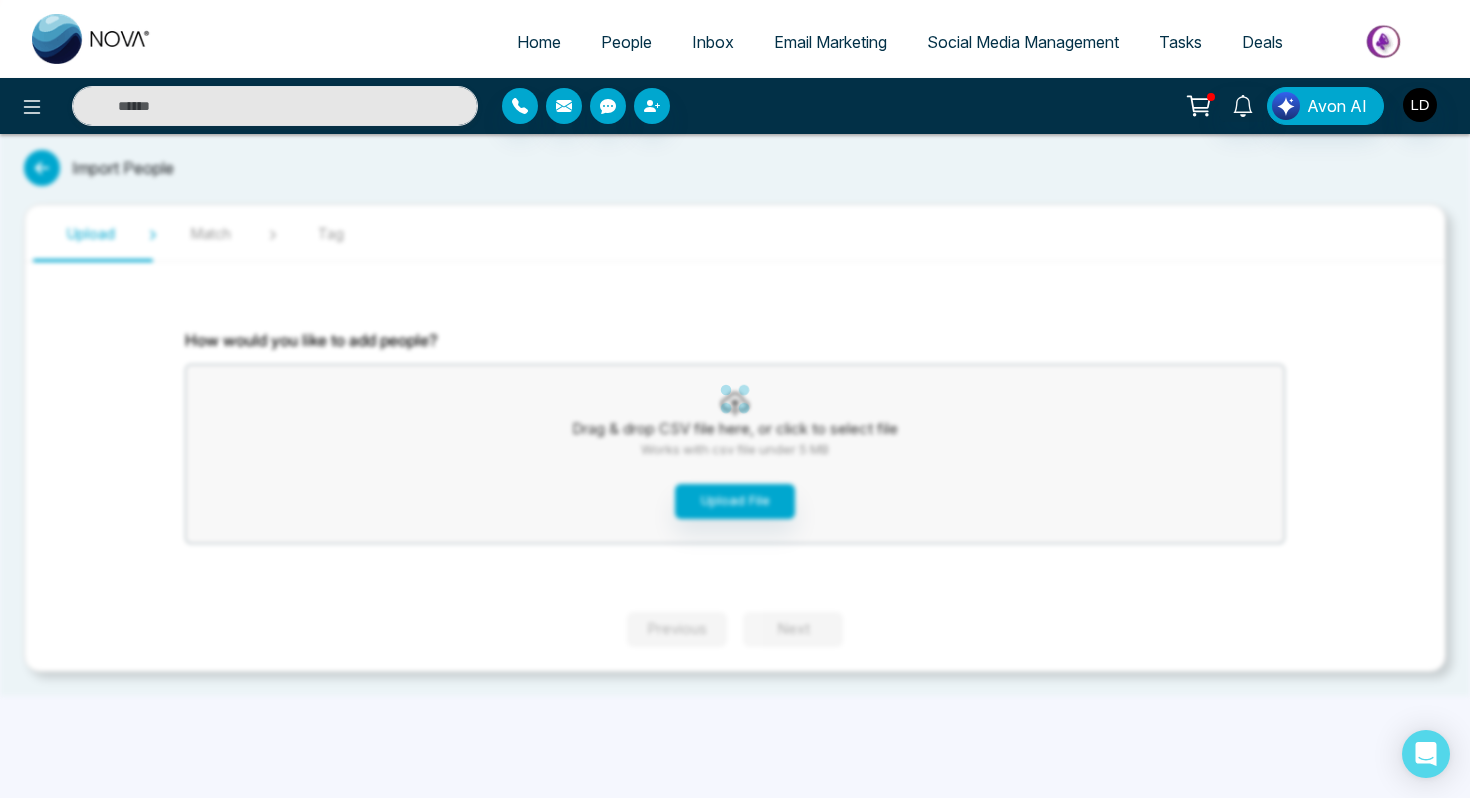click on "Home People Inbox Email Marketing Social Media Management Tasks Deals Avon AI Import People Upload   Match   Tag   How would you like to add people? Drag & drop CSV file here, or click to select file Works with csv file under 5 MB Upload File Previous Next" at bounding box center [735, 399] 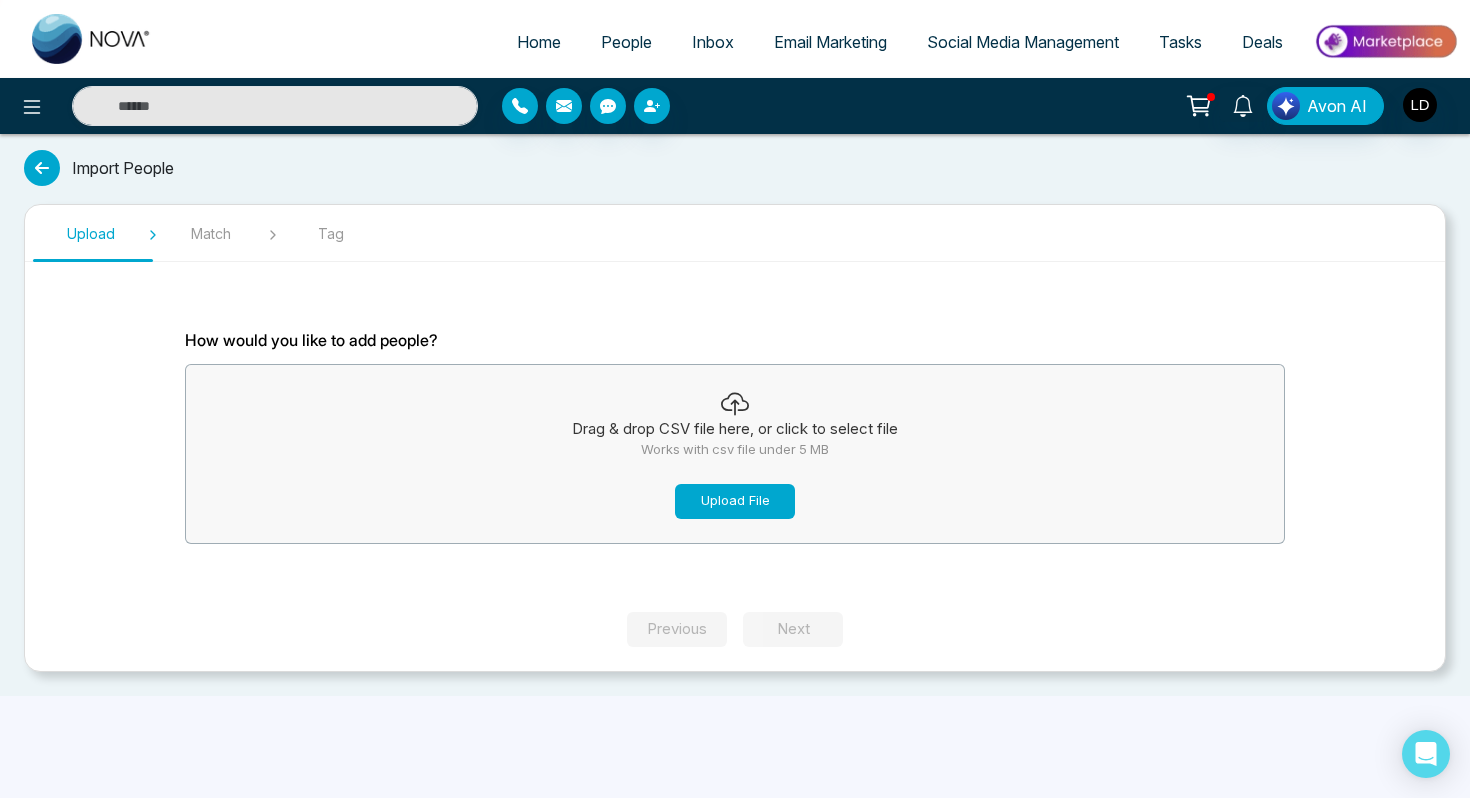 click on "Upload File" at bounding box center (735, 501) 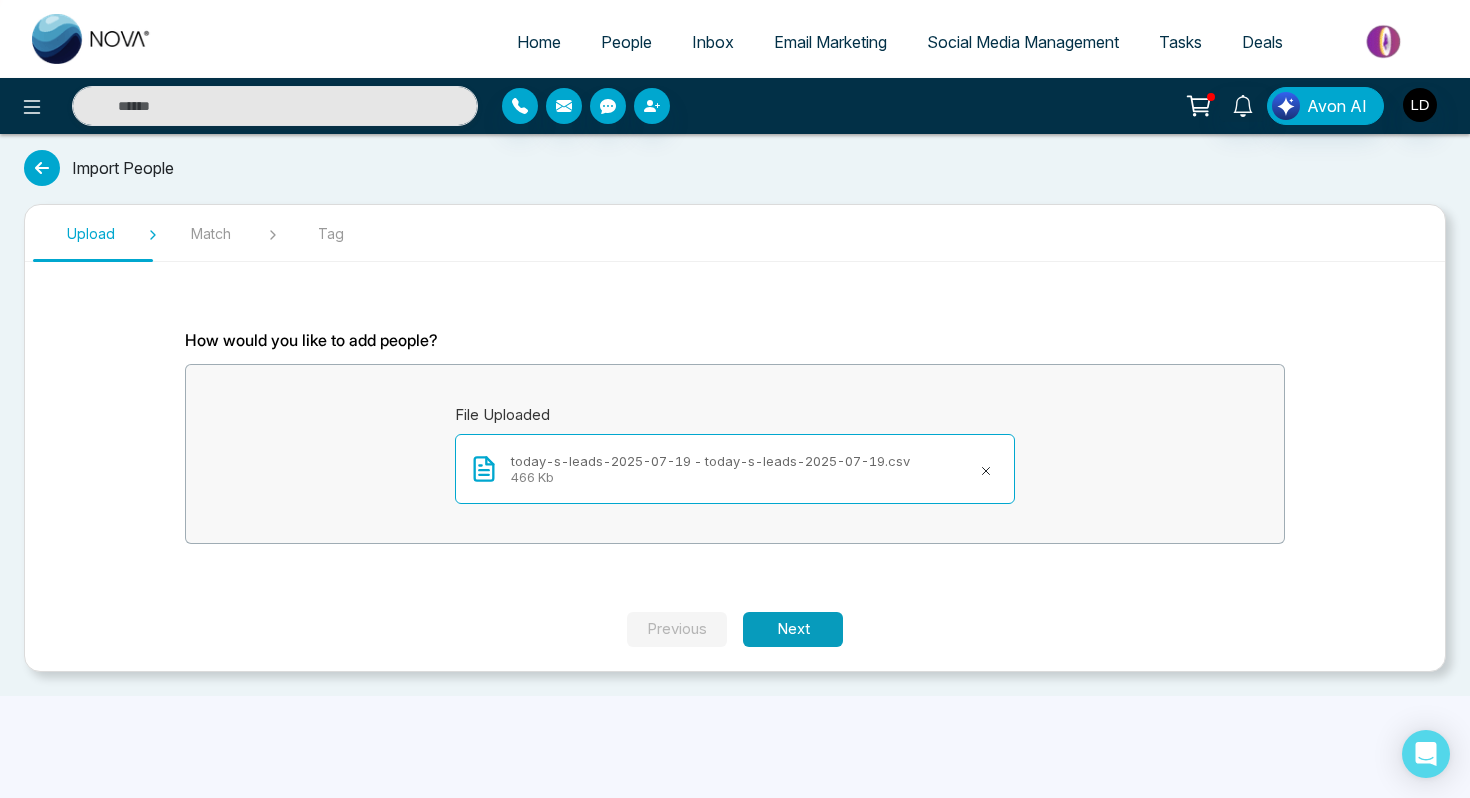 click on "Next" at bounding box center [793, 629] 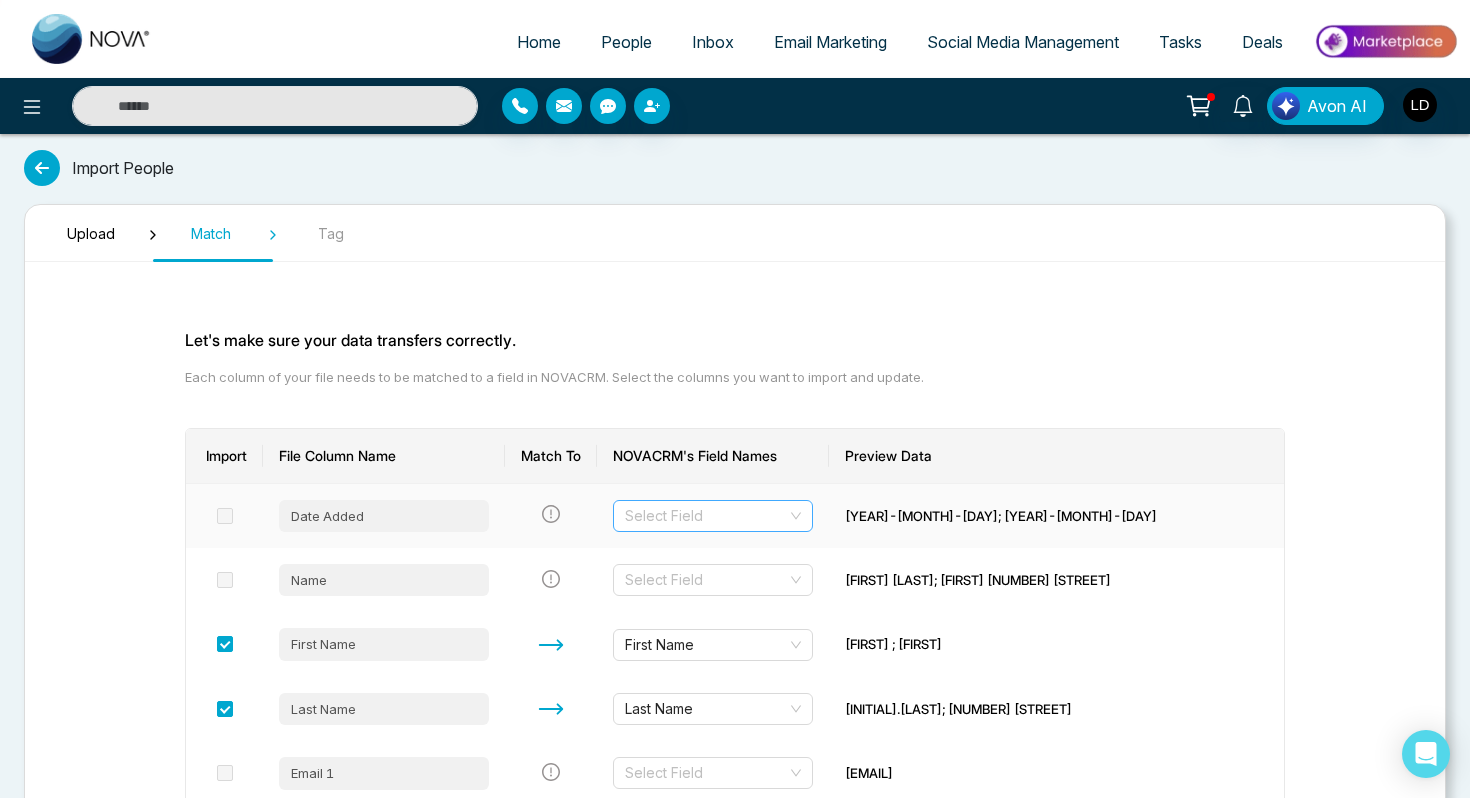 click at bounding box center [706, 516] 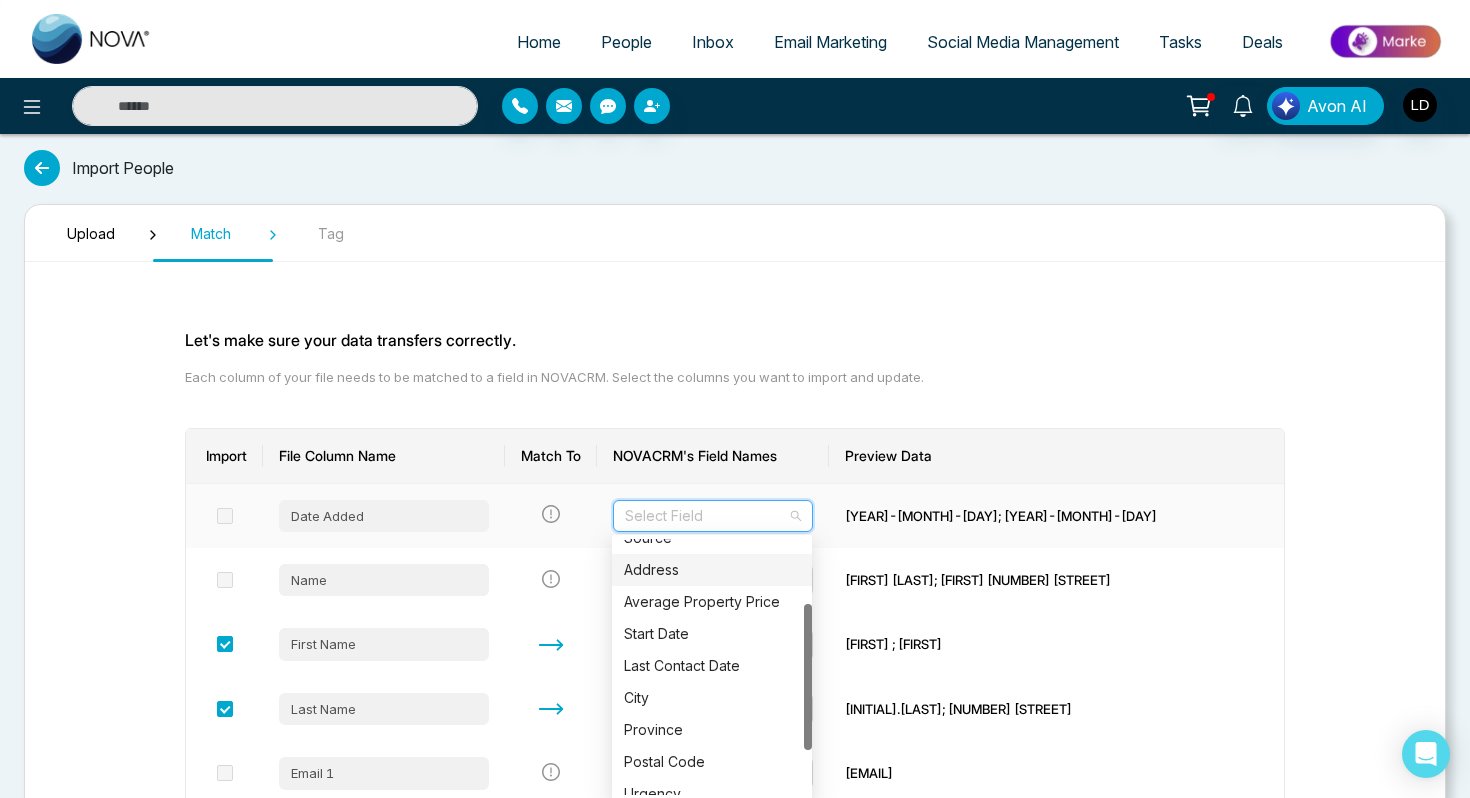 scroll, scrollTop: 114, scrollLeft: 0, axis: vertical 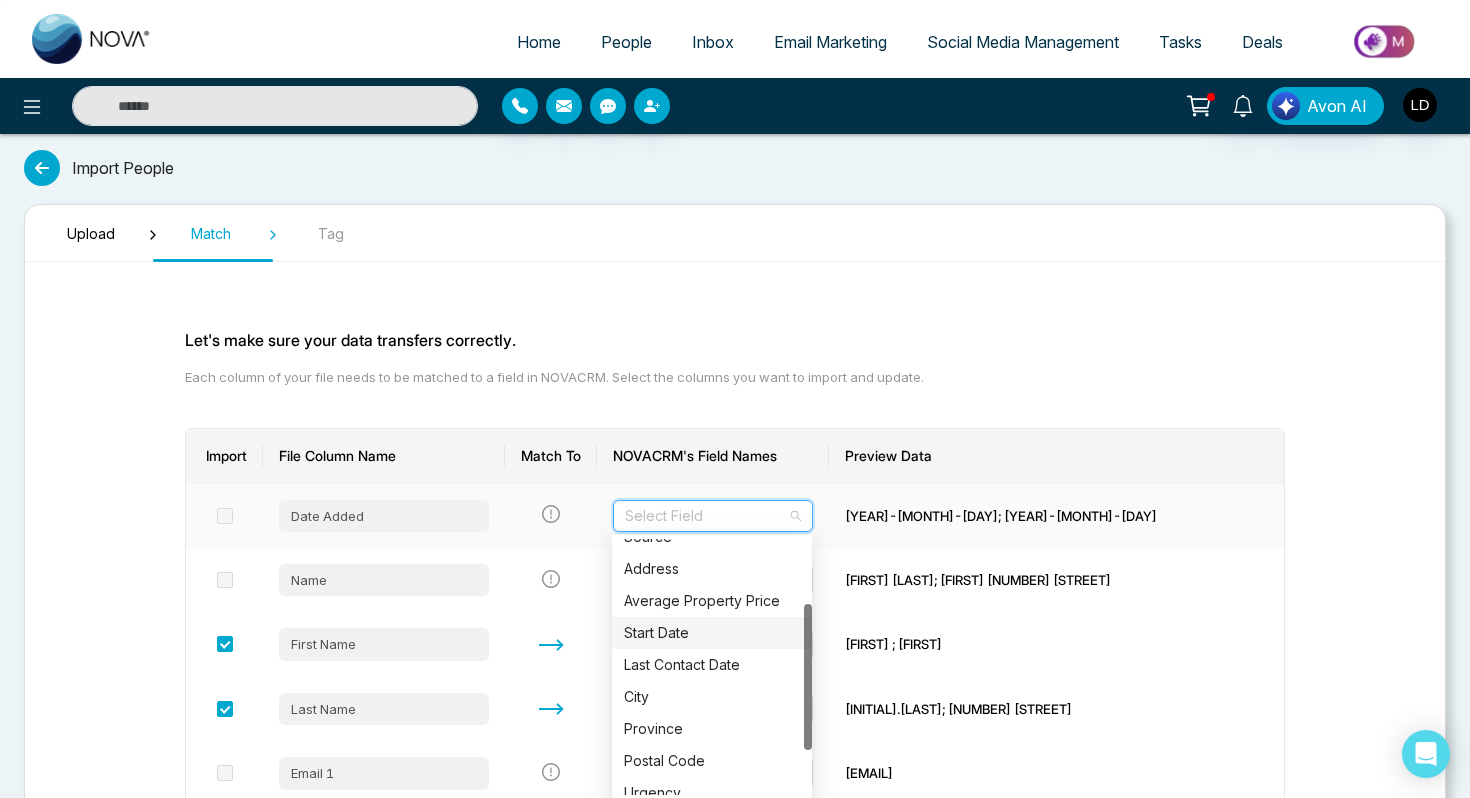 click on "Start Date" at bounding box center [712, 633] 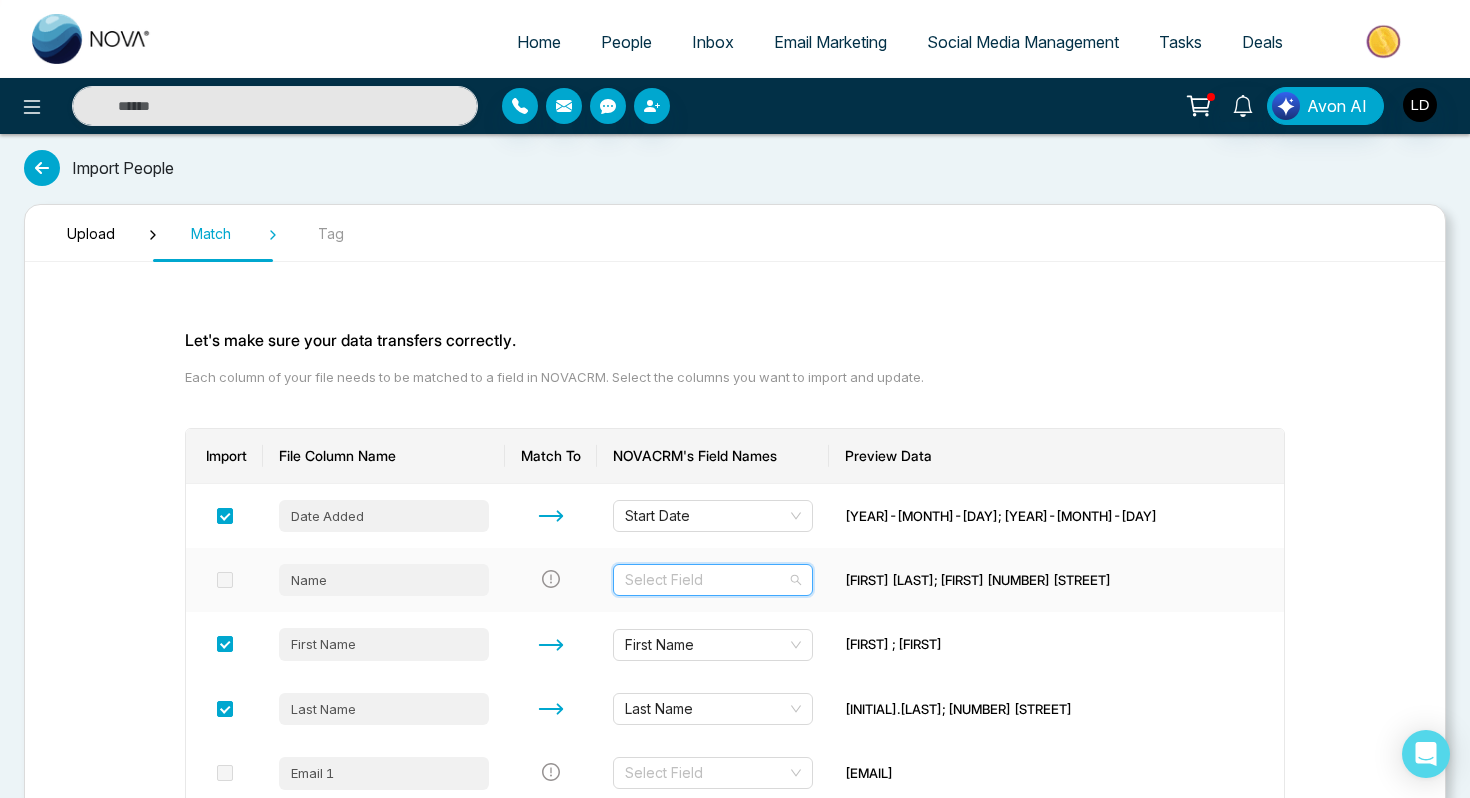 click at bounding box center [706, 580] 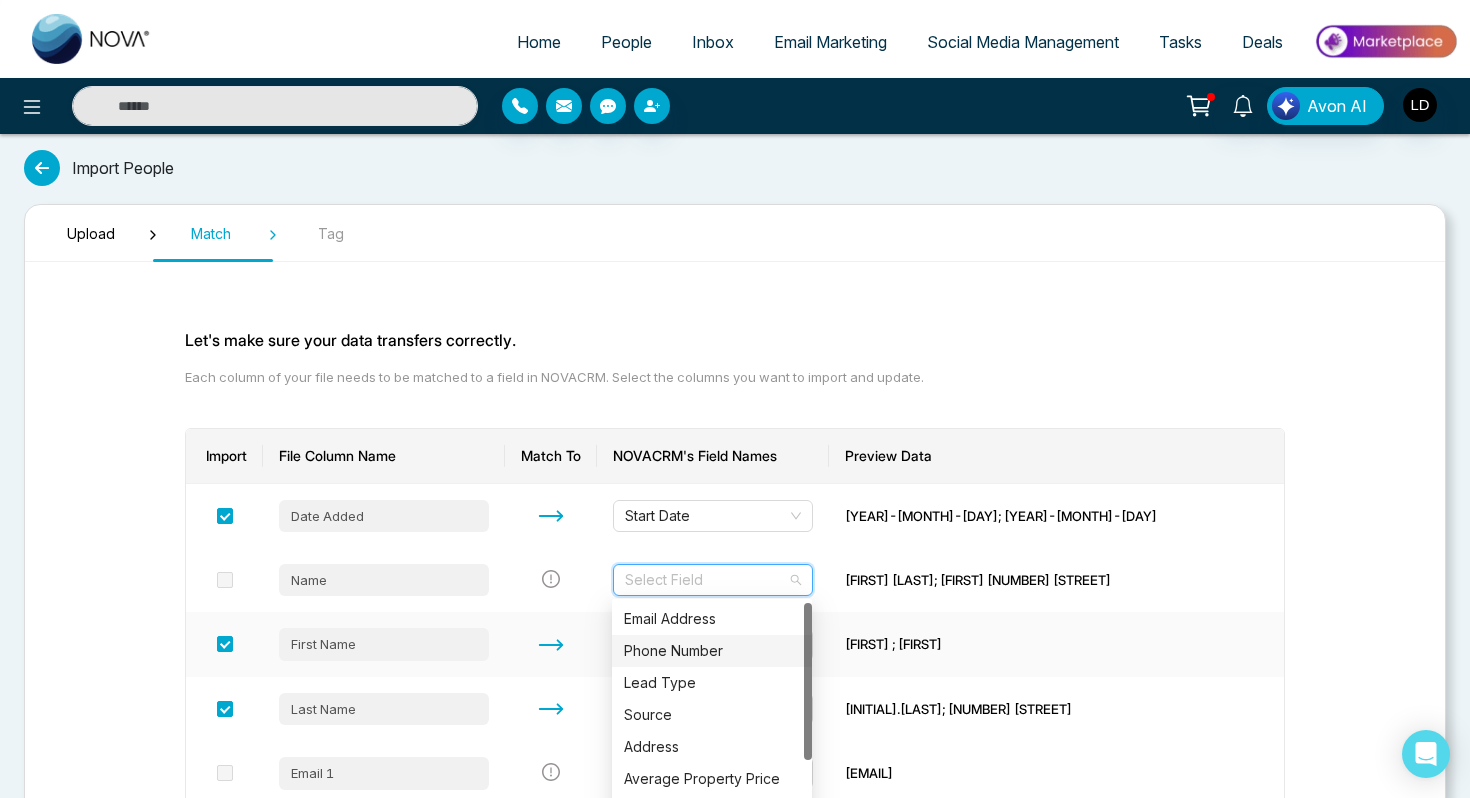 click 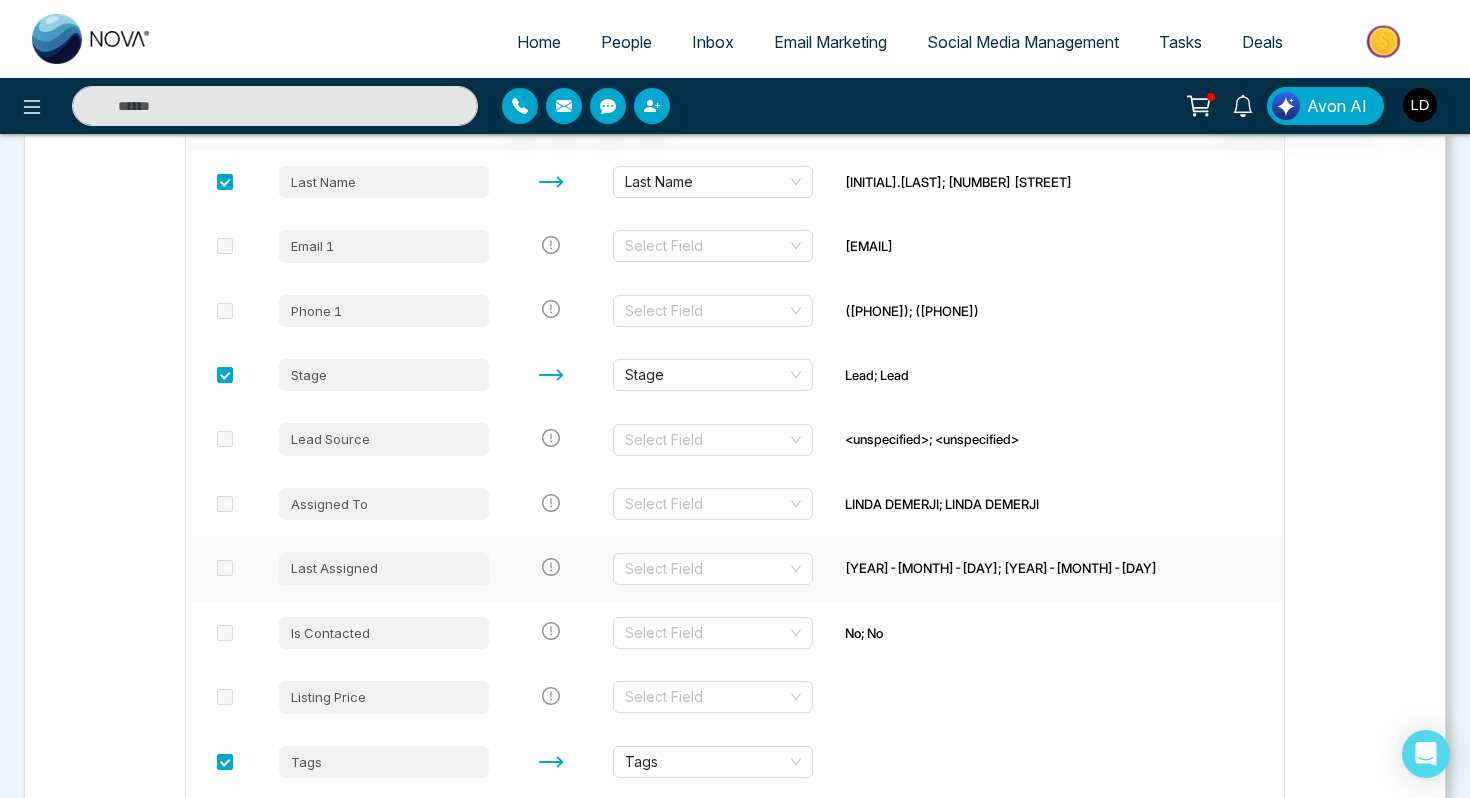 scroll, scrollTop: 528, scrollLeft: 0, axis: vertical 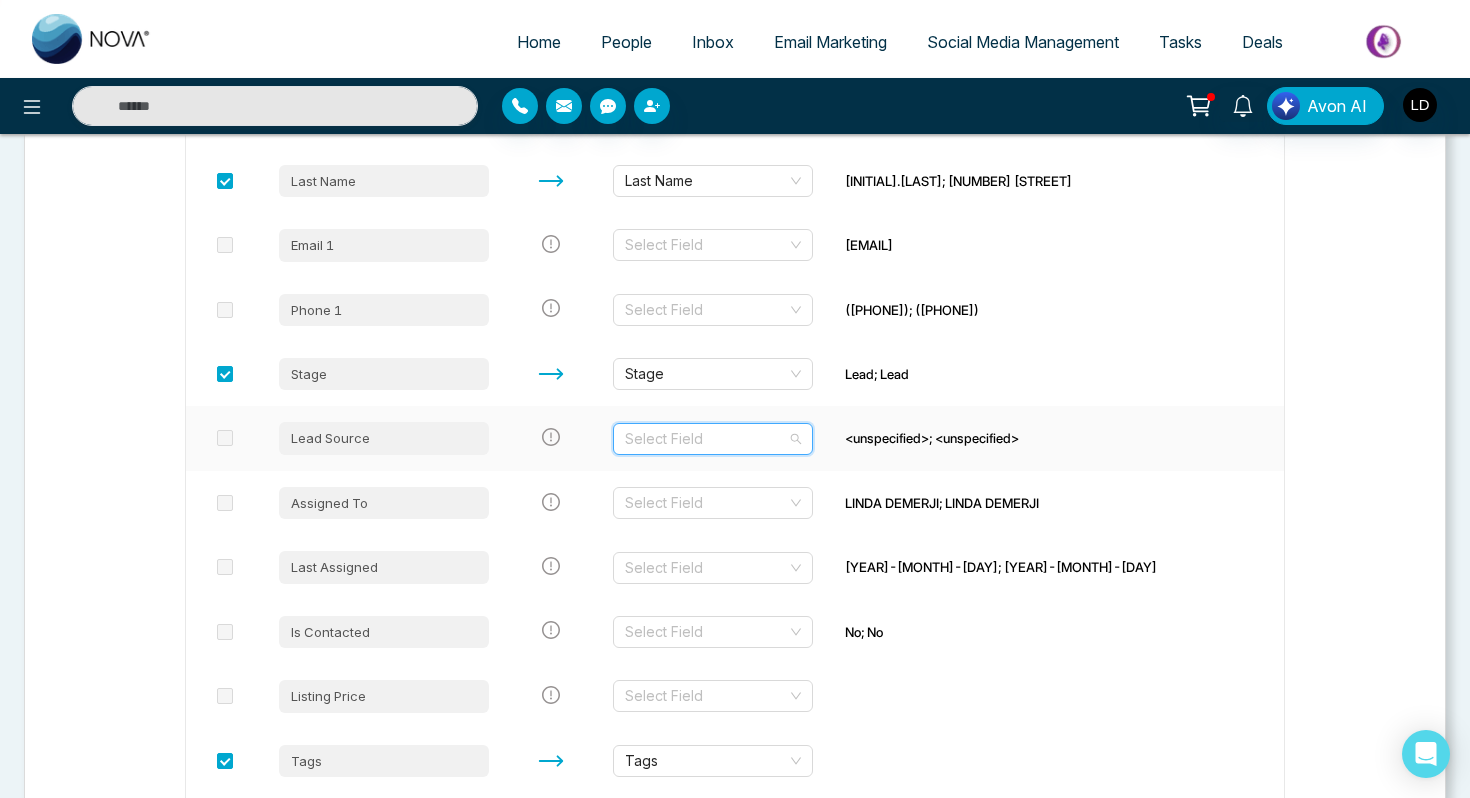 click at bounding box center [706, 439] 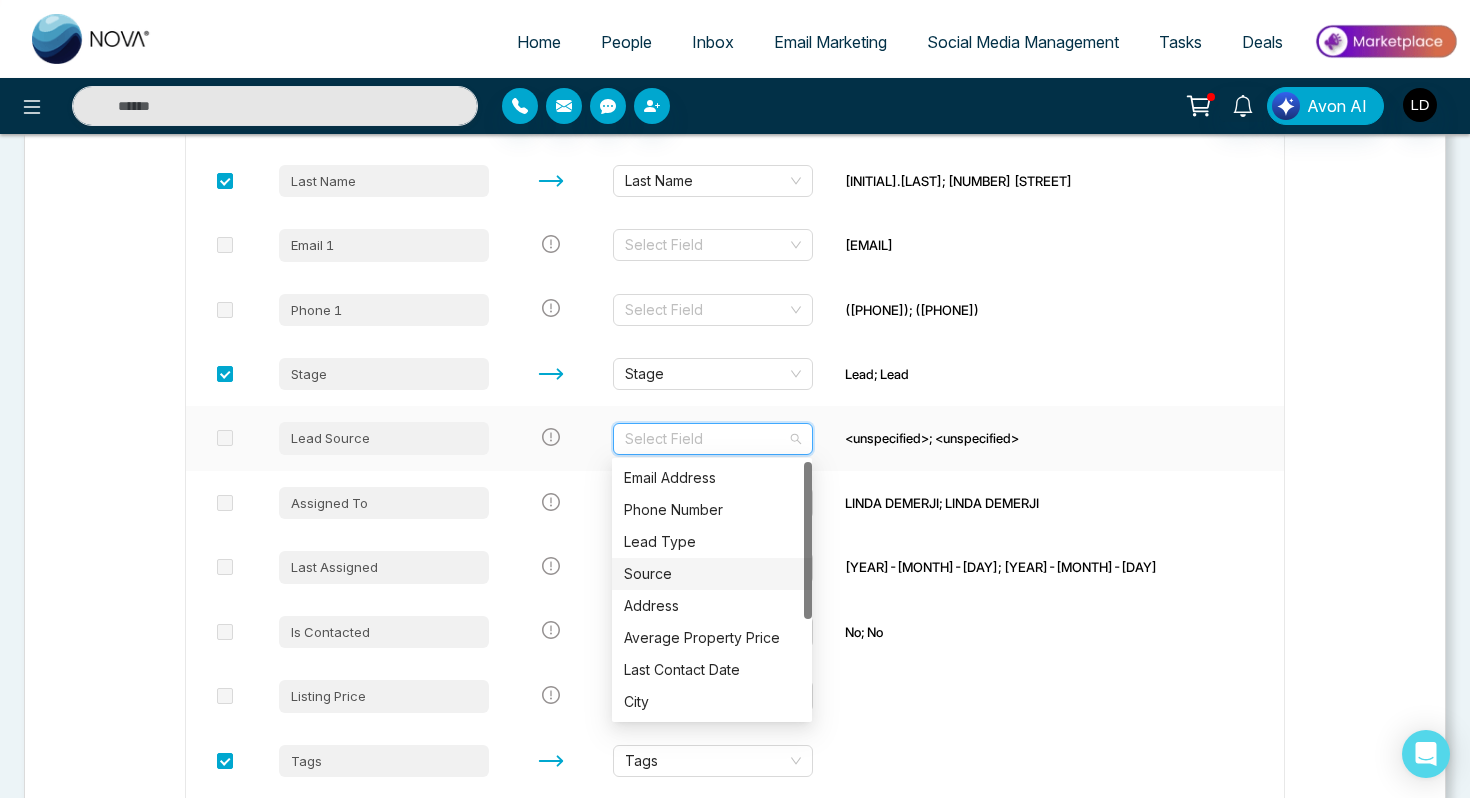 click on "Source" at bounding box center (712, 574) 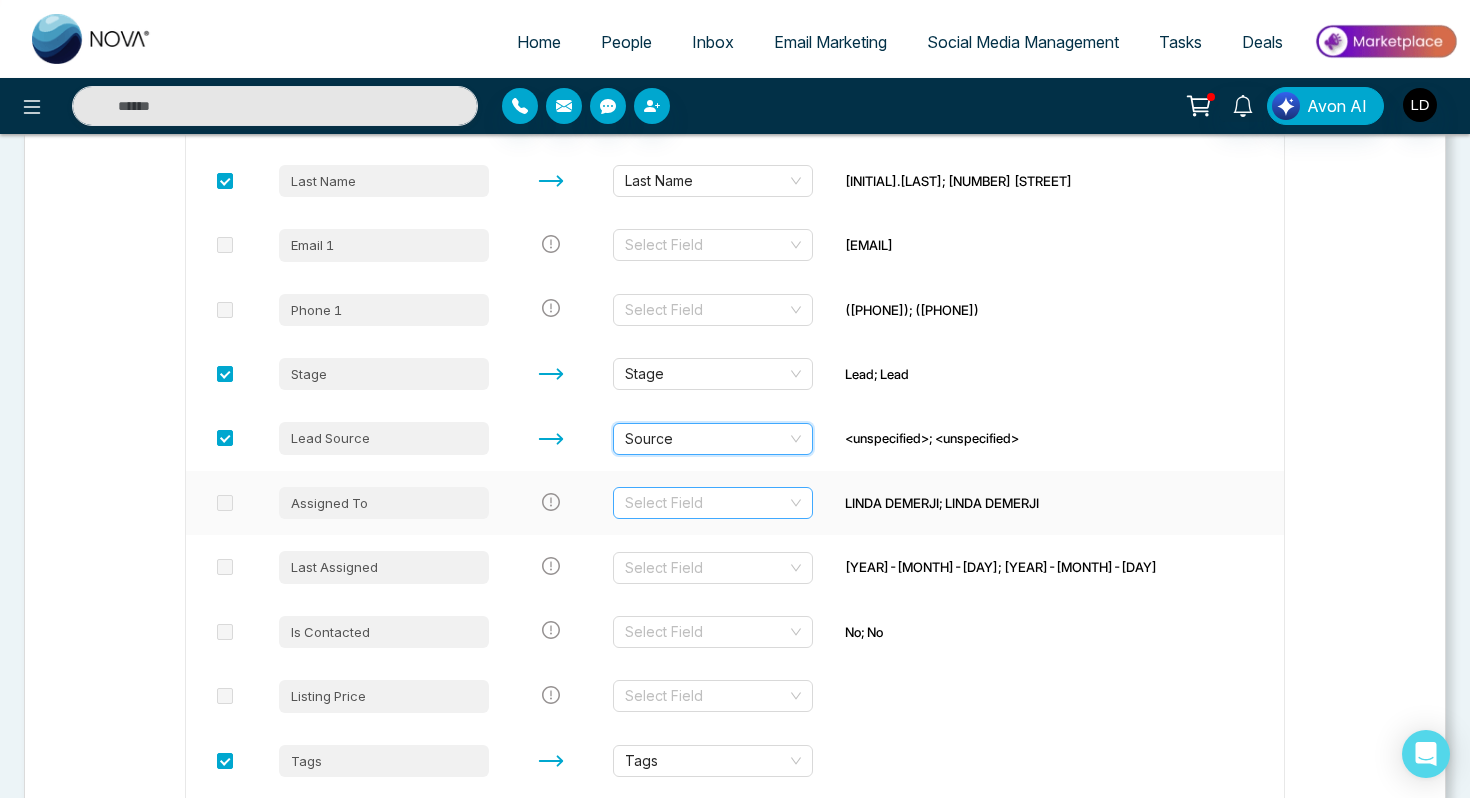click at bounding box center (706, 503) 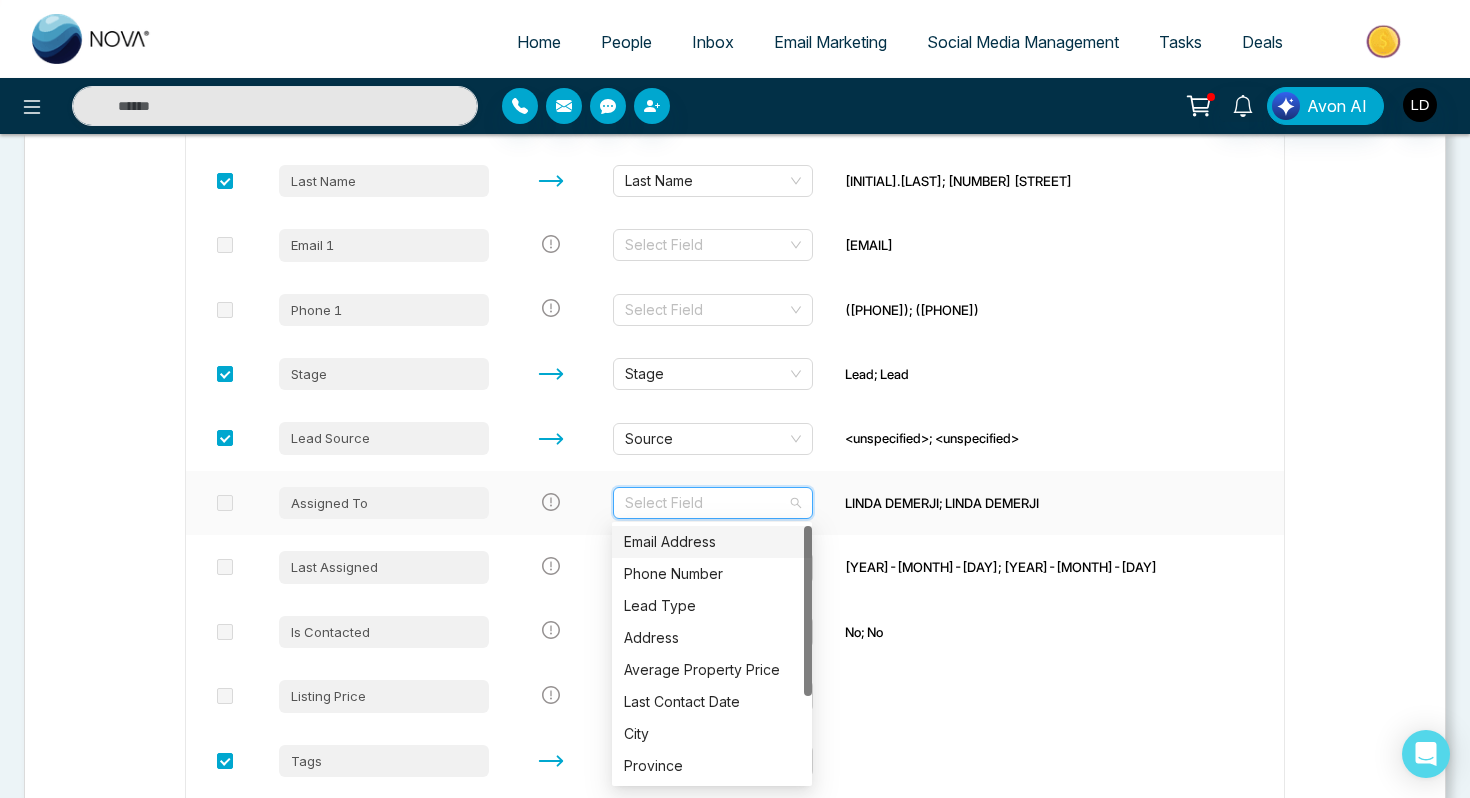 click at bounding box center [551, 503] 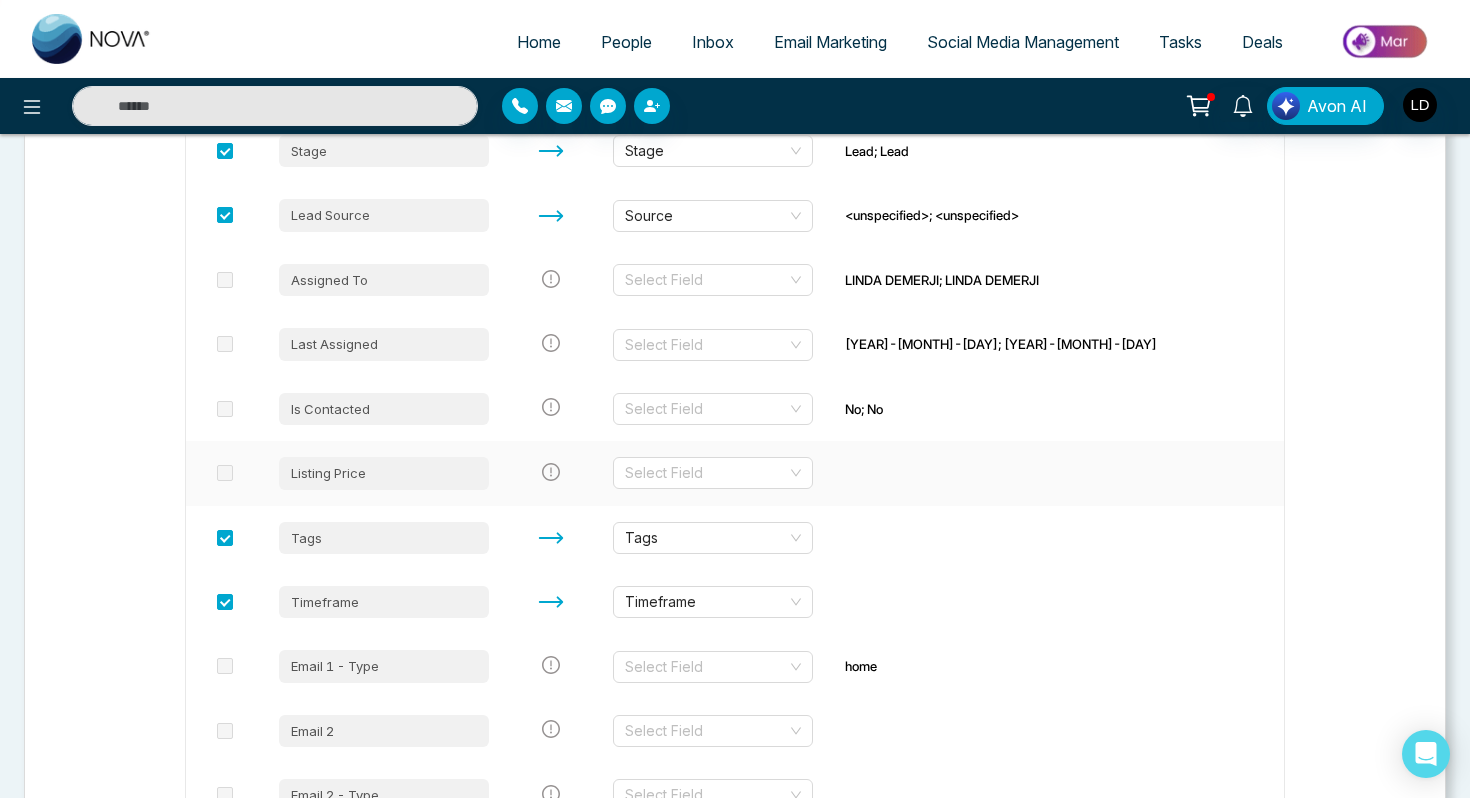 scroll, scrollTop: 758, scrollLeft: 0, axis: vertical 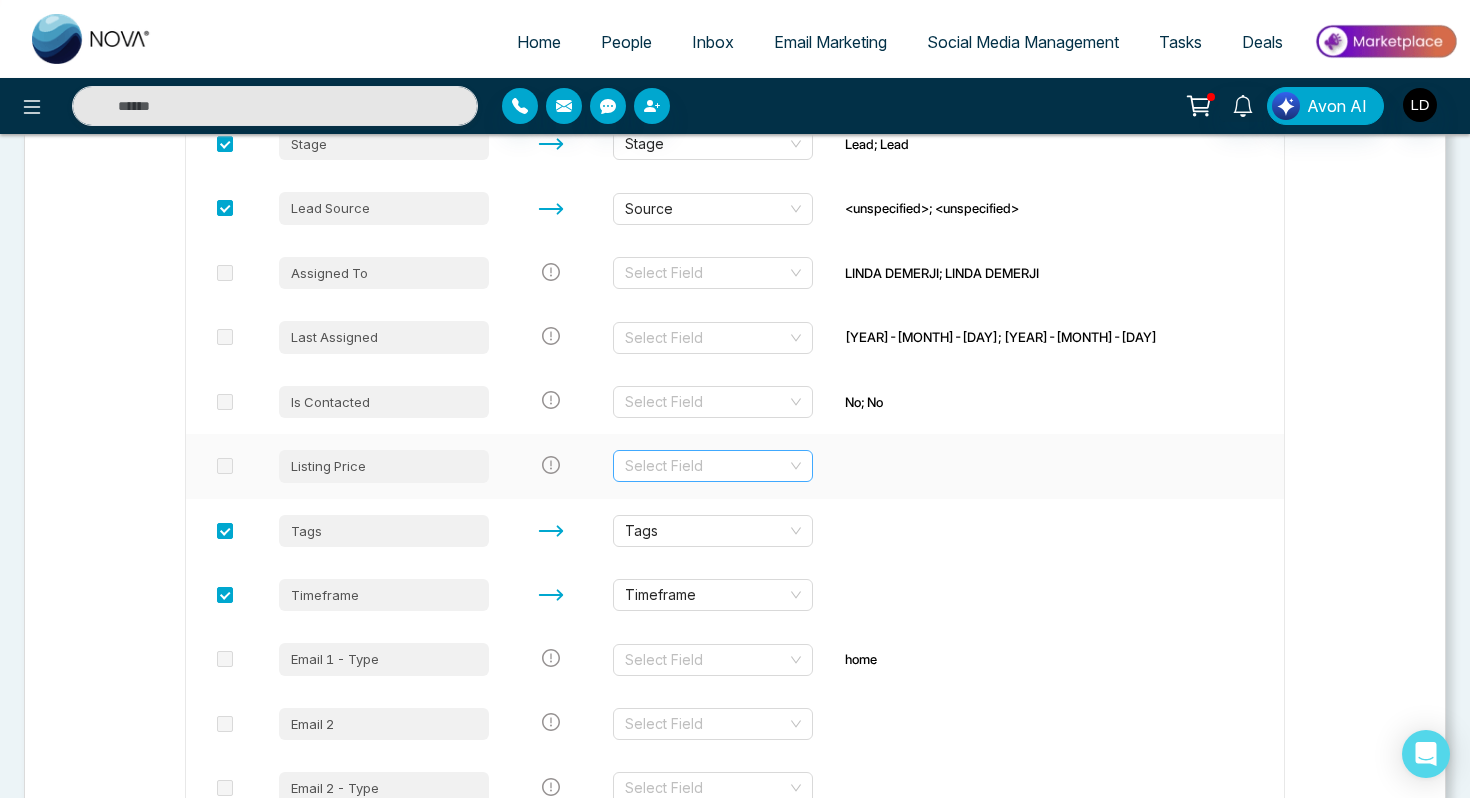 click at bounding box center (706, 466) 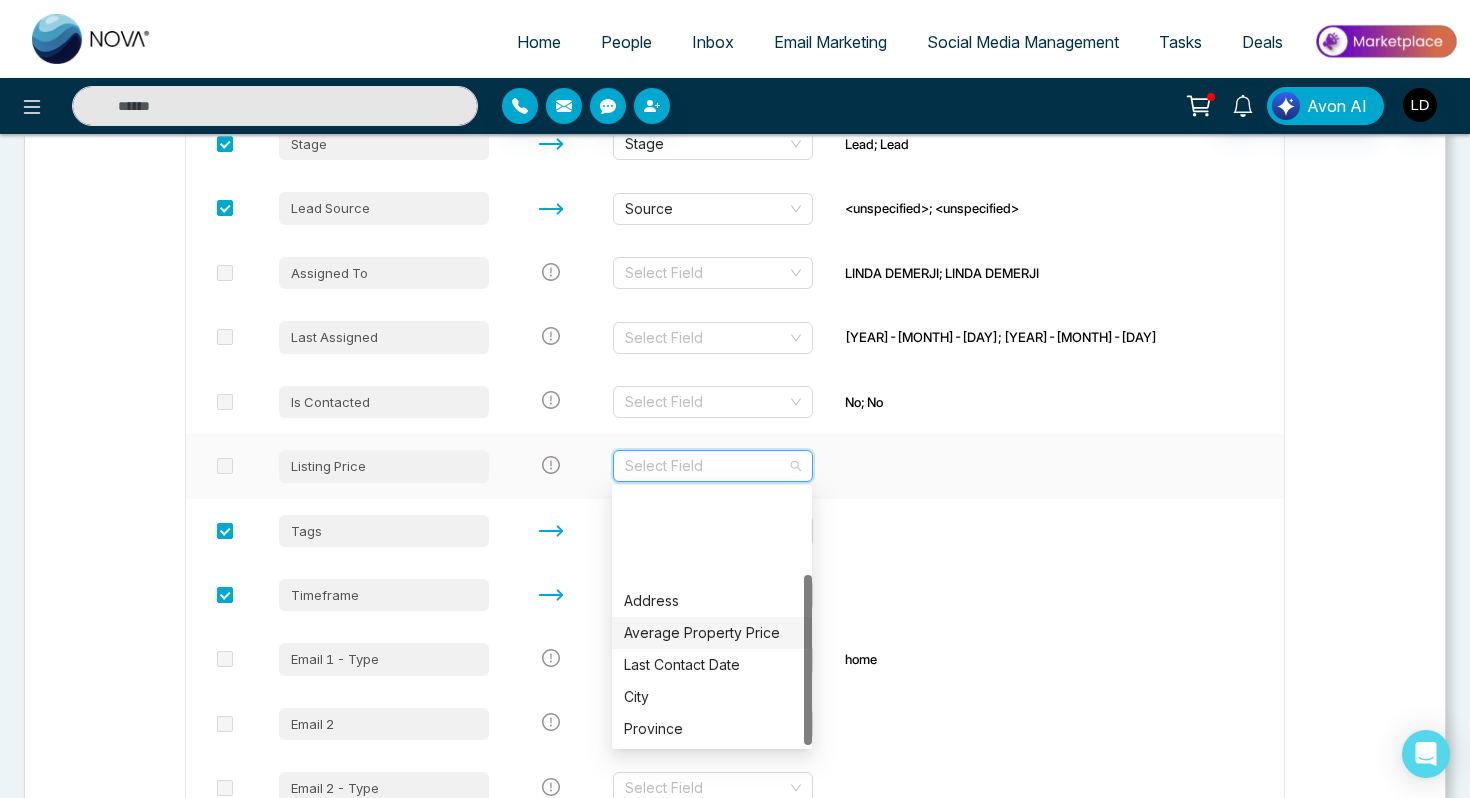 scroll, scrollTop: 128, scrollLeft: 0, axis: vertical 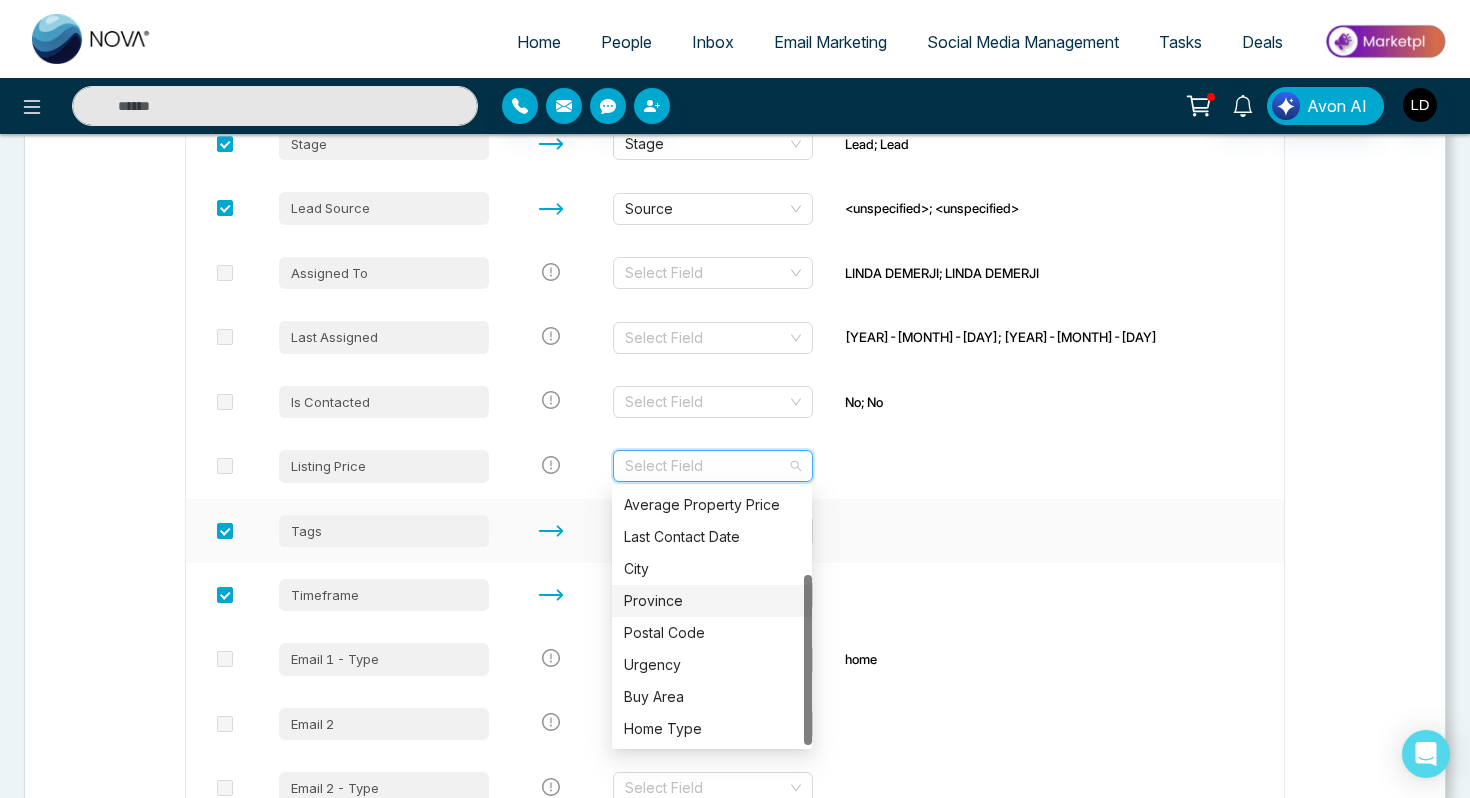 click 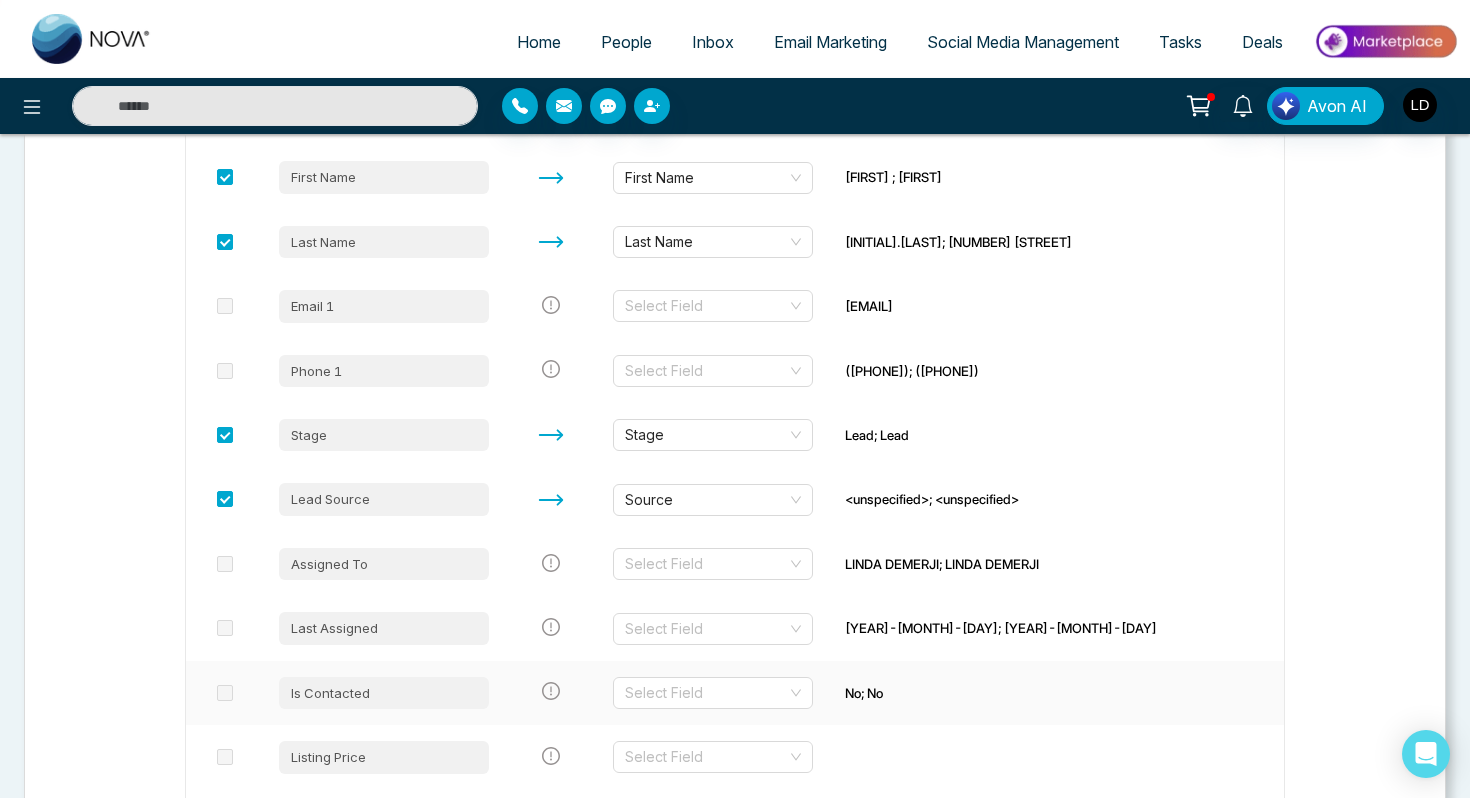scroll, scrollTop: 453, scrollLeft: 0, axis: vertical 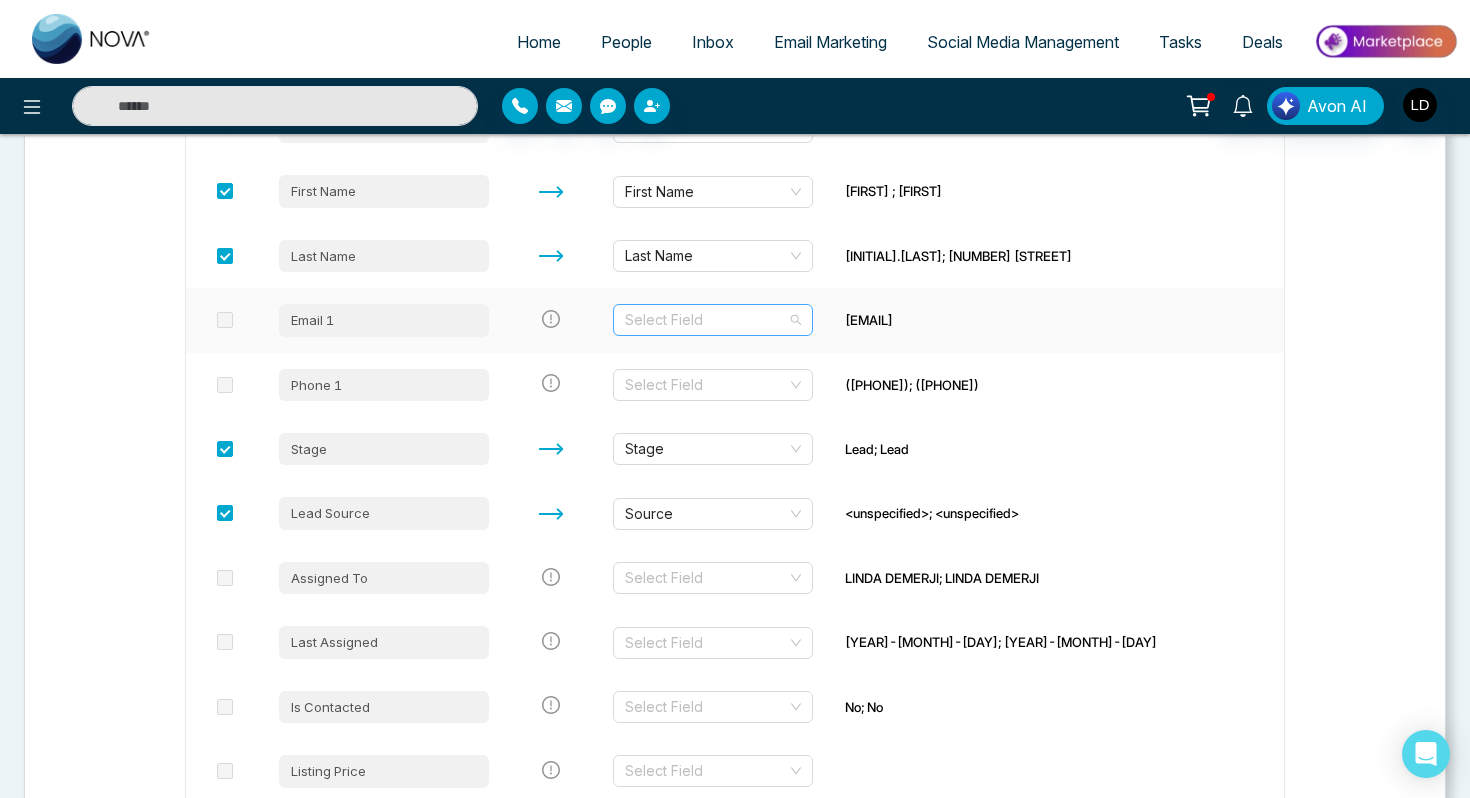 click at bounding box center (706, 320) 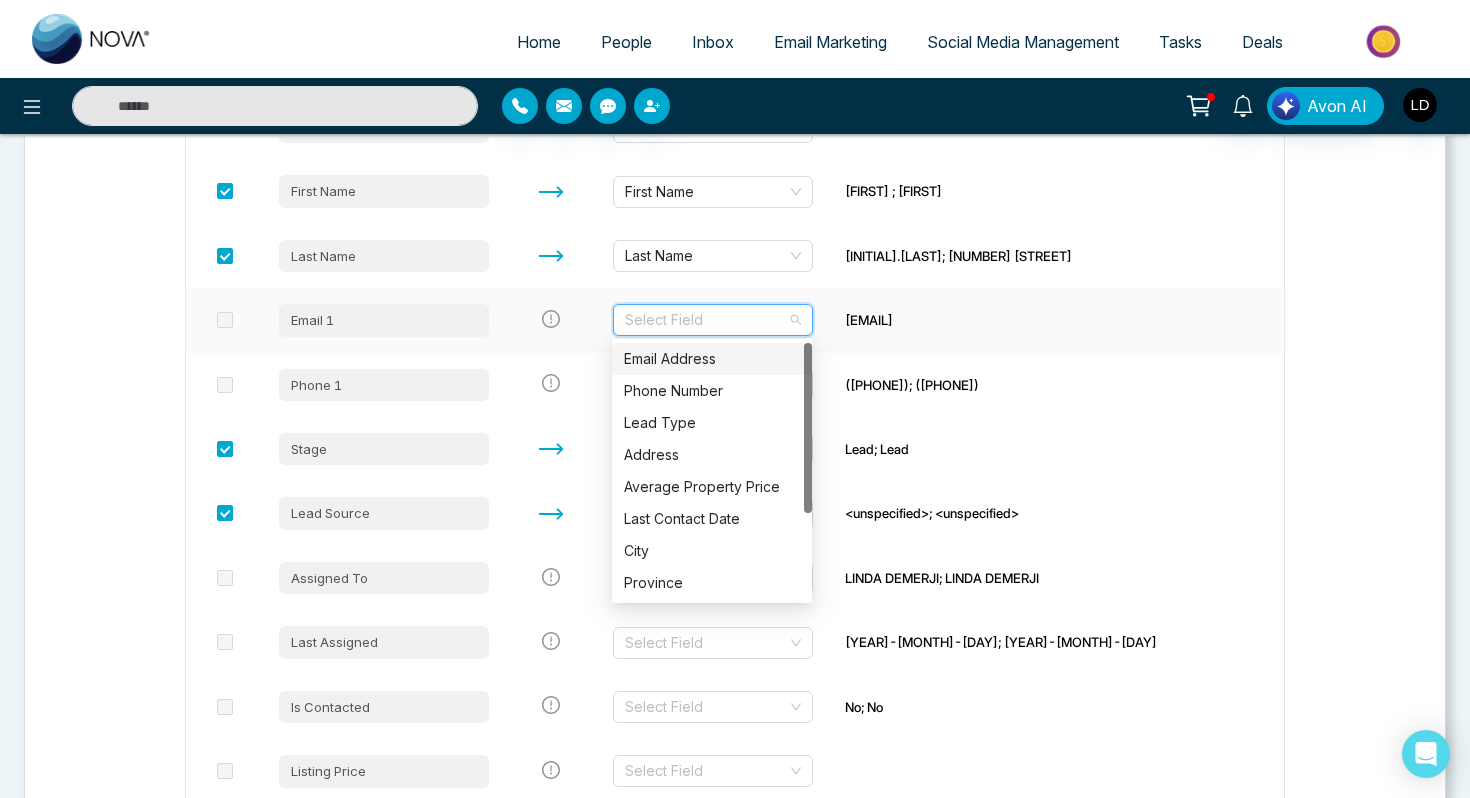 click on "Email Address" at bounding box center (712, 359) 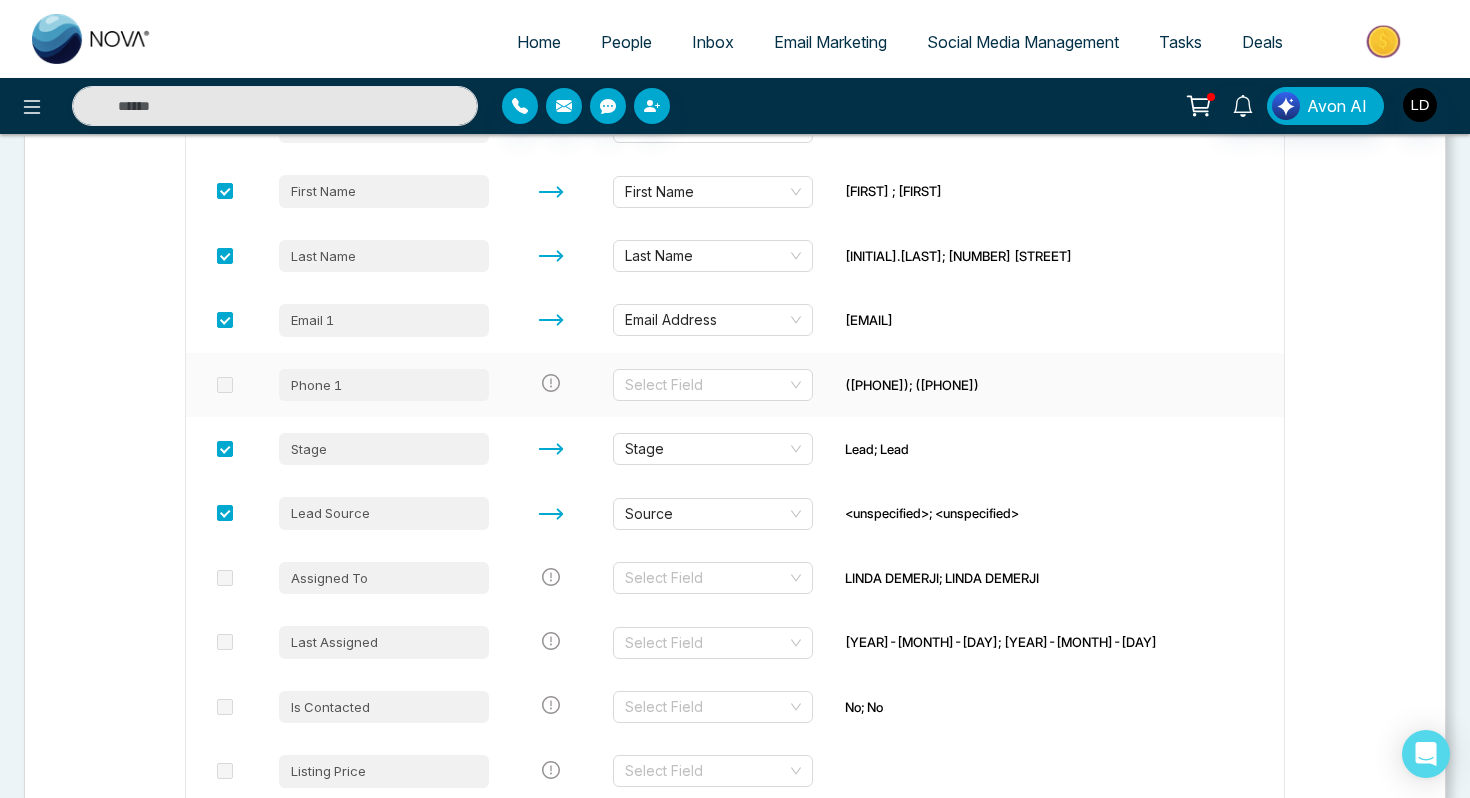 click on "Select Field" at bounding box center (713, 385) 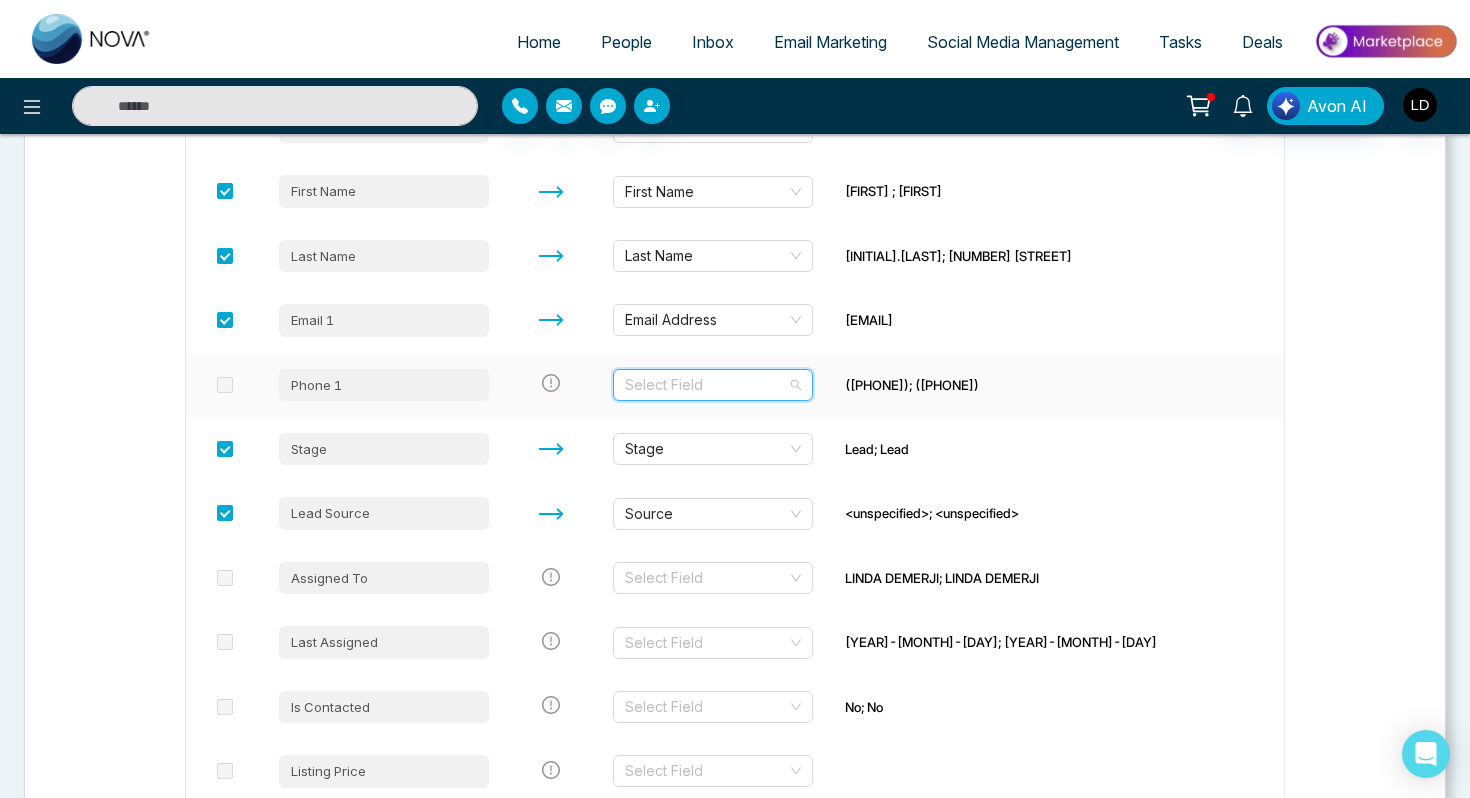 click at bounding box center (706, 385) 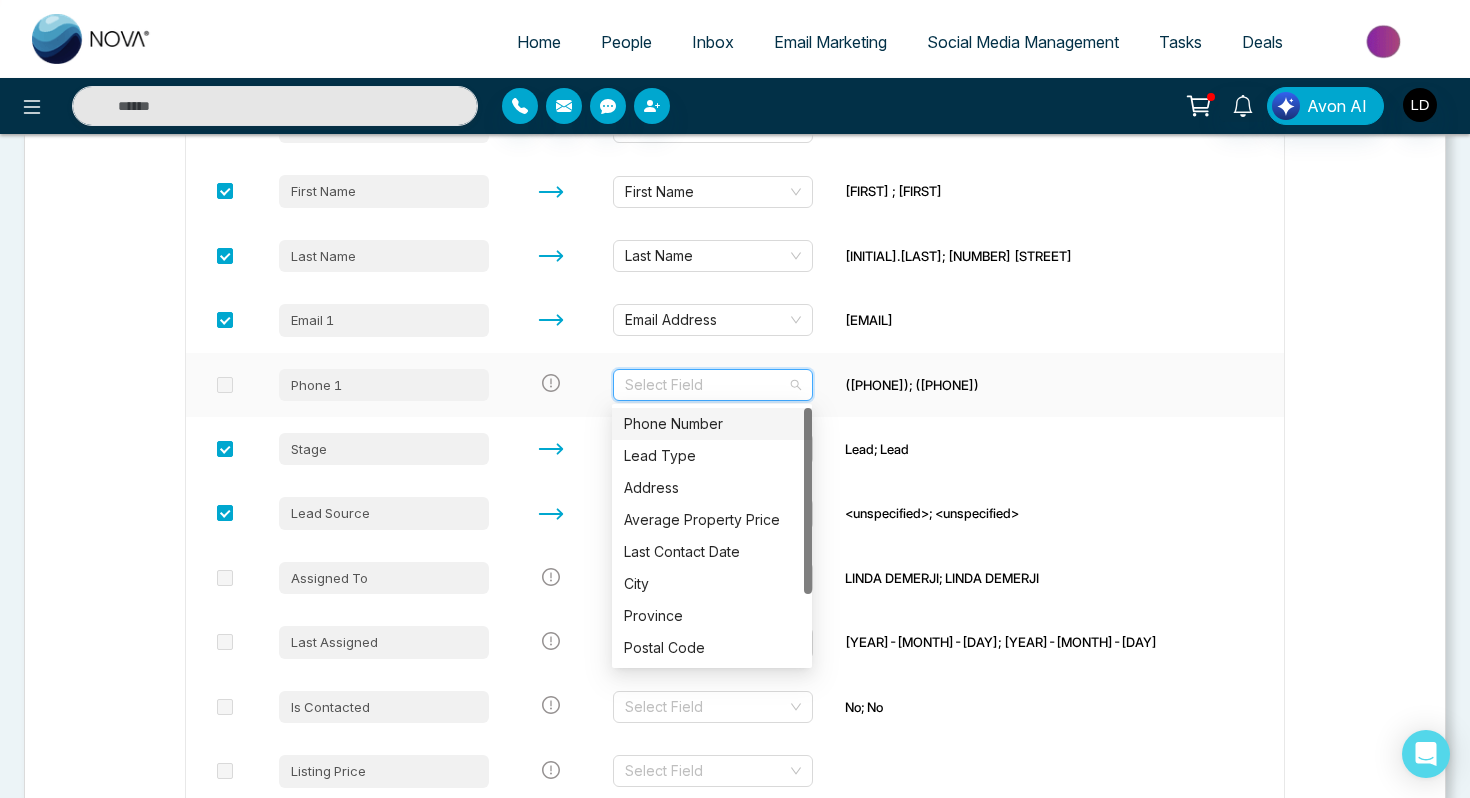 click on "Phone Number" at bounding box center (712, 424) 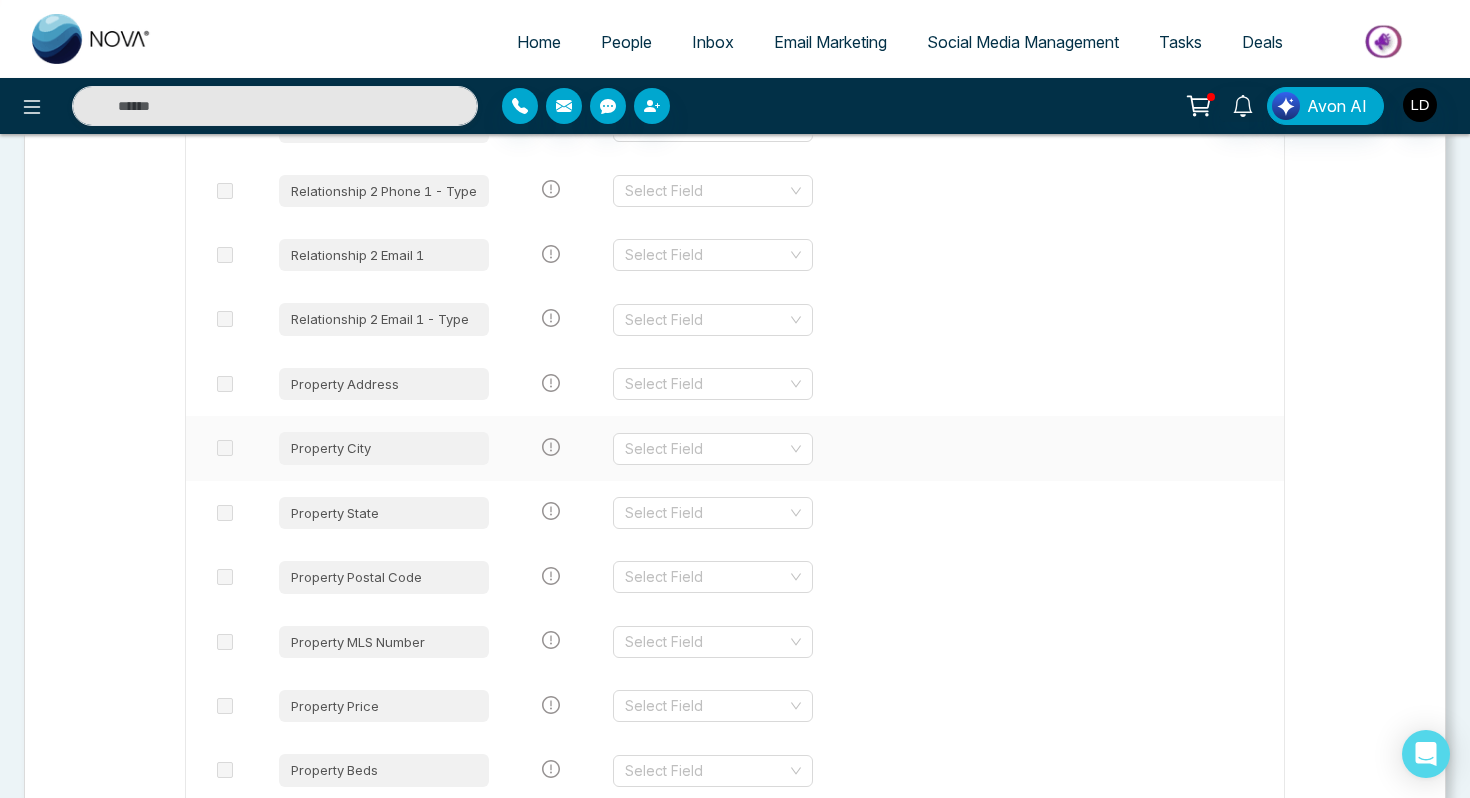 scroll, scrollTop: 3098, scrollLeft: 0, axis: vertical 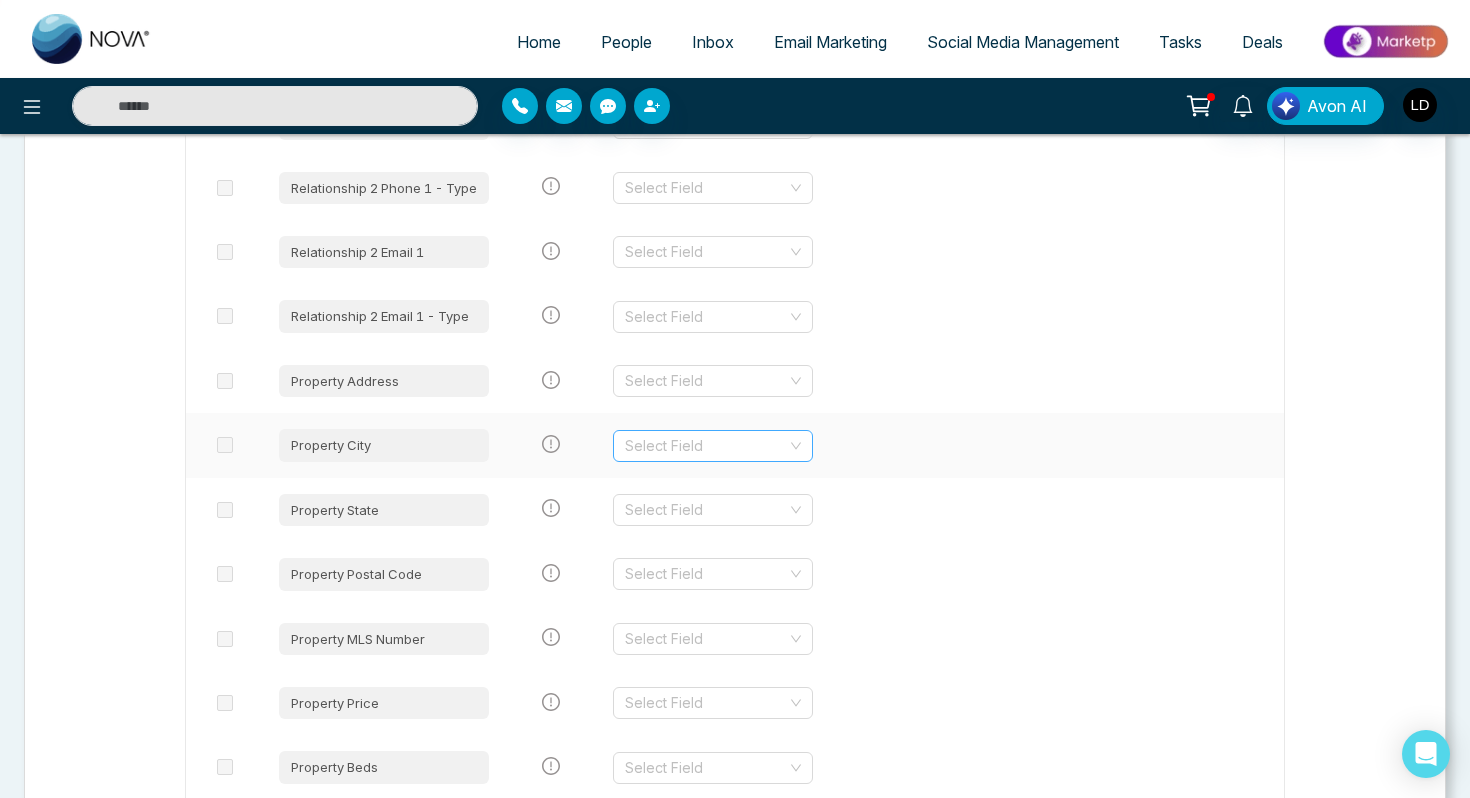click at bounding box center [706, 446] 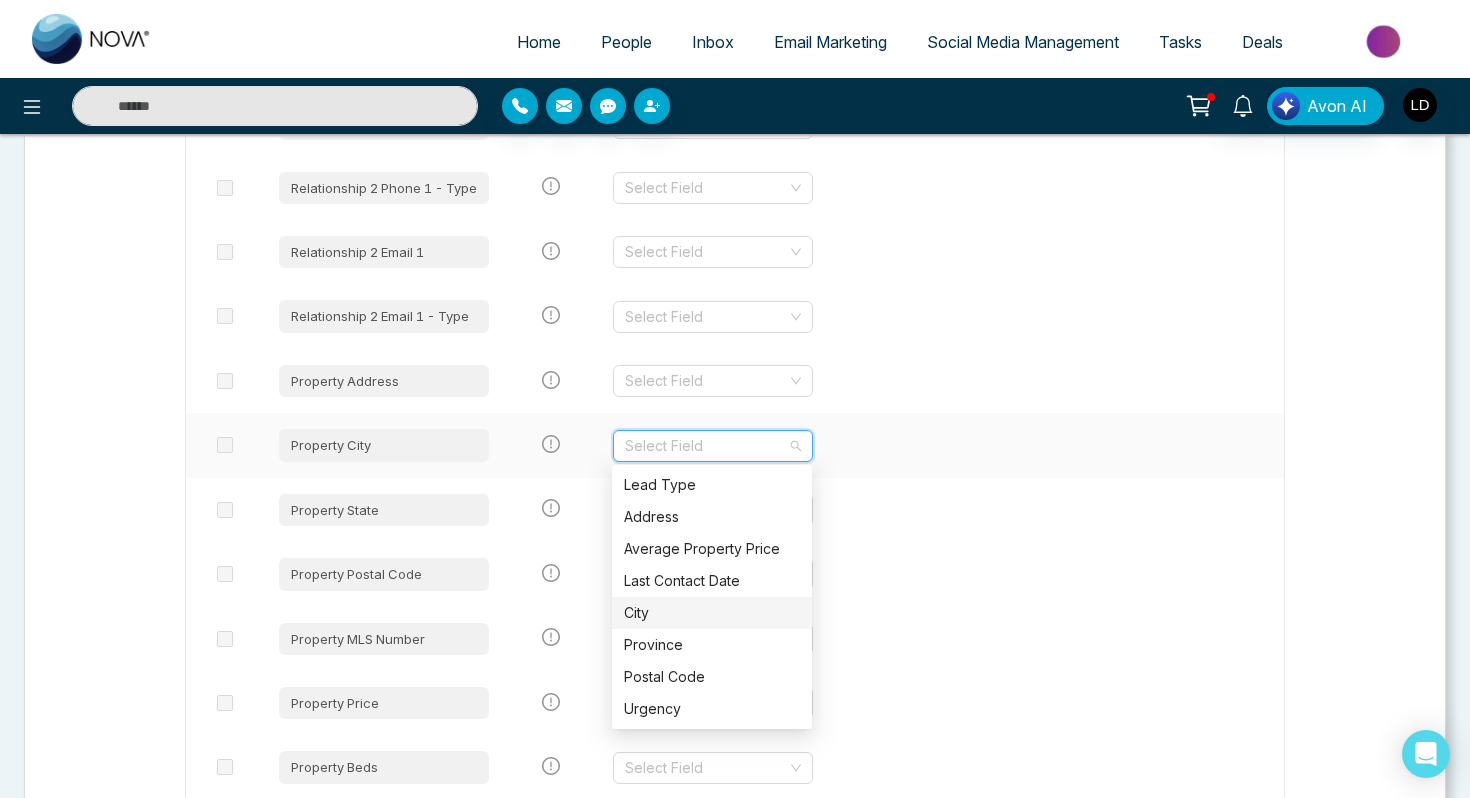 click on "City" at bounding box center (712, 613) 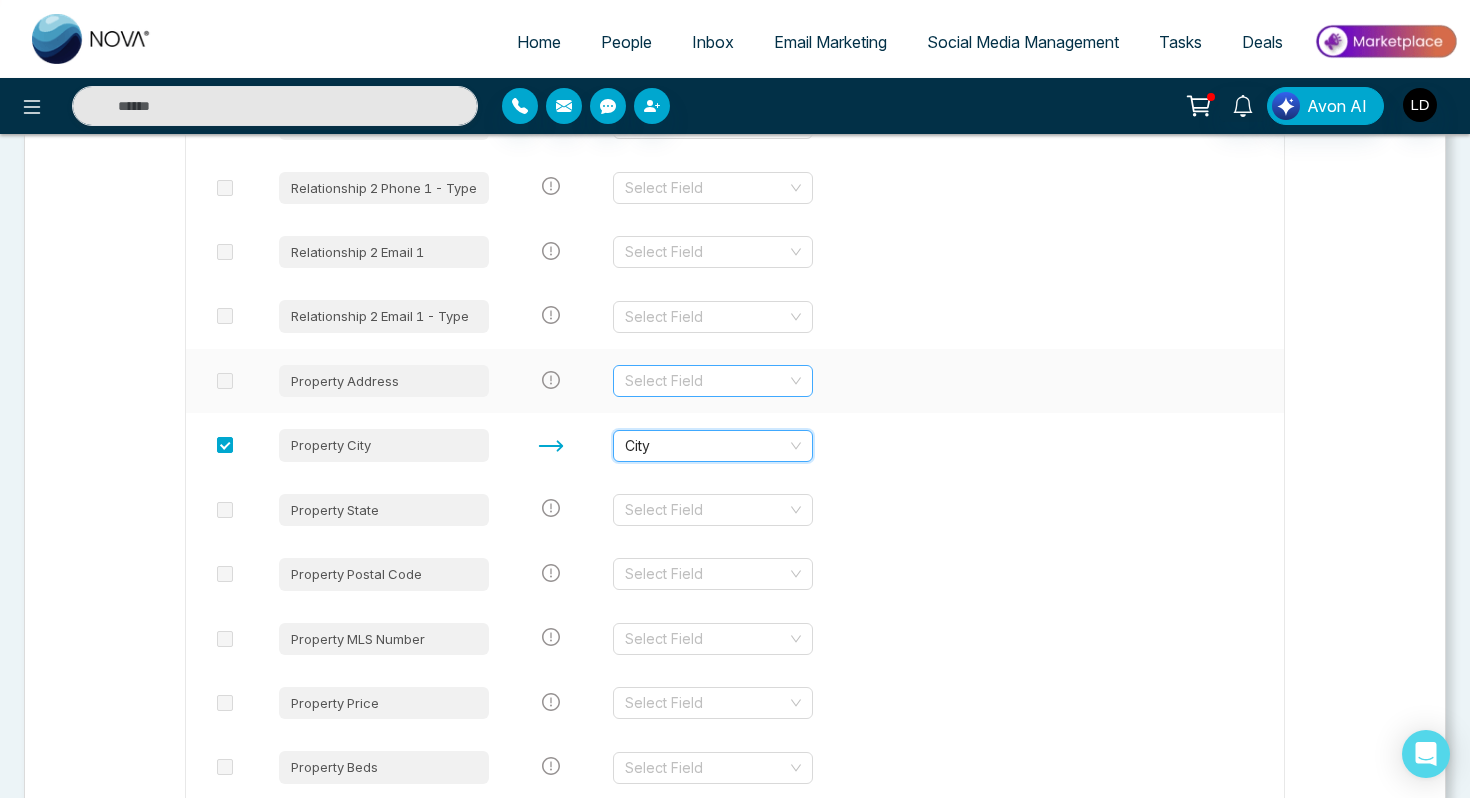 click at bounding box center [706, 381] 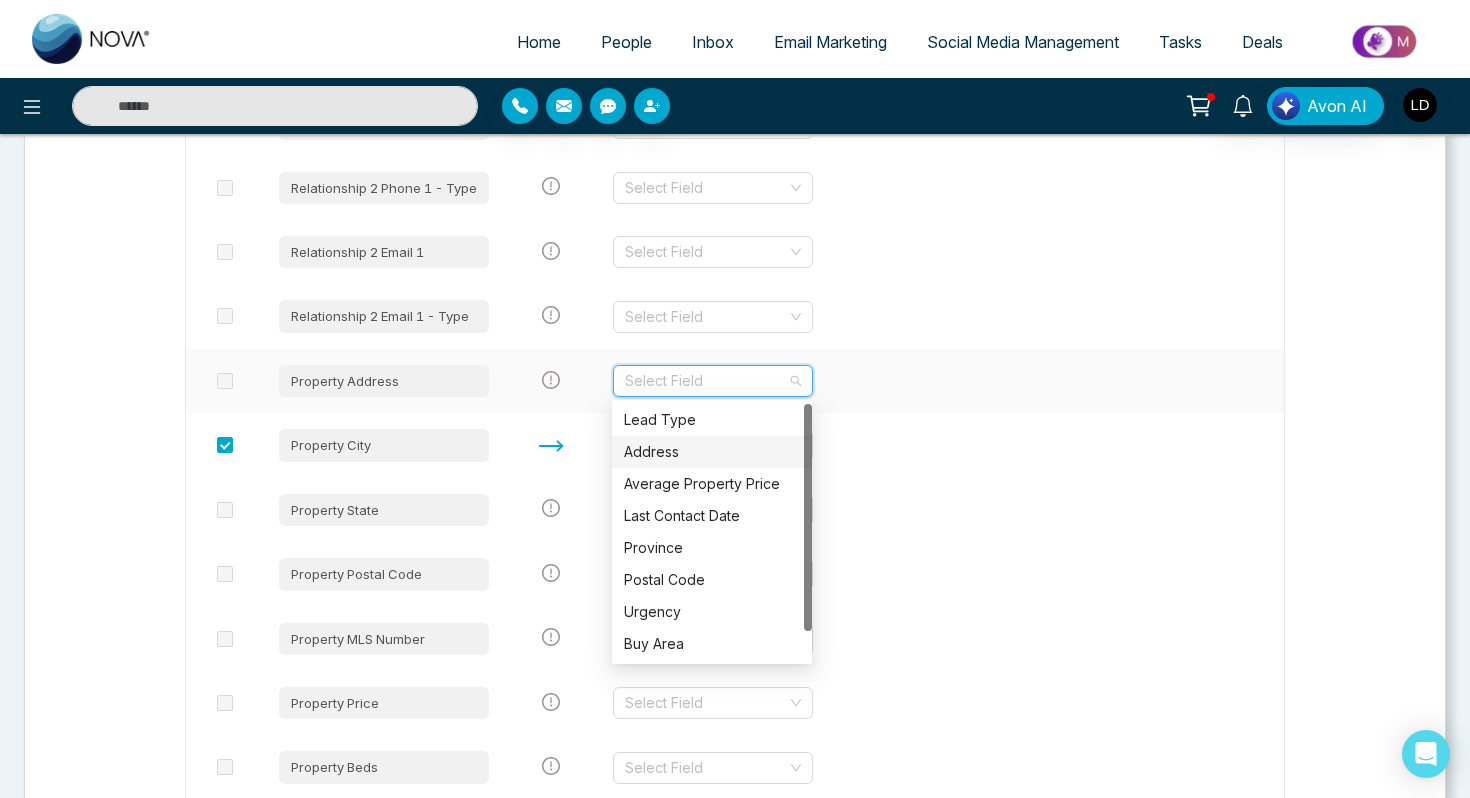 click on "Address" at bounding box center [712, 452] 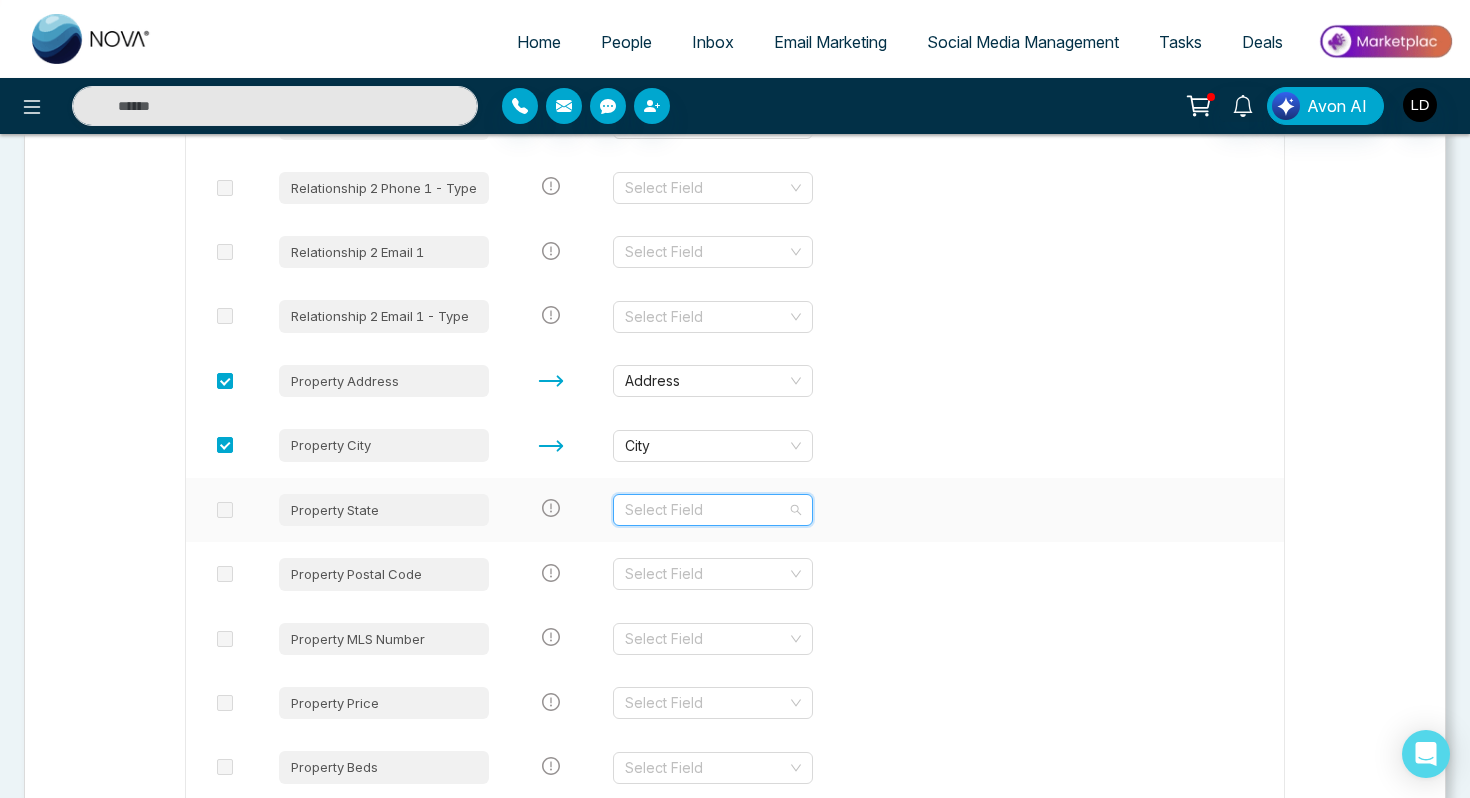click at bounding box center (706, 510) 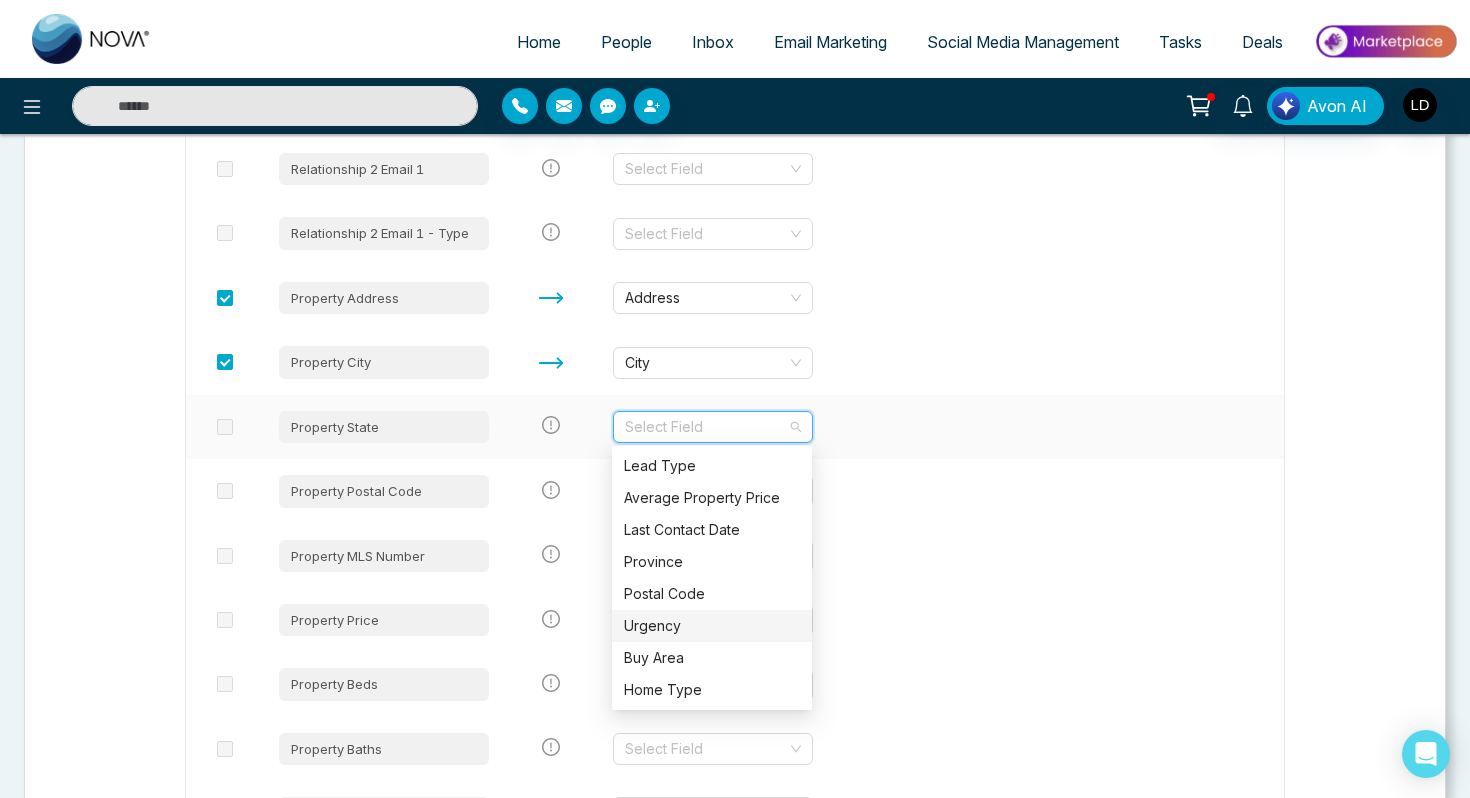 scroll, scrollTop: 3180, scrollLeft: 0, axis: vertical 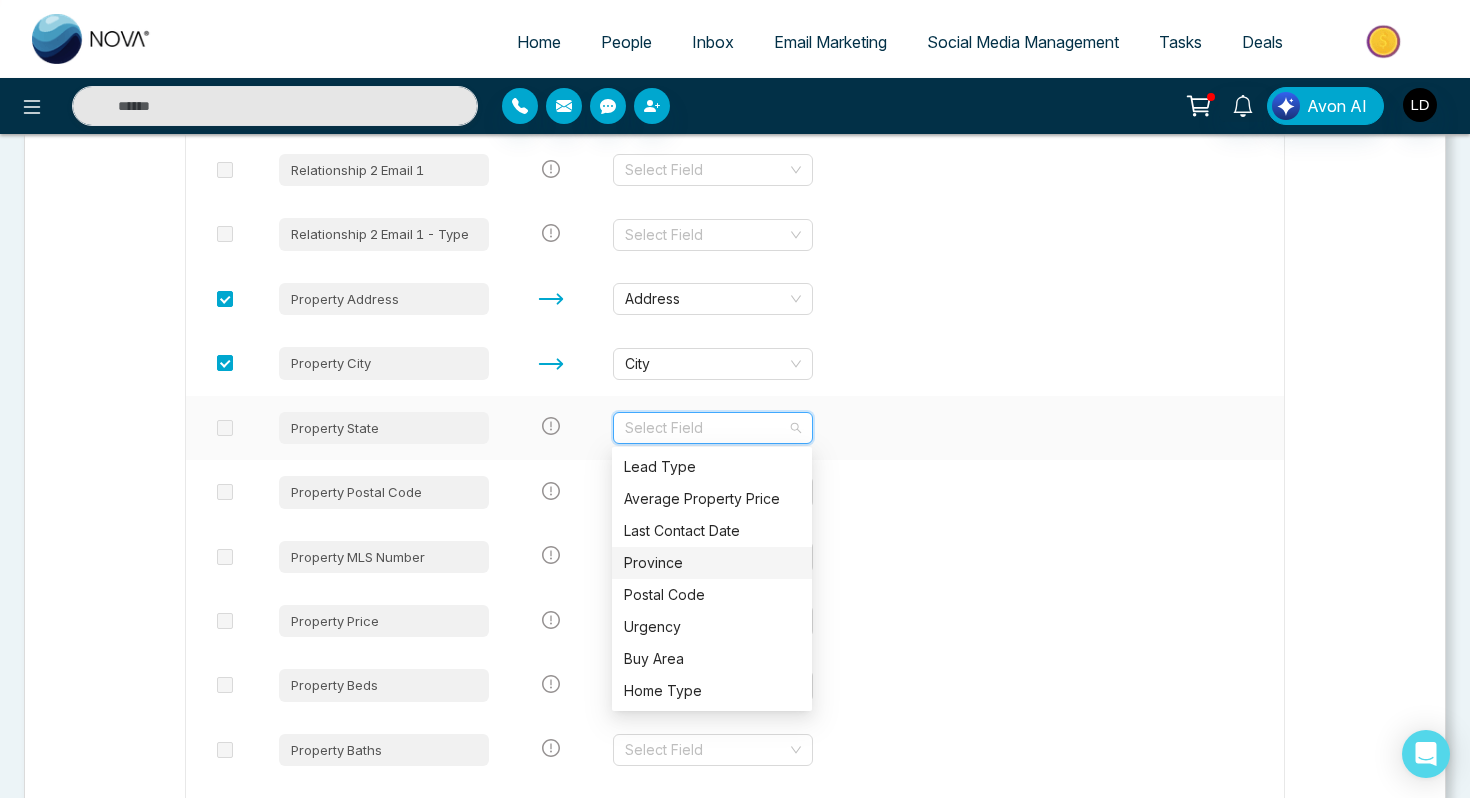 click on "Province" at bounding box center [712, 563] 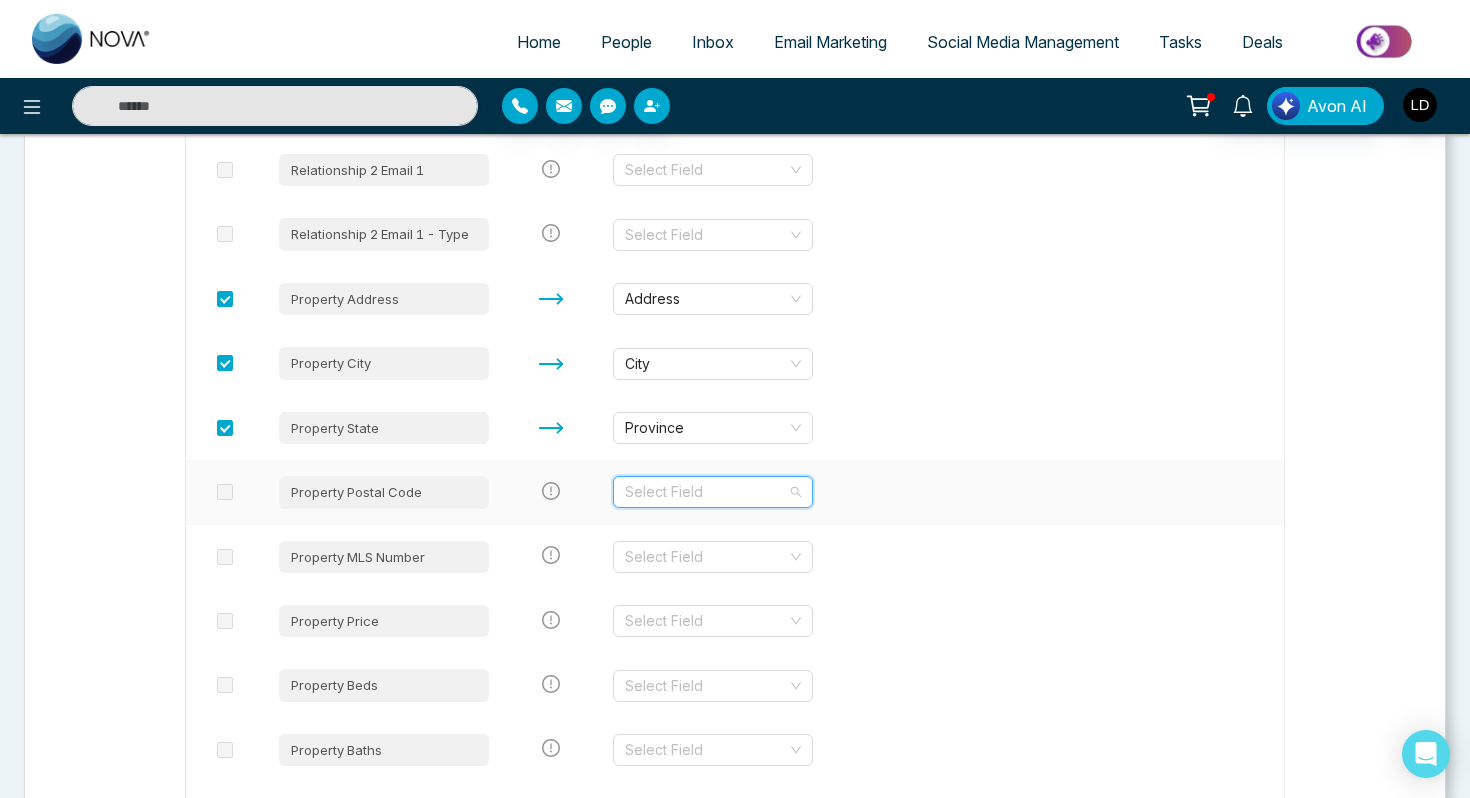click at bounding box center [706, 492] 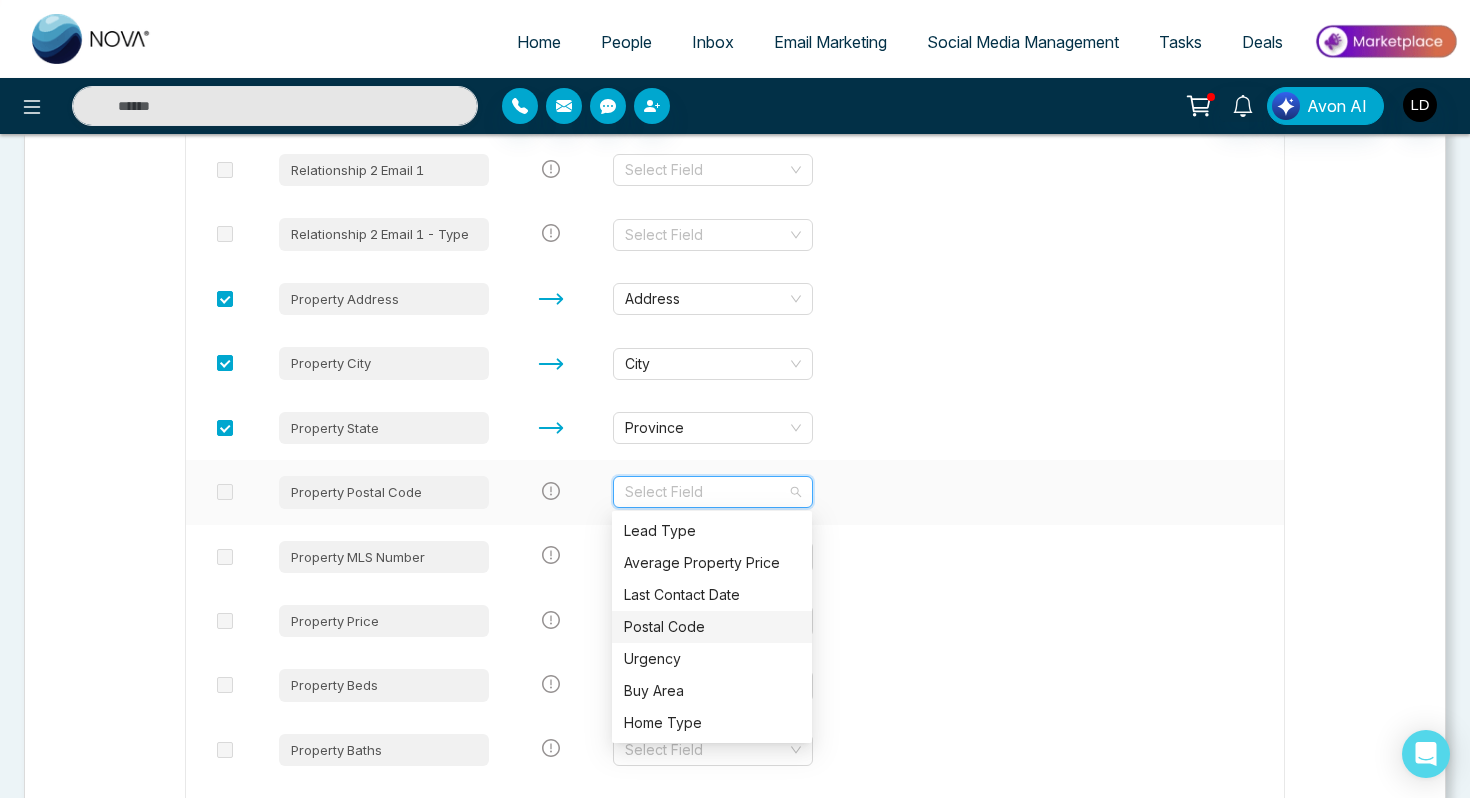click on "Postal Code" at bounding box center (712, 627) 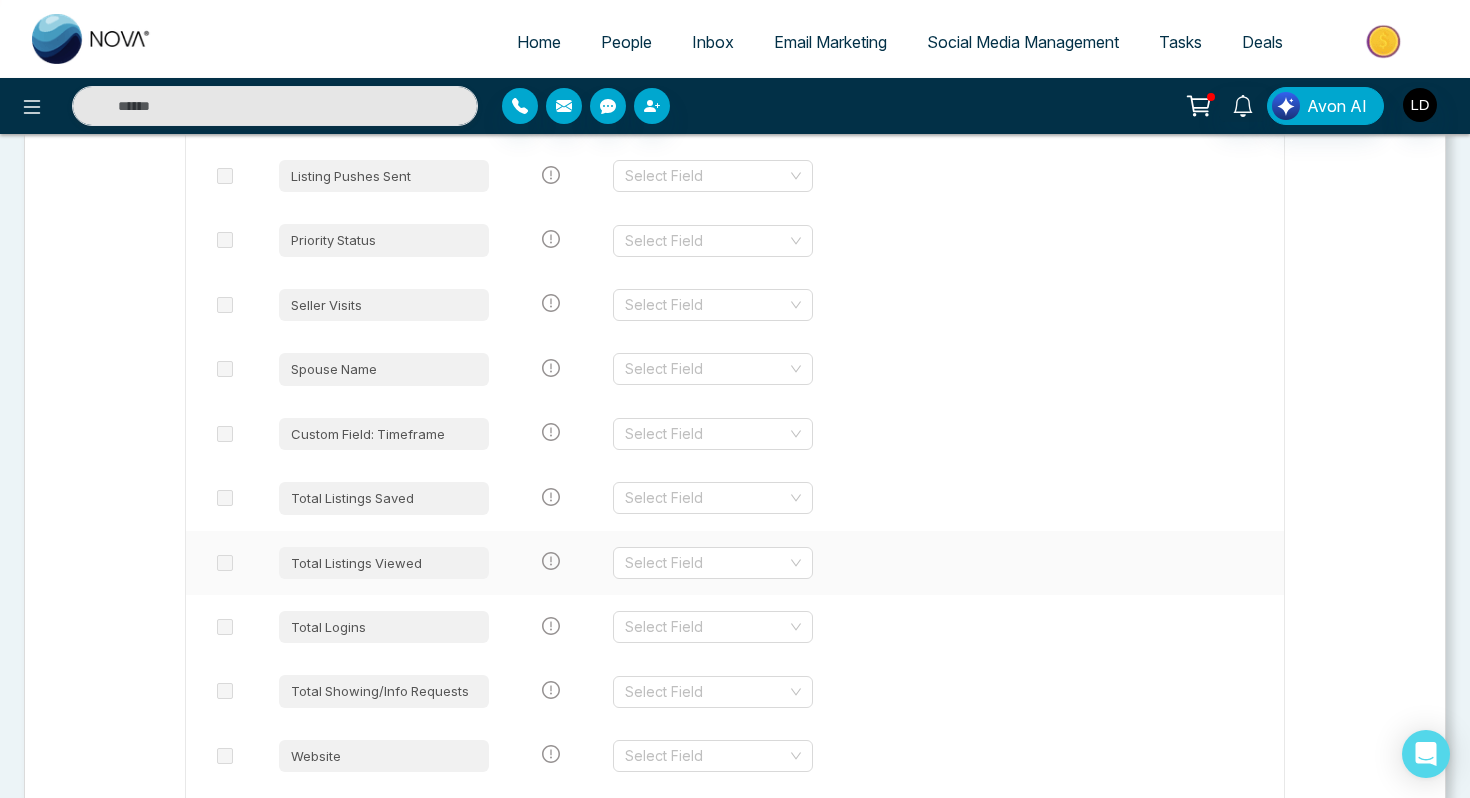 scroll, scrollTop: 5512, scrollLeft: 0, axis: vertical 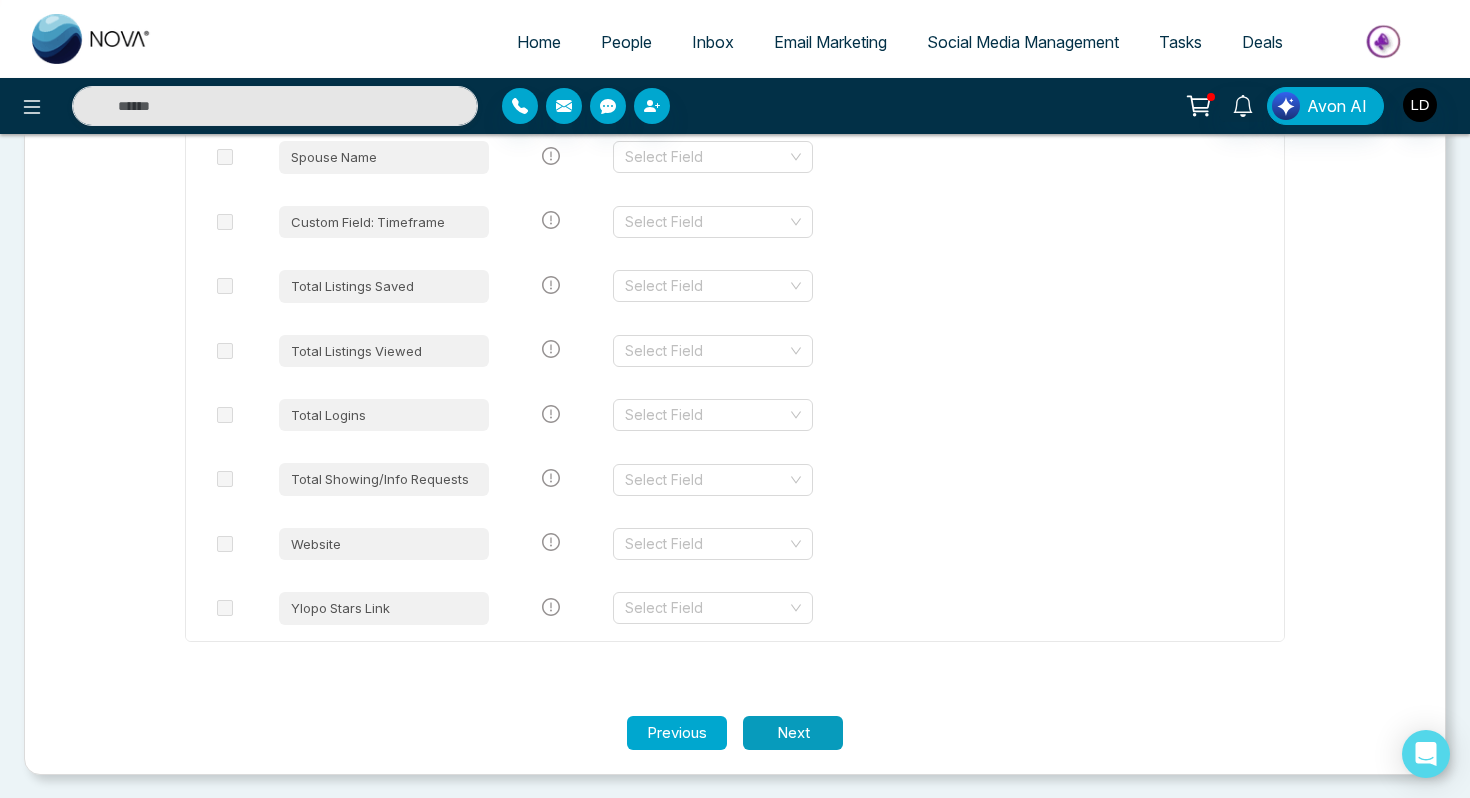 click on "Next" at bounding box center (793, 733) 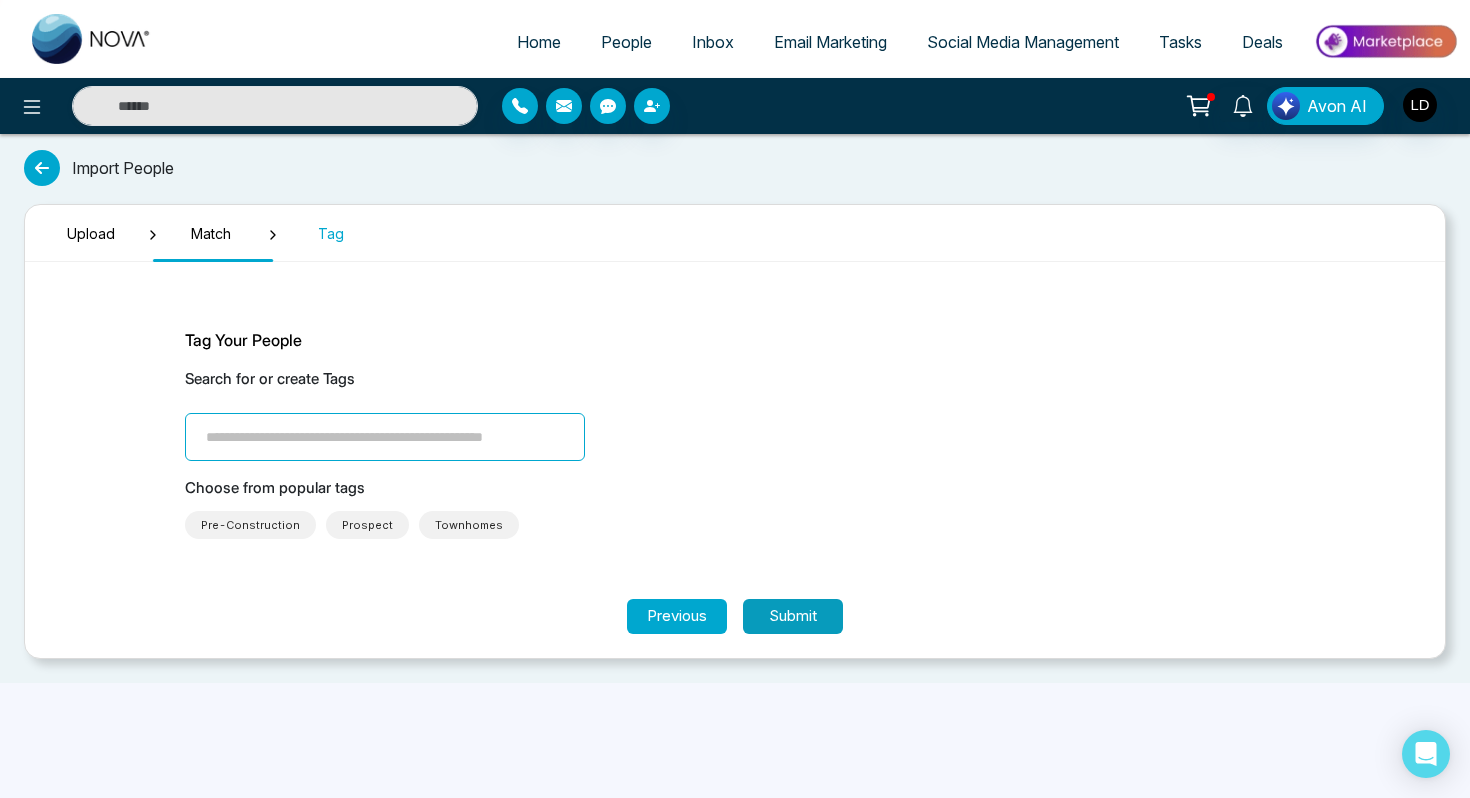 scroll, scrollTop: 0, scrollLeft: 0, axis: both 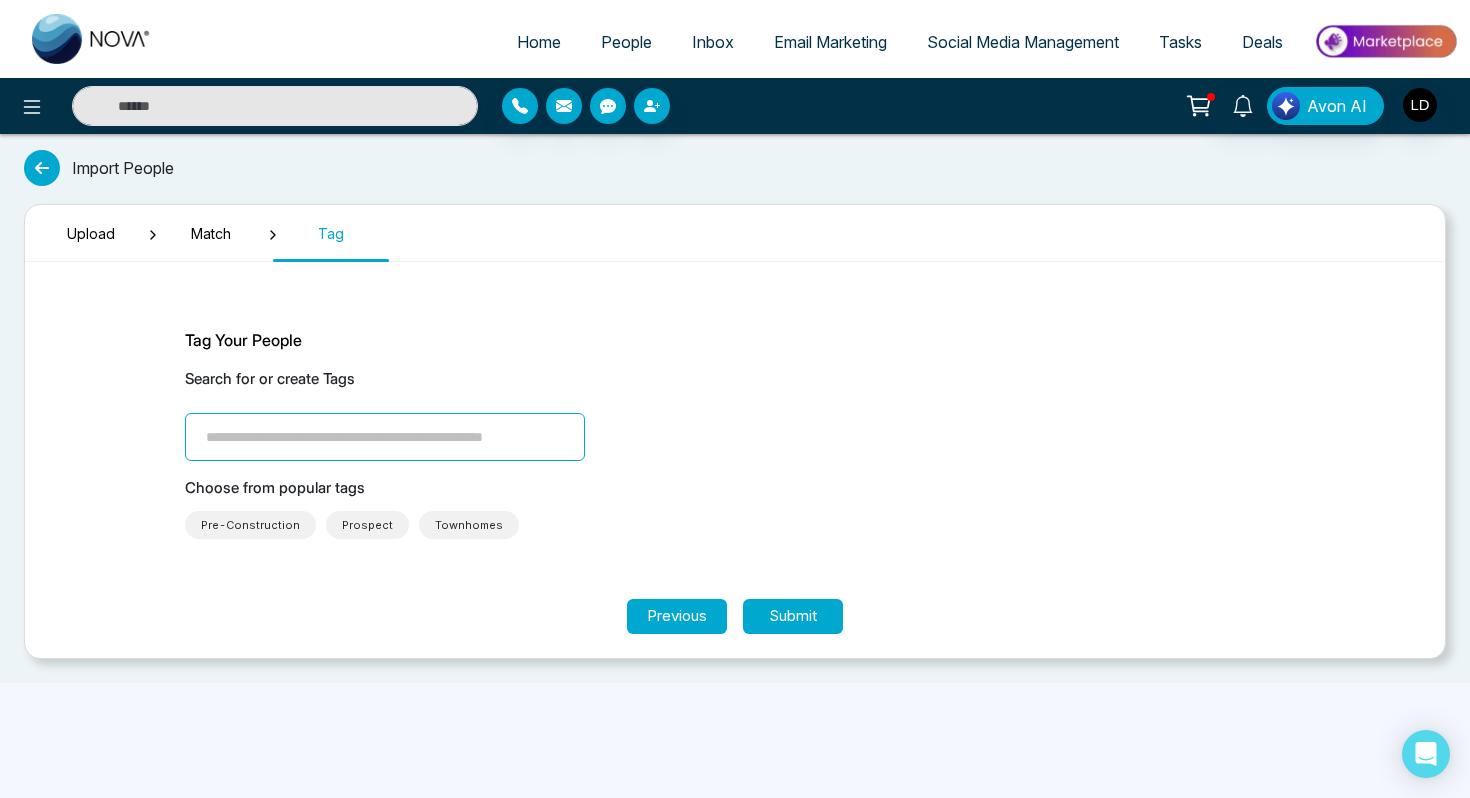 click at bounding box center (385, 437) 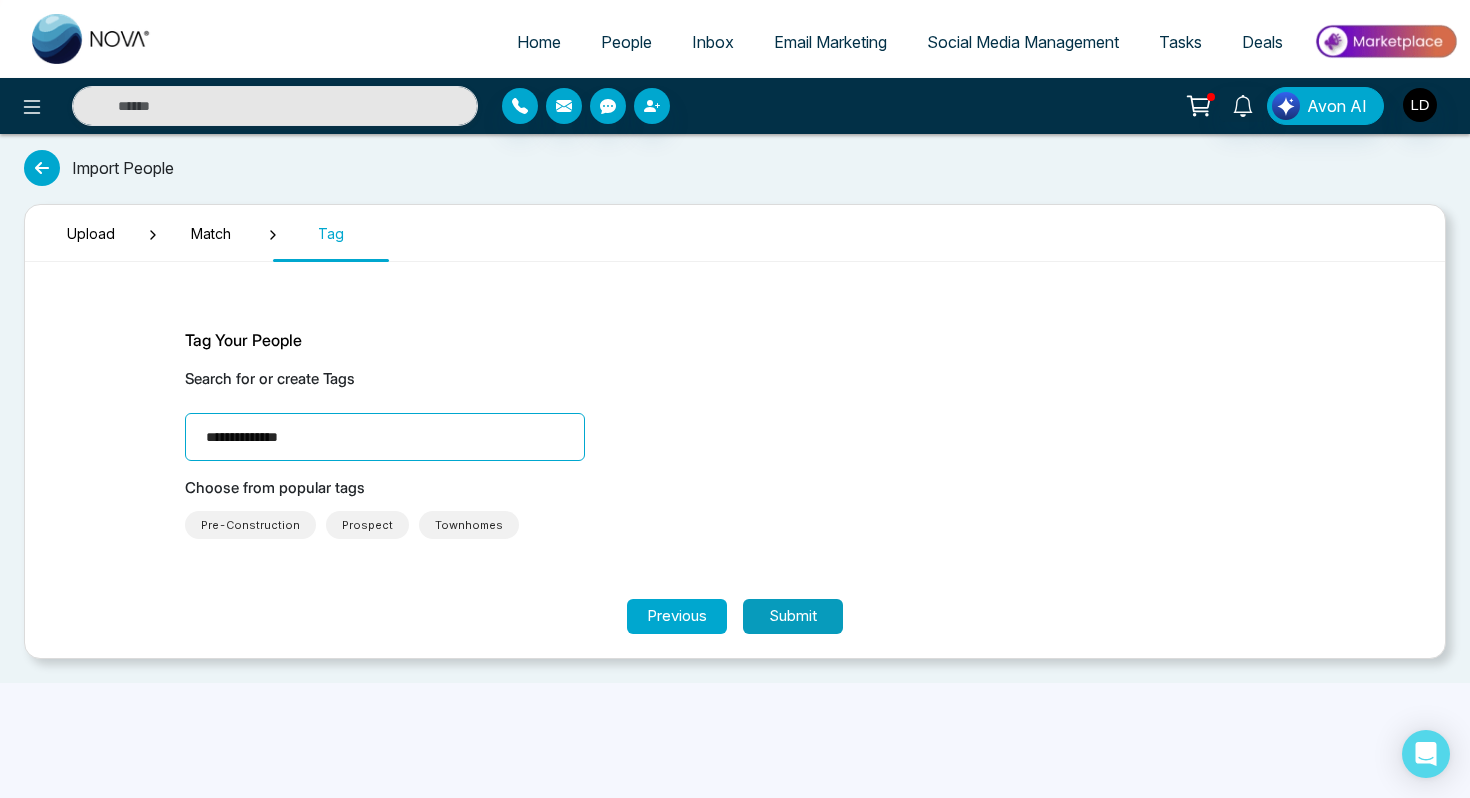 type on "**********" 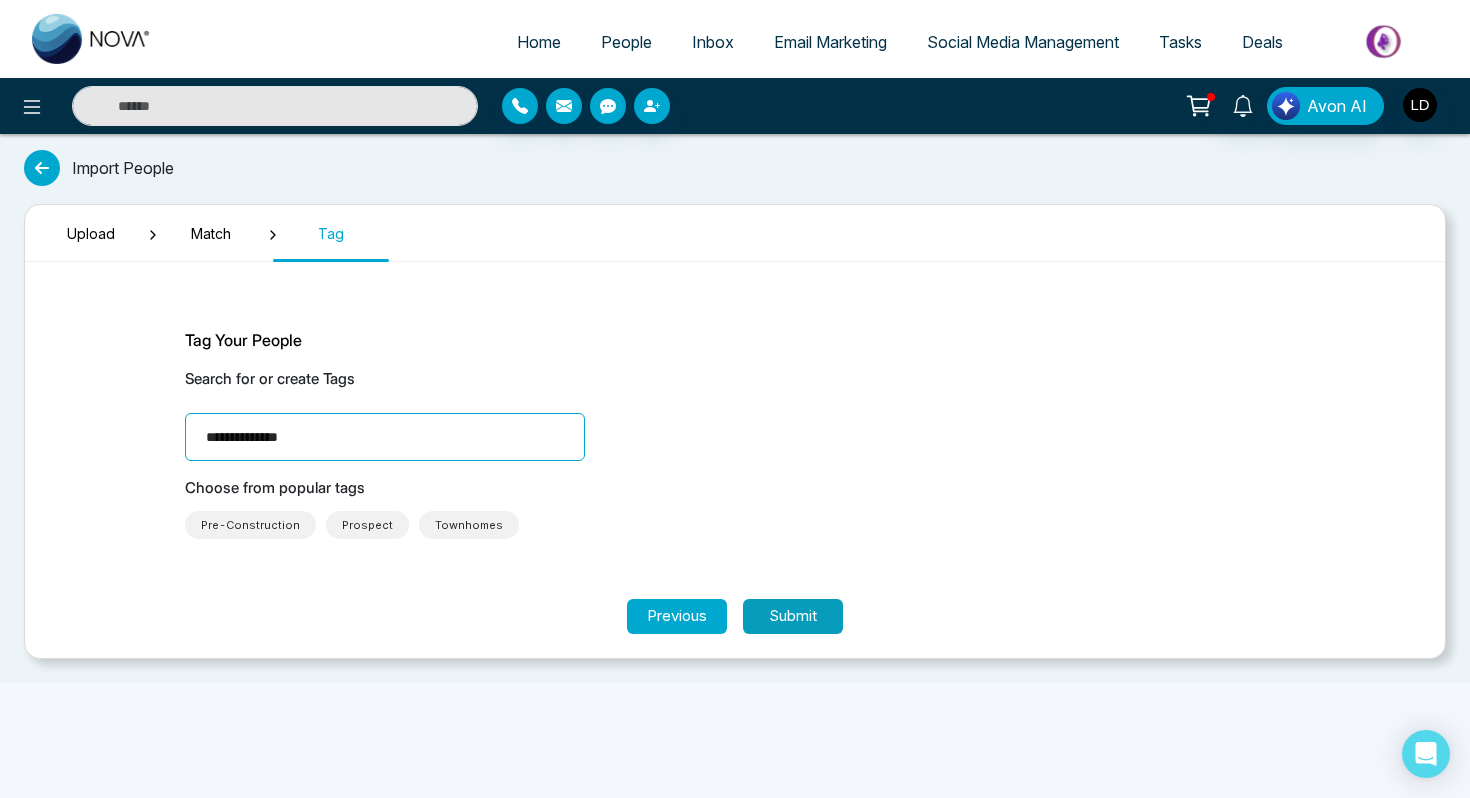 click on "Submit" at bounding box center [793, 616] 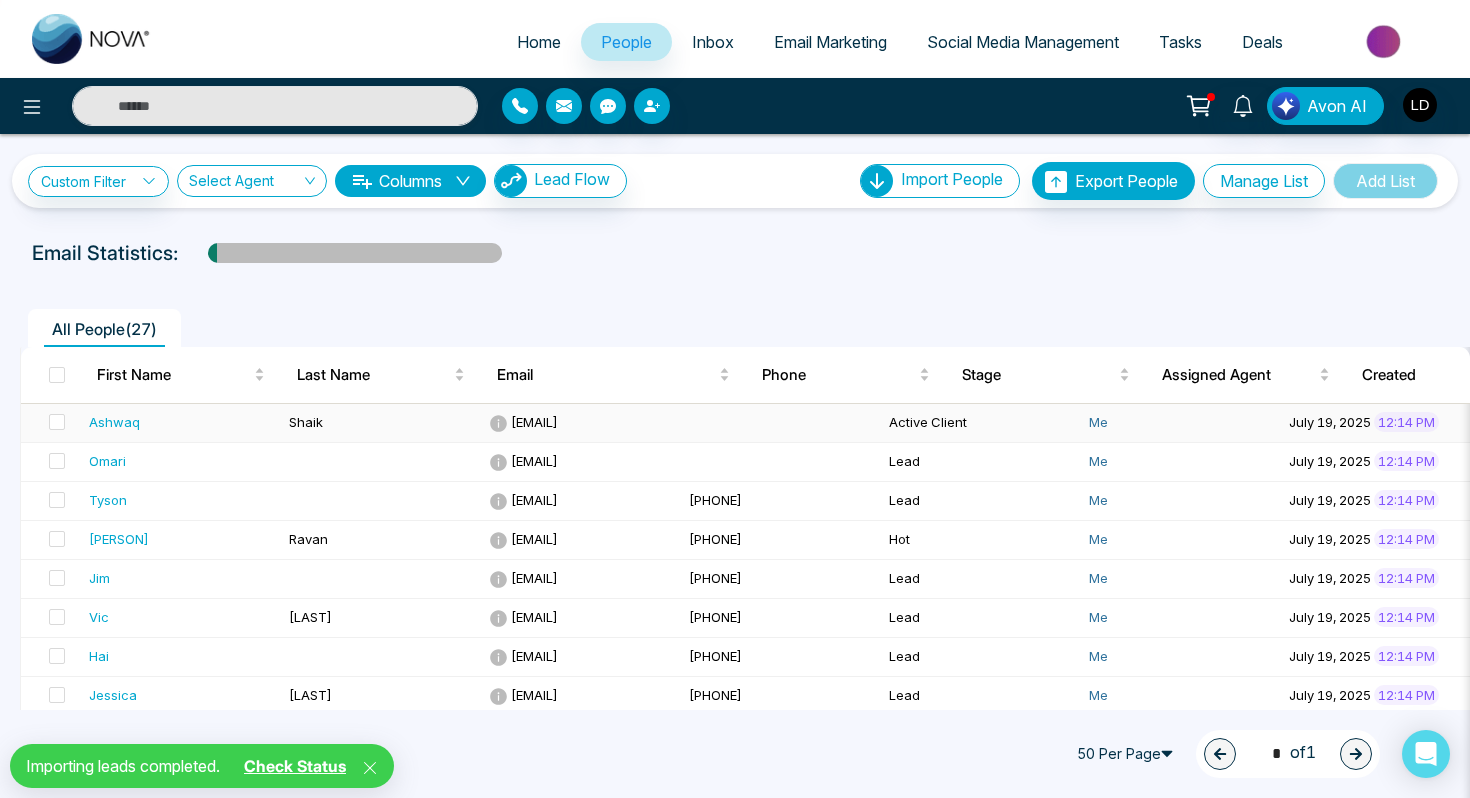 click on "Ashwaq" at bounding box center (181, 422) 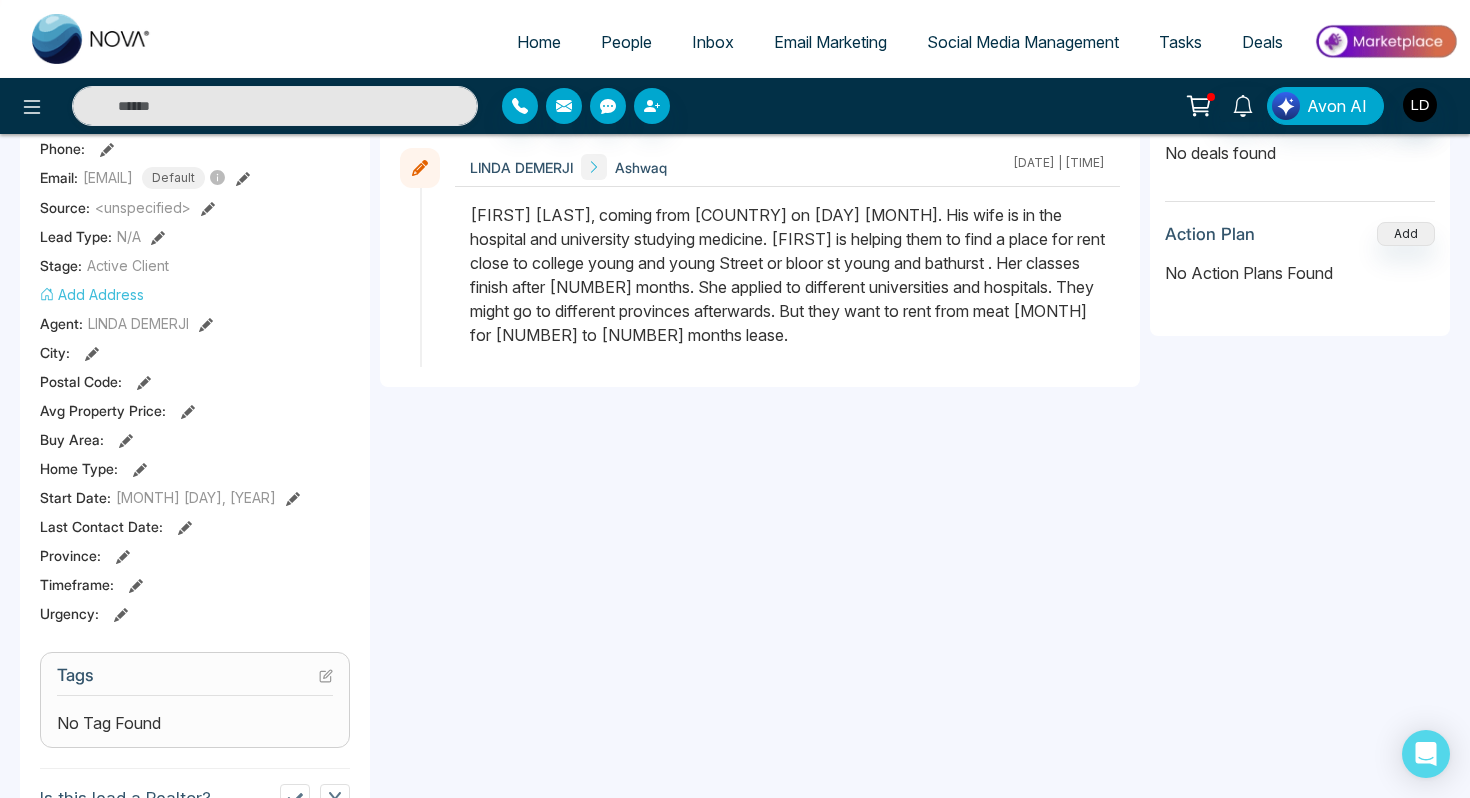 scroll, scrollTop: 0, scrollLeft: 0, axis: both 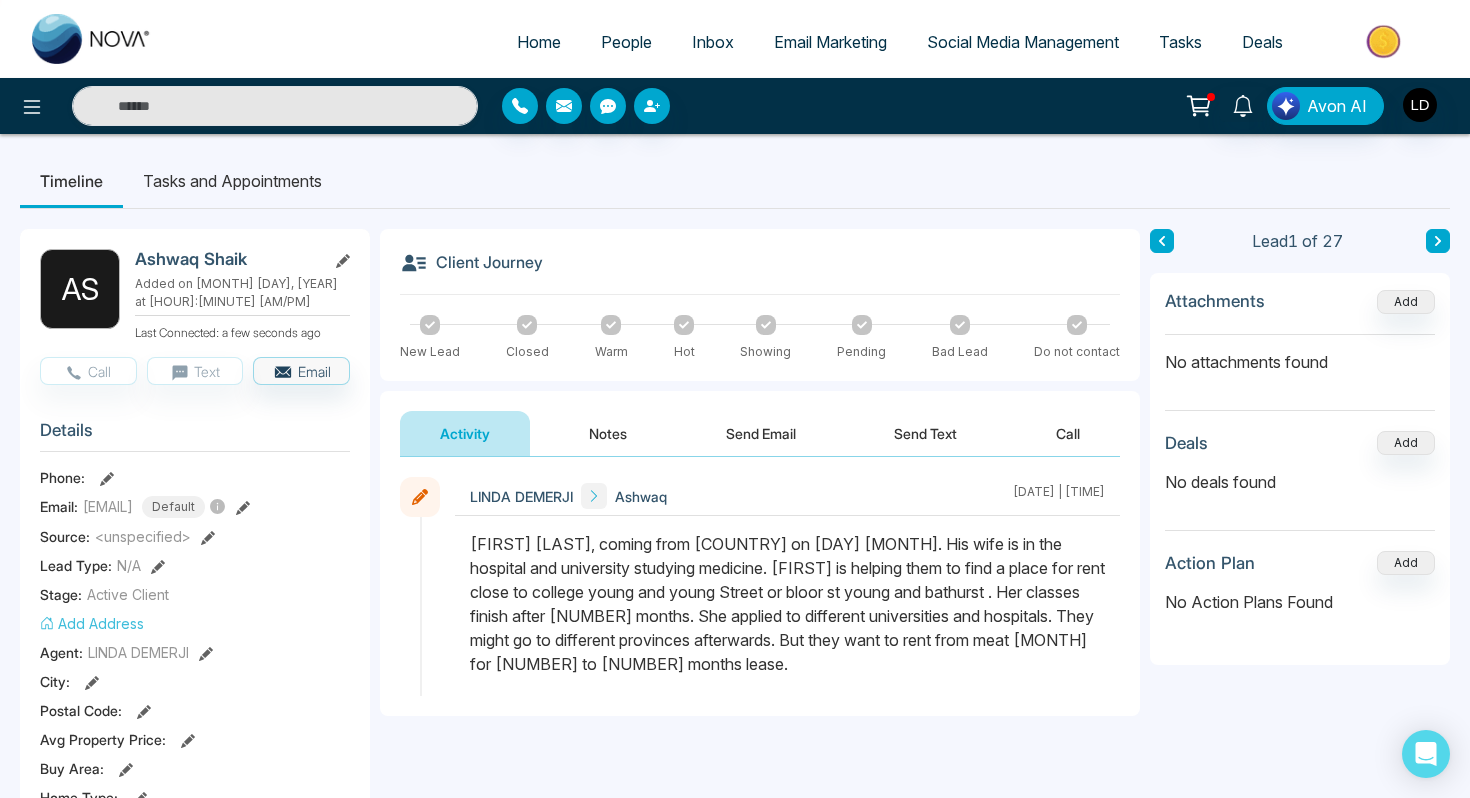 click on "Home" at bounding box center [539, 42] 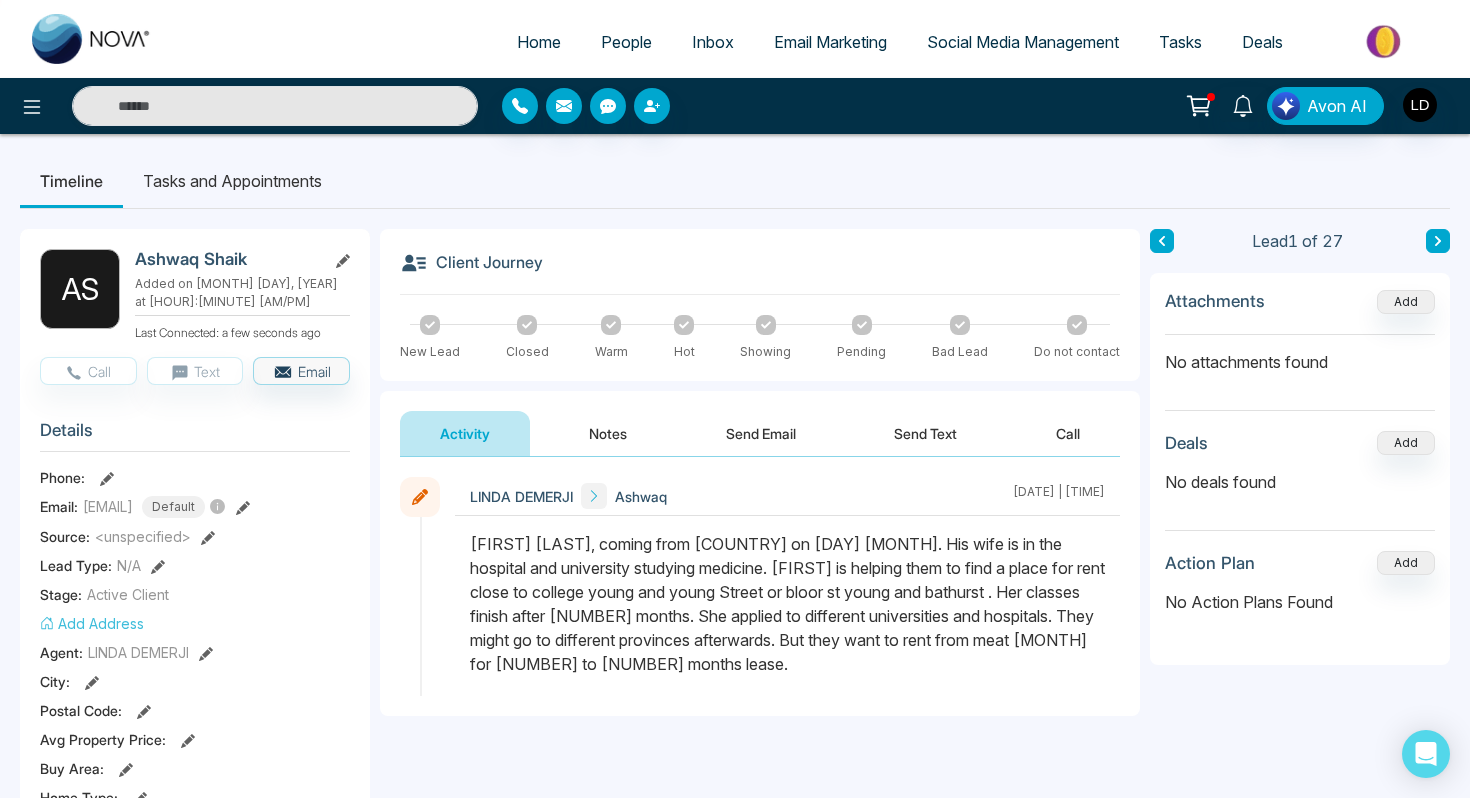select on "*" 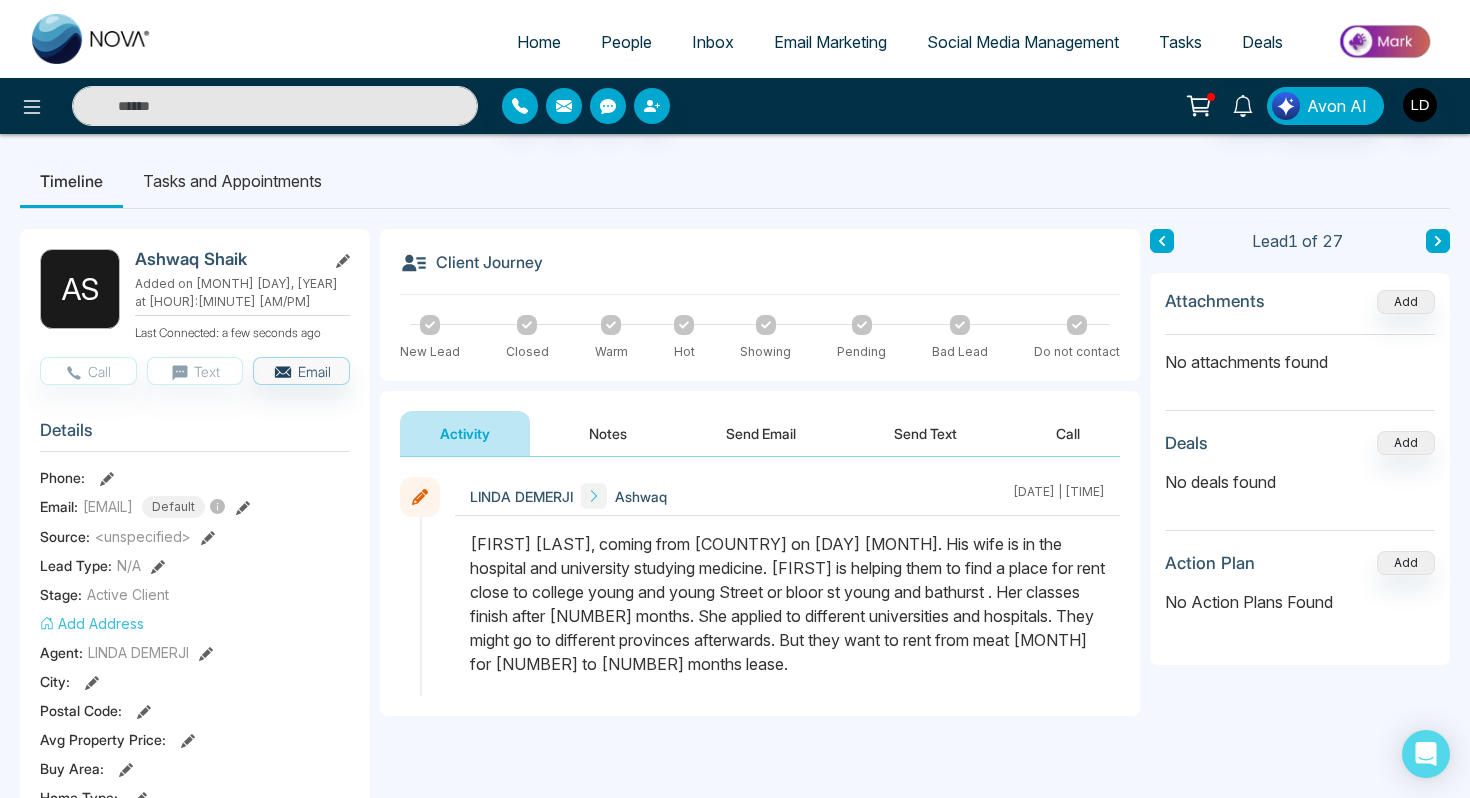 select on "*" 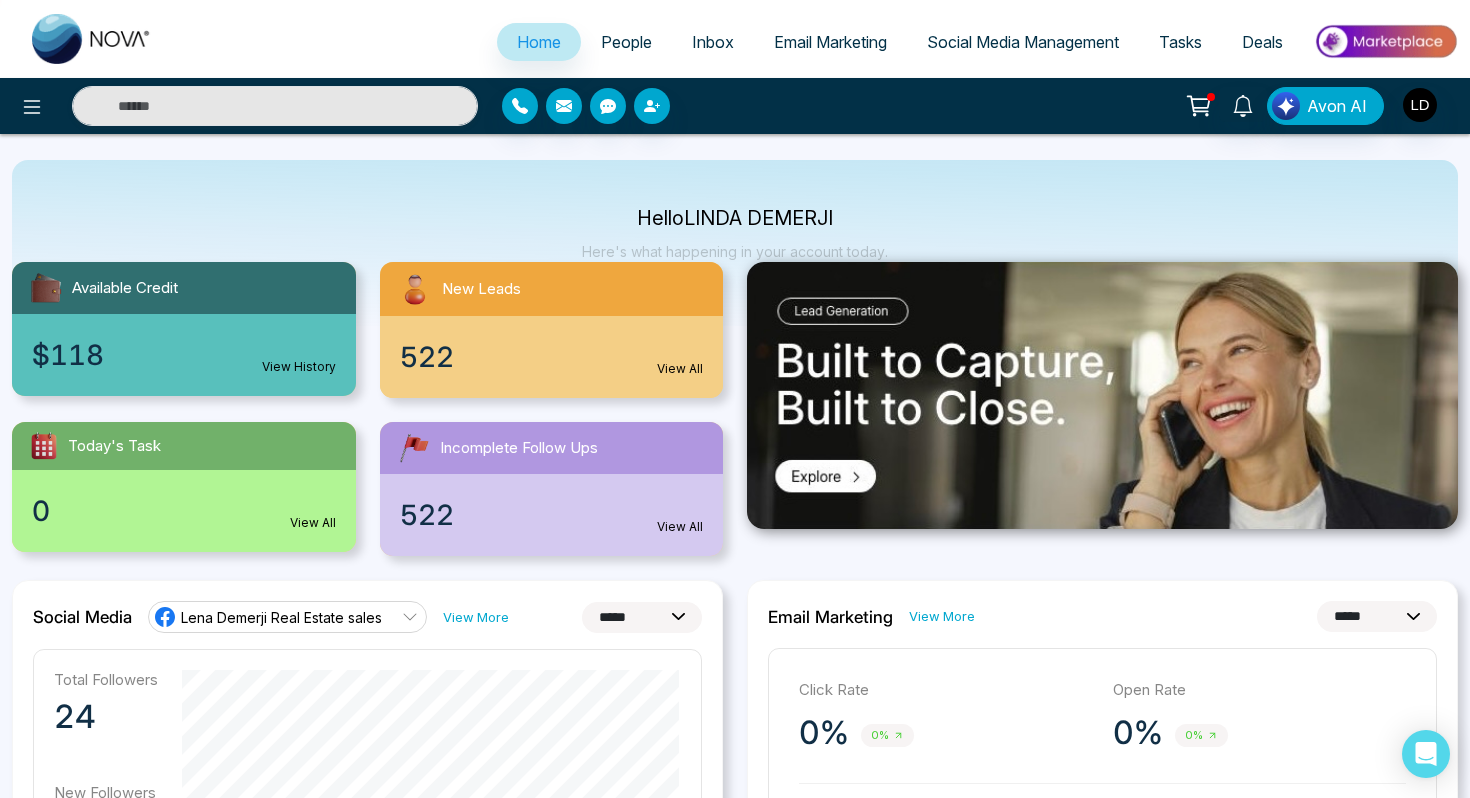 scroll, scrollTop: 0, scrollLeft: 0, axis: both 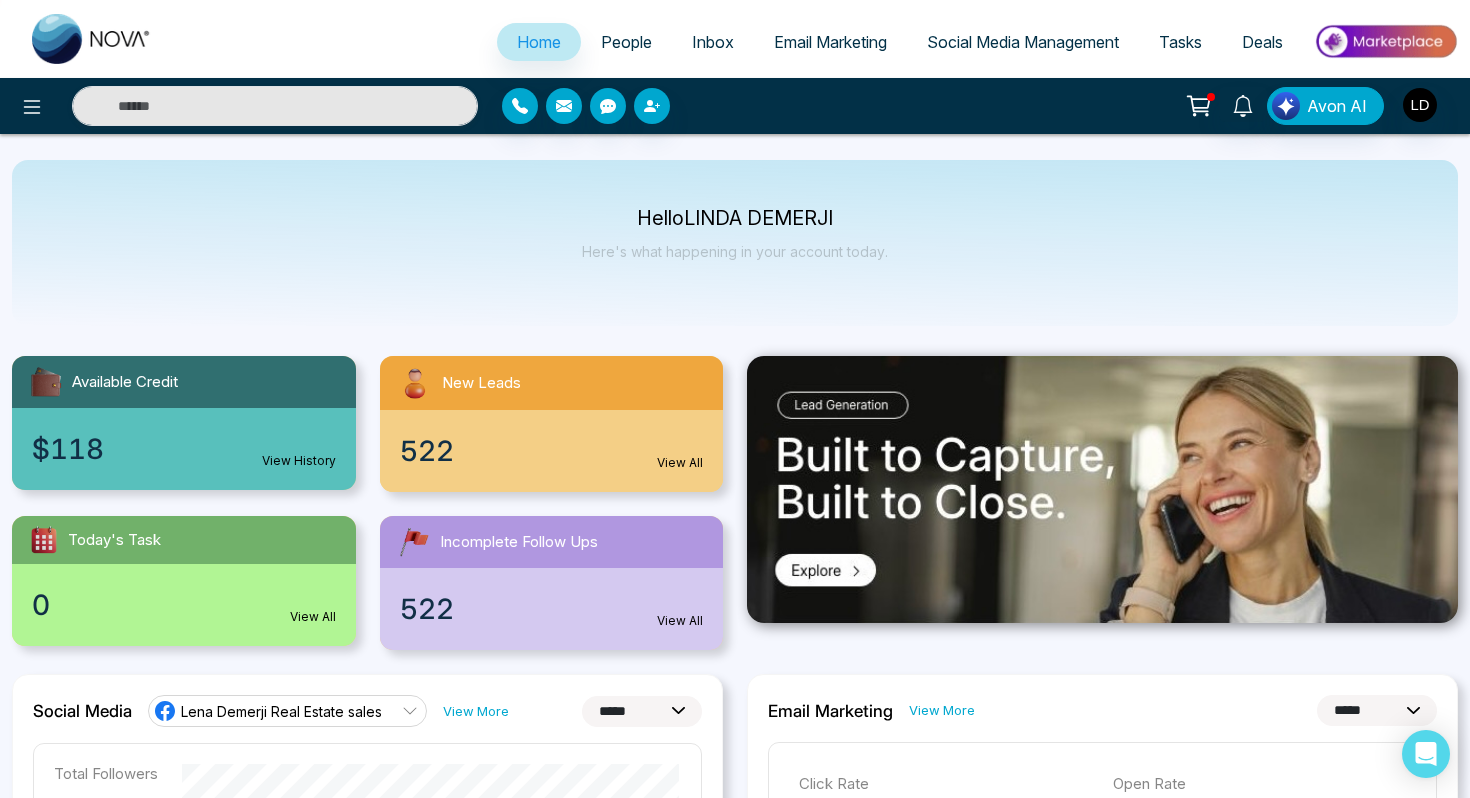 click on "People" at bounding box center [626, 42] 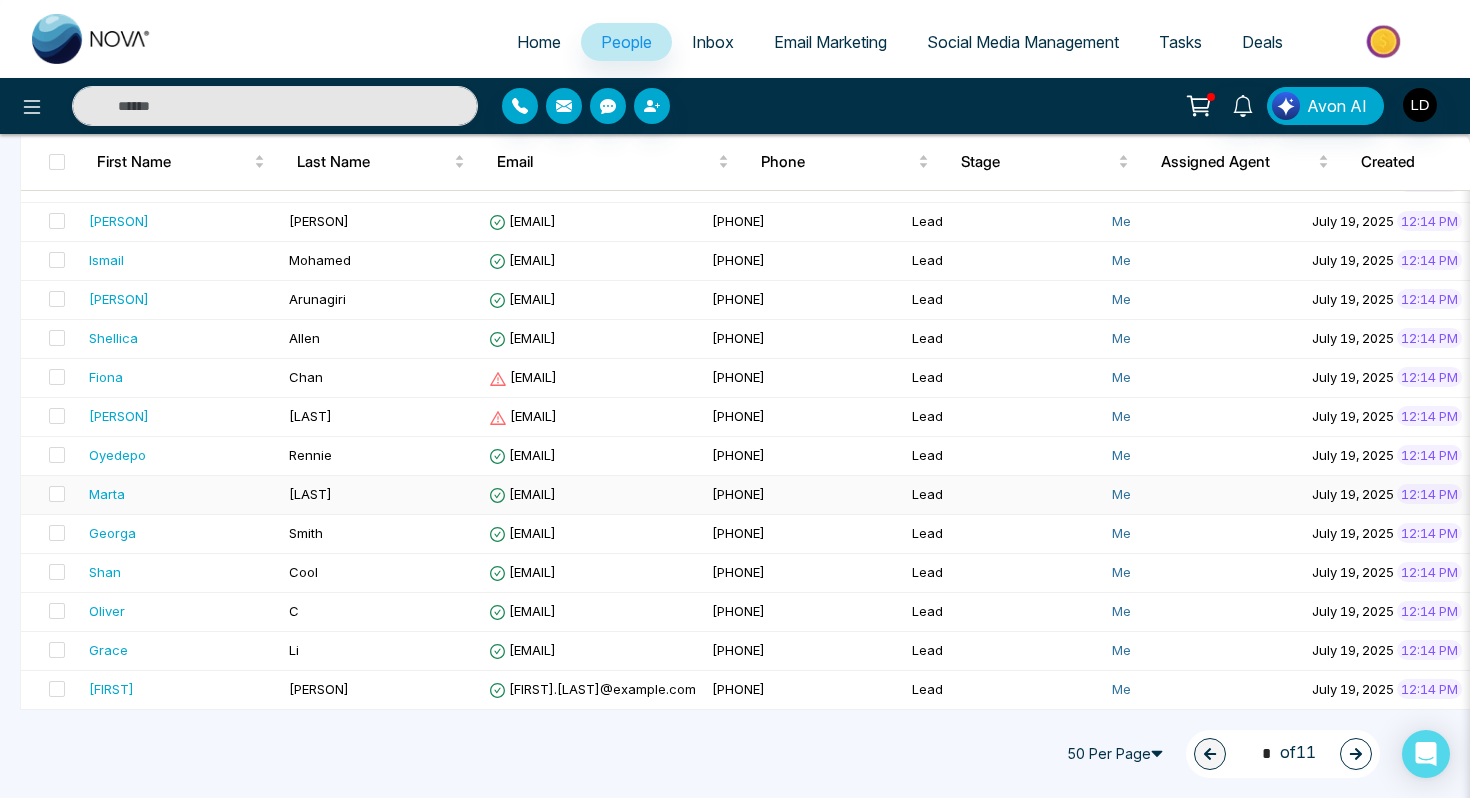 scroll, scrollTop: 686, scrollLeft: 0, axis: vertical 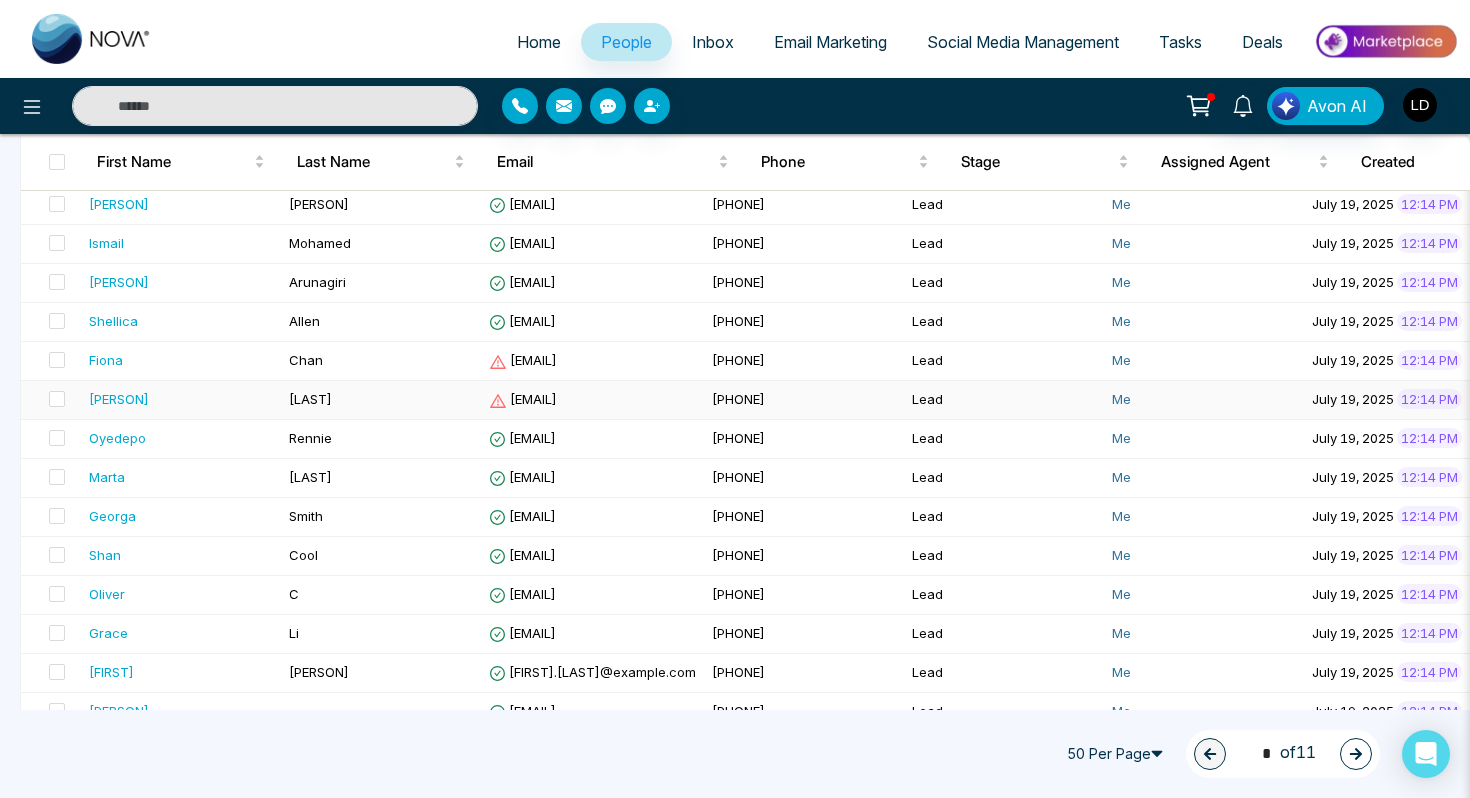 click on "[EMAIL]" at bounding box center [592, 400] 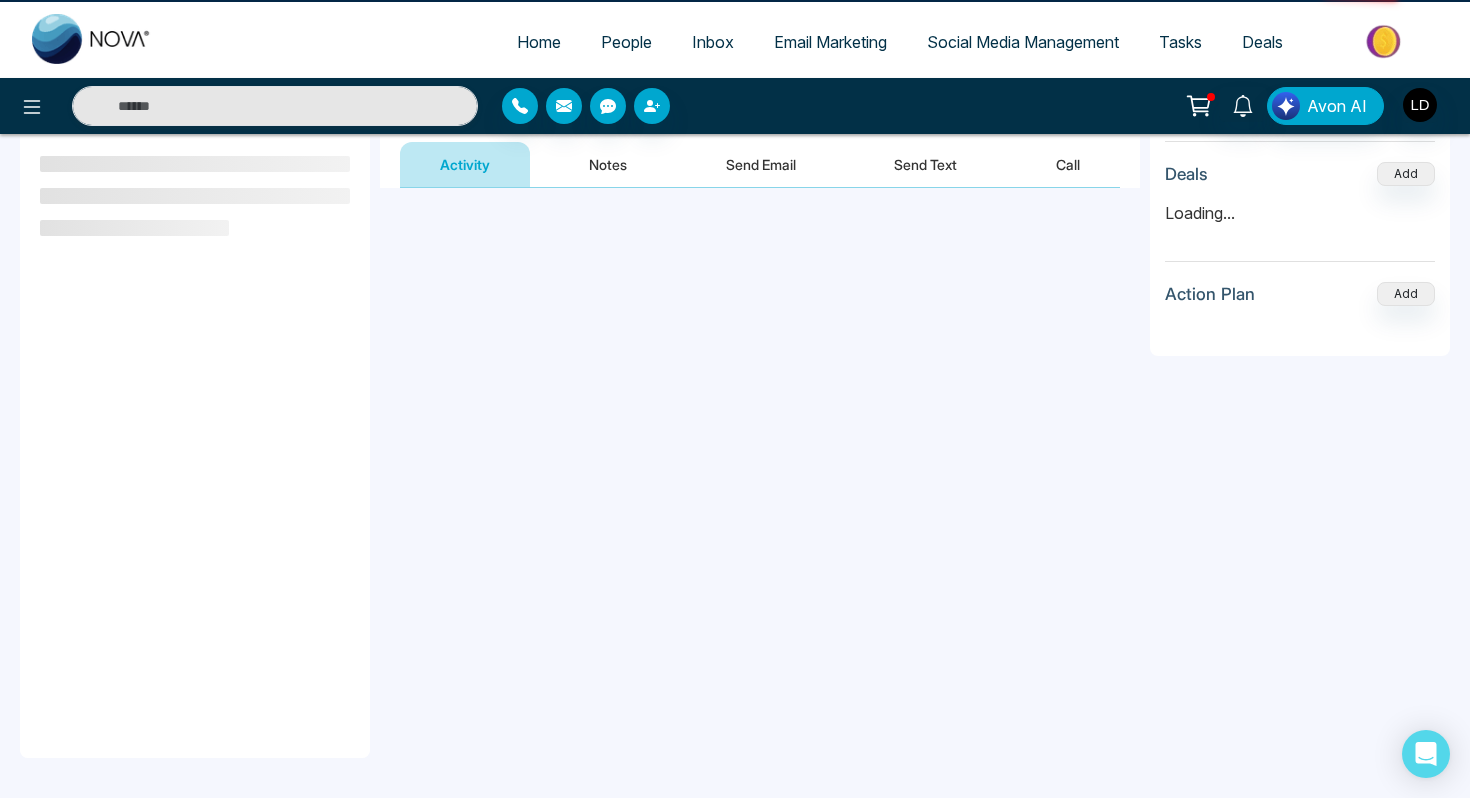 scroll, scrollTop: 0, scrollLeft: 0, axis: both 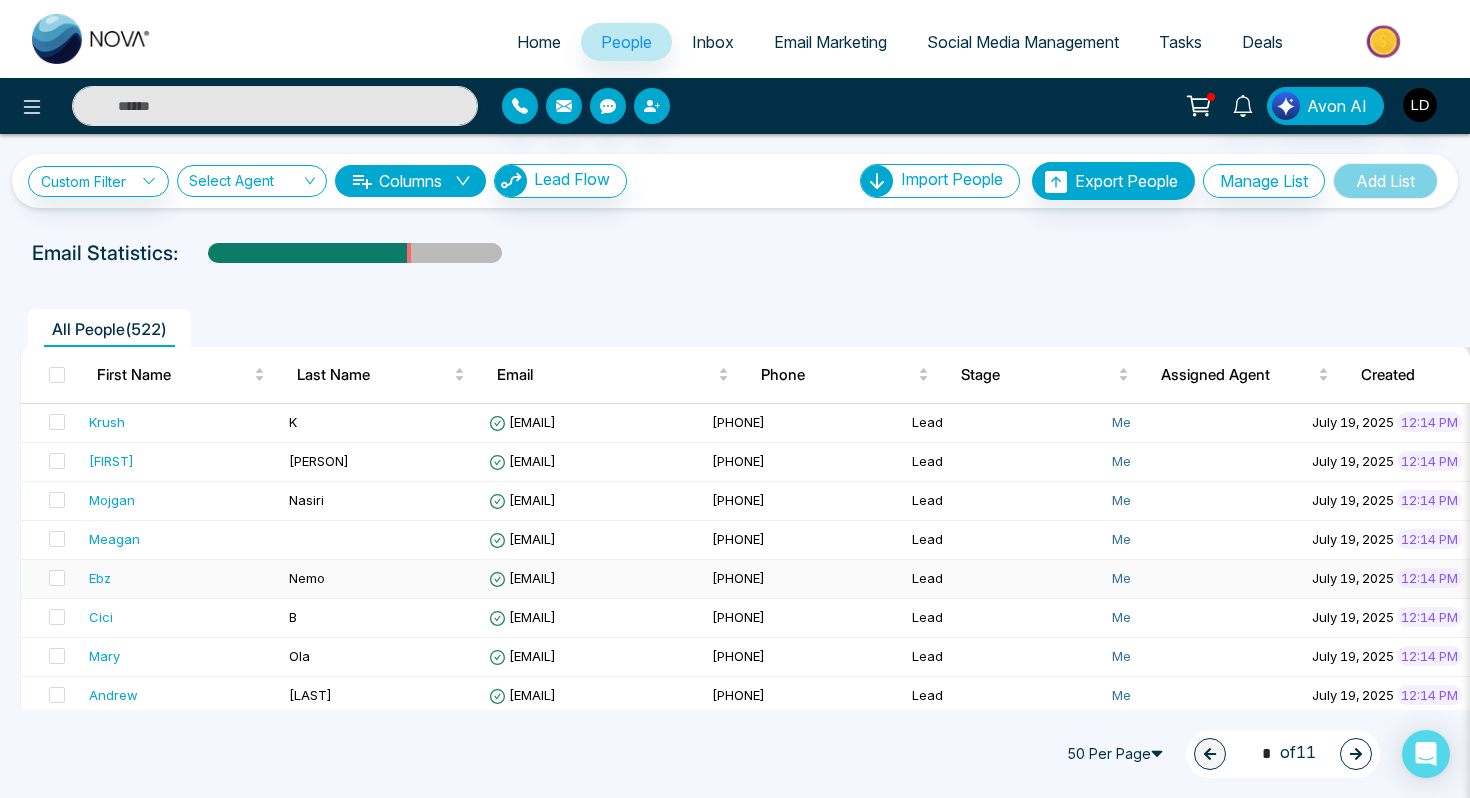 click on "[EMAIL]" at bounding box center [522, 578] 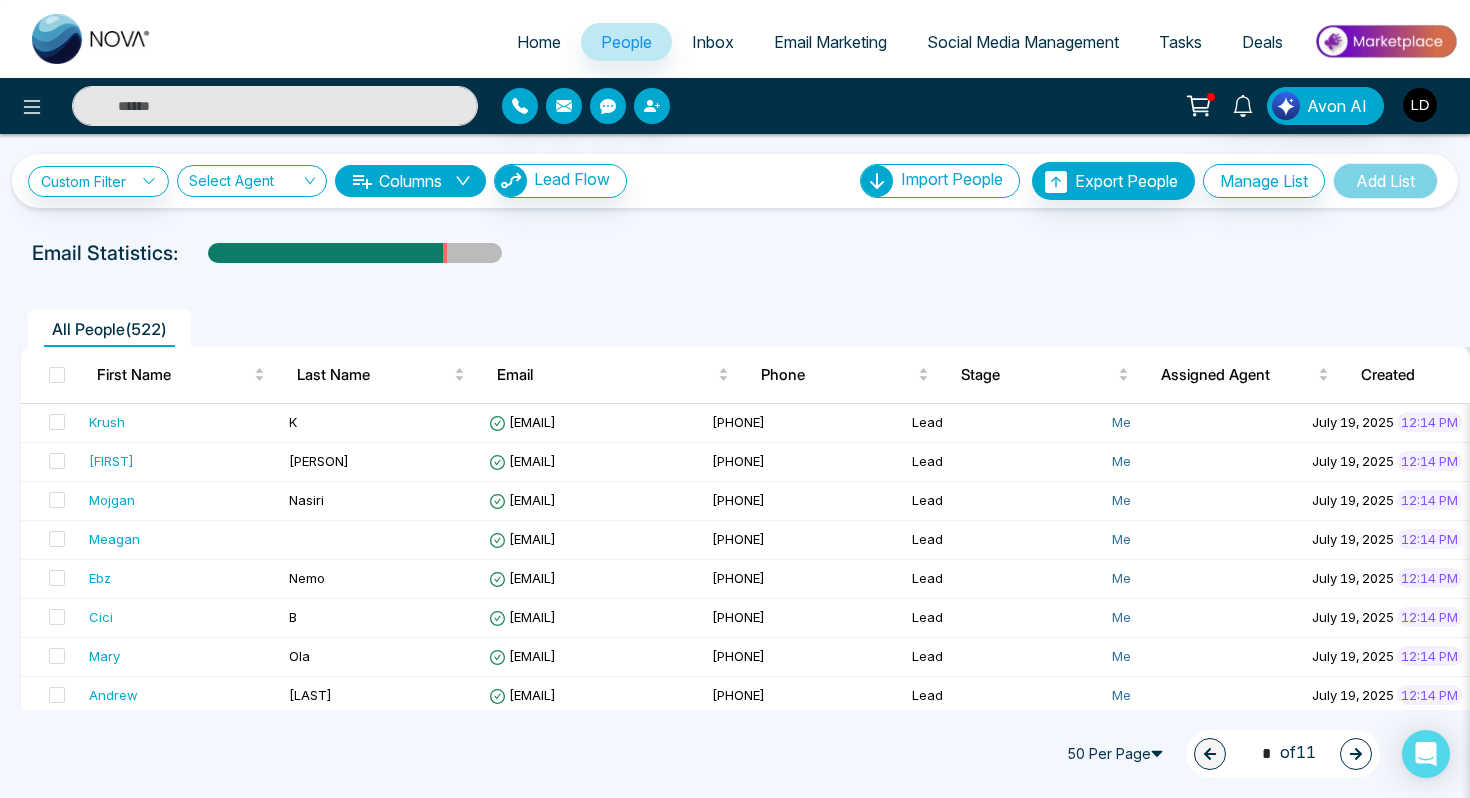 click at bounding box center [275, 106] 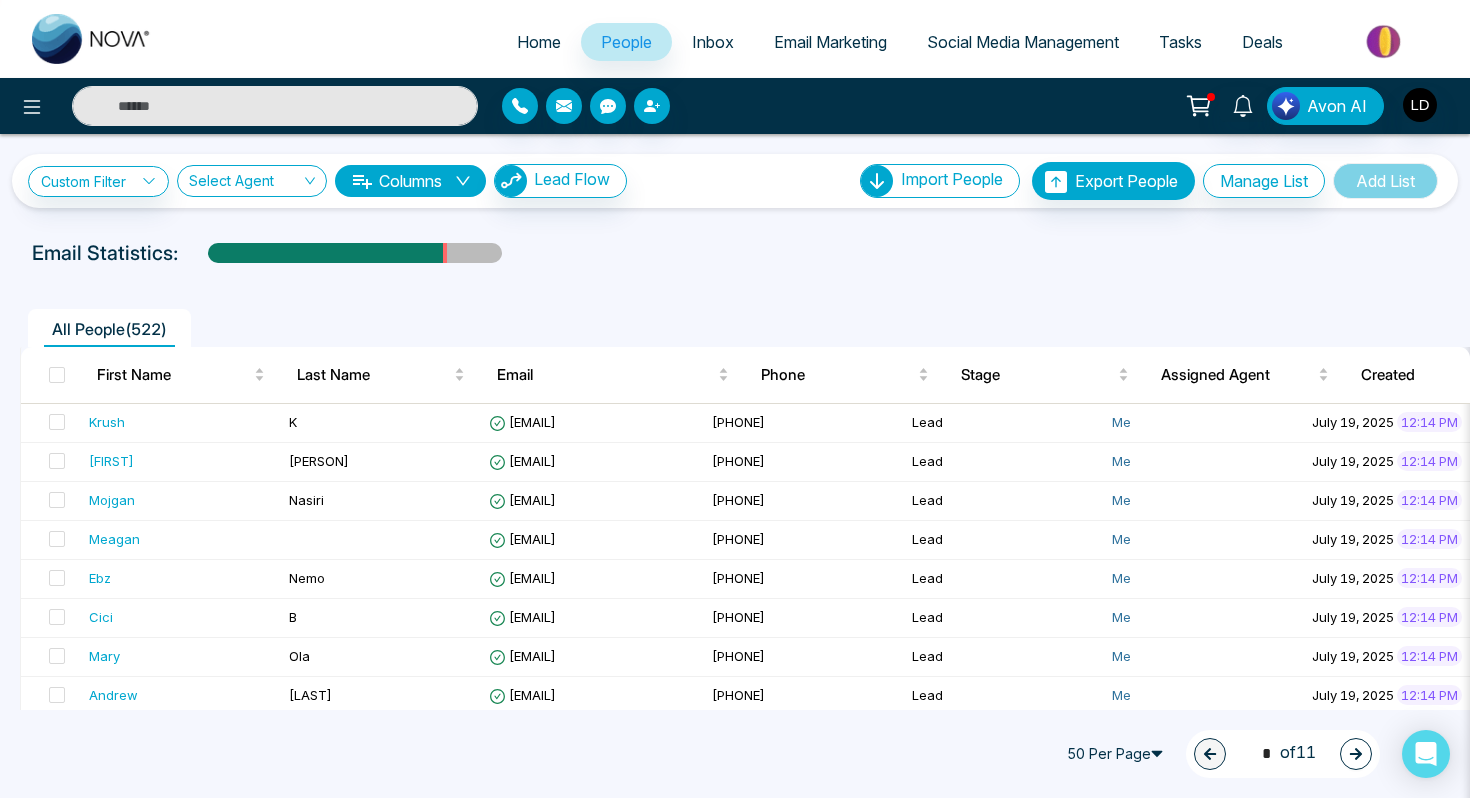 paste on "**********" 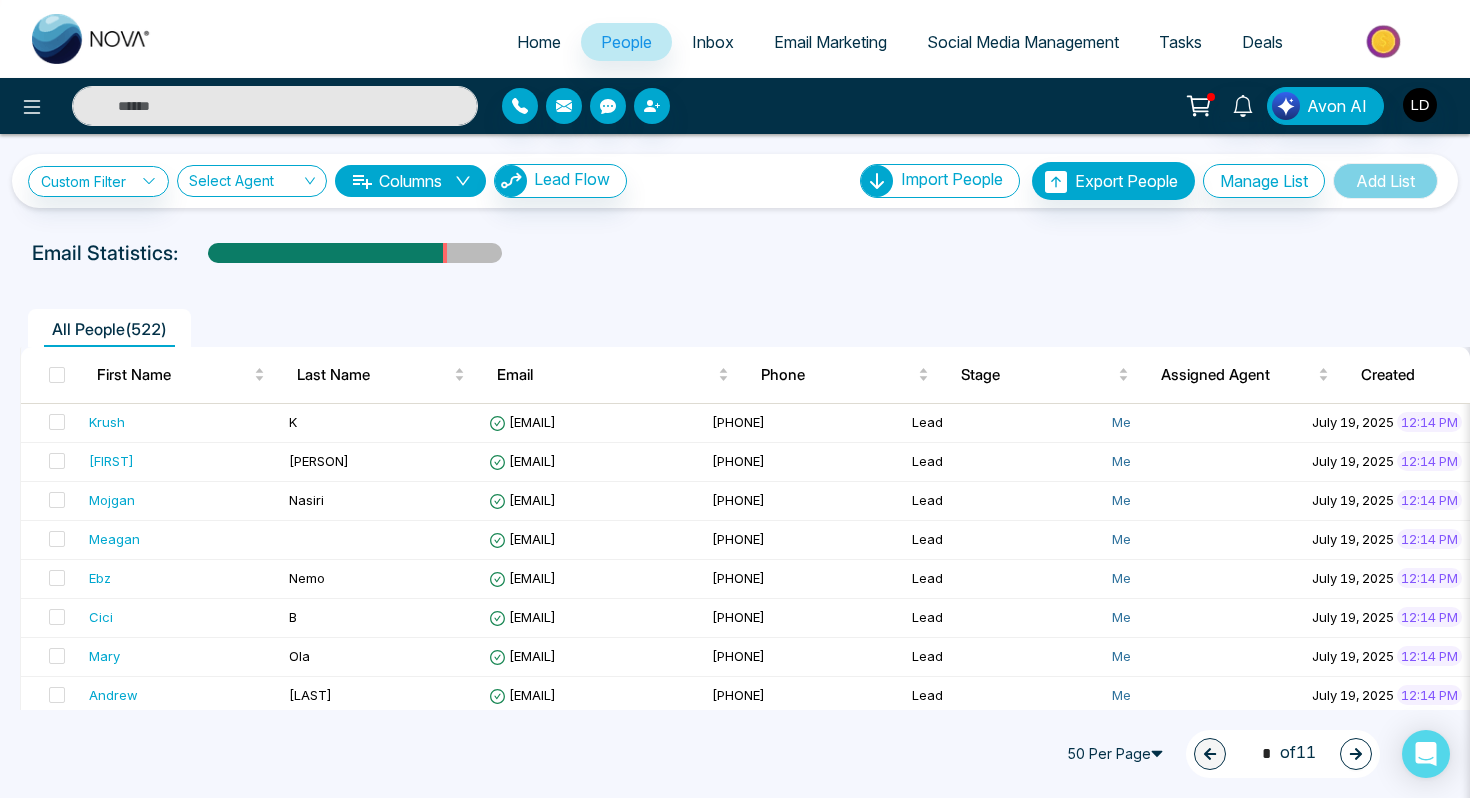 type on "**********" 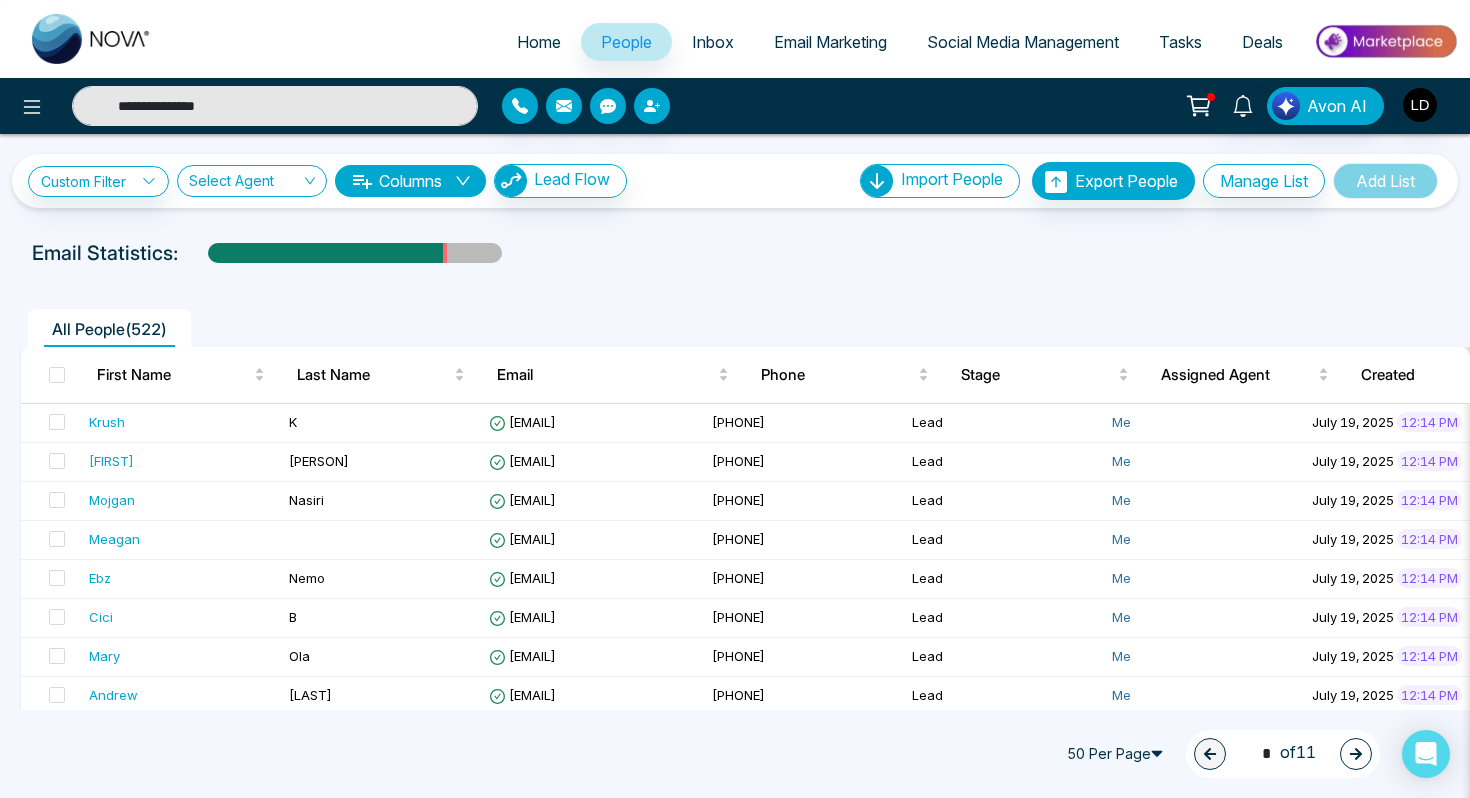 drag, startPoint x: 160, startPoint y: 109, endPoint x: 270, endPoint y: 111, distance: 110.01818 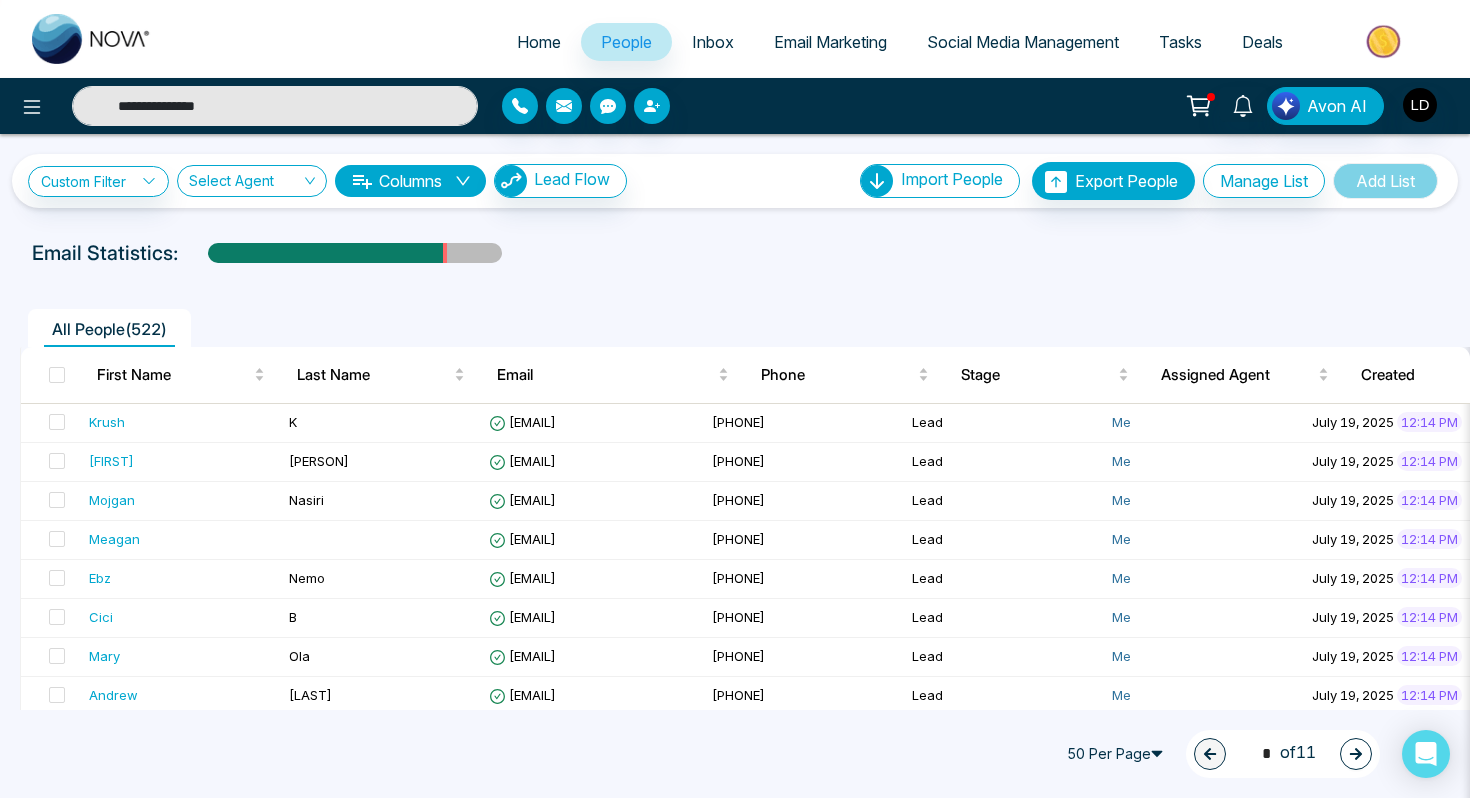 click on "**********" at bounding box center [275, 106] 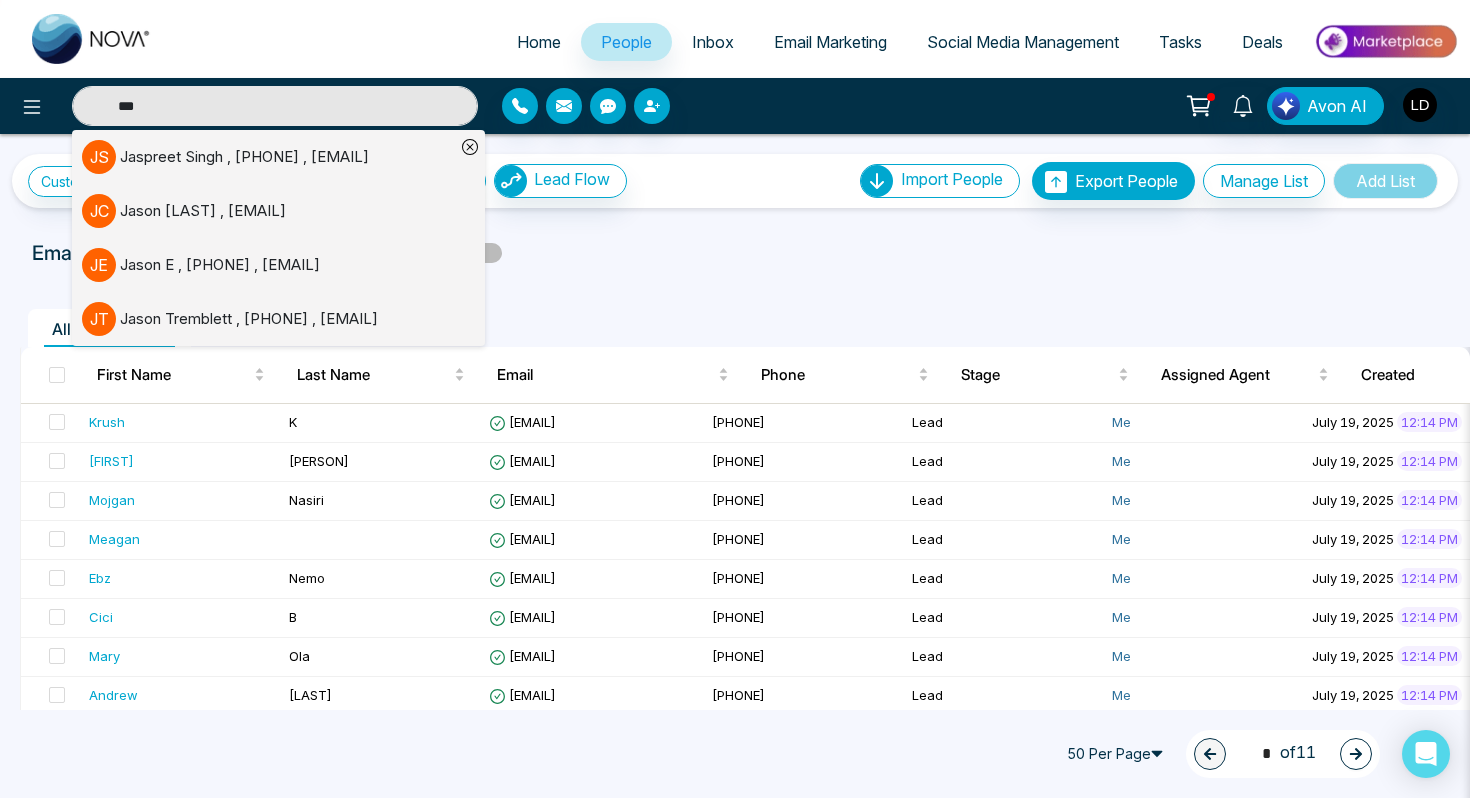 type on "***" 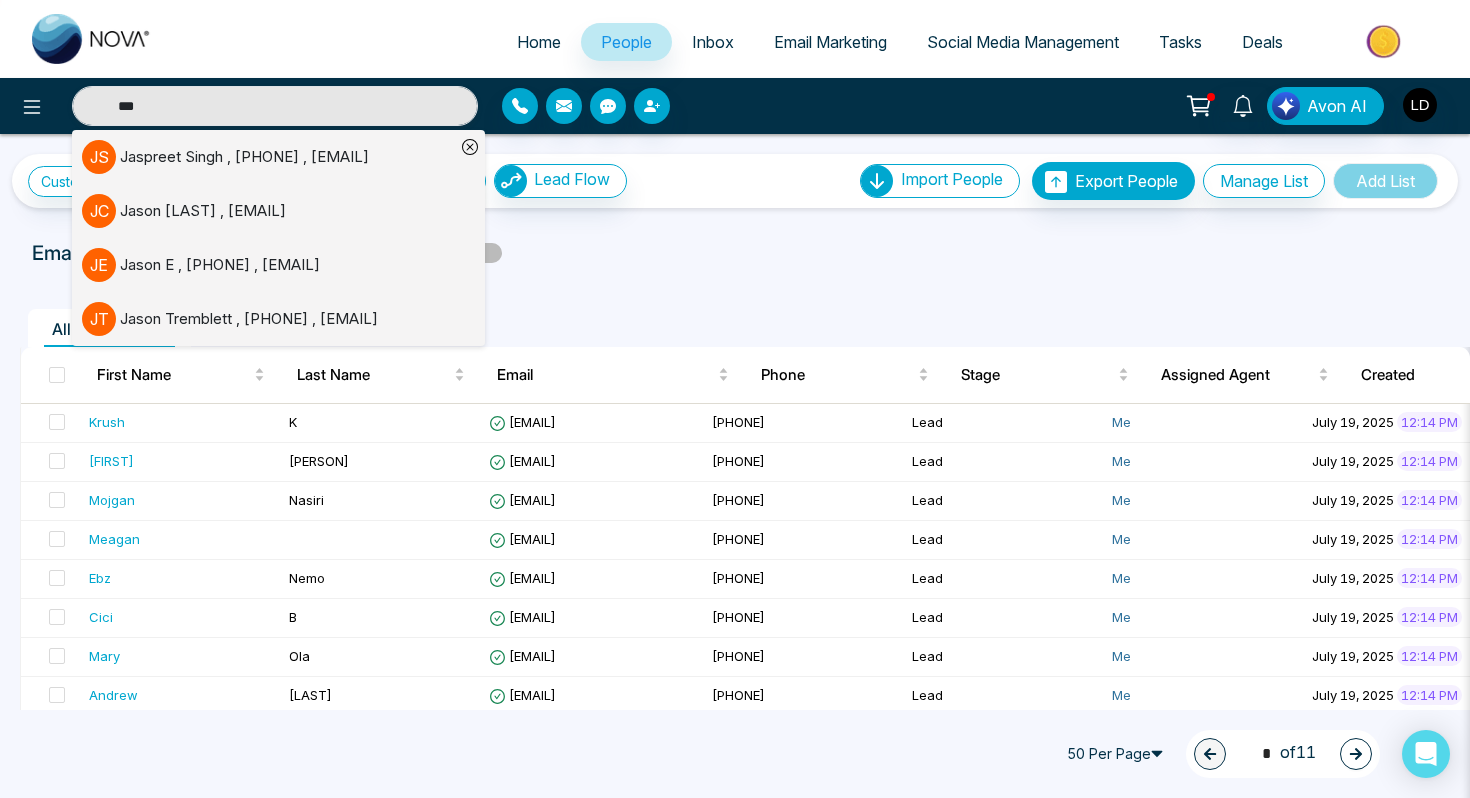 click on "[FIRST]   [LAST]   , [PHONE]   , [EMAIL]" at bounding box center [249, 319] 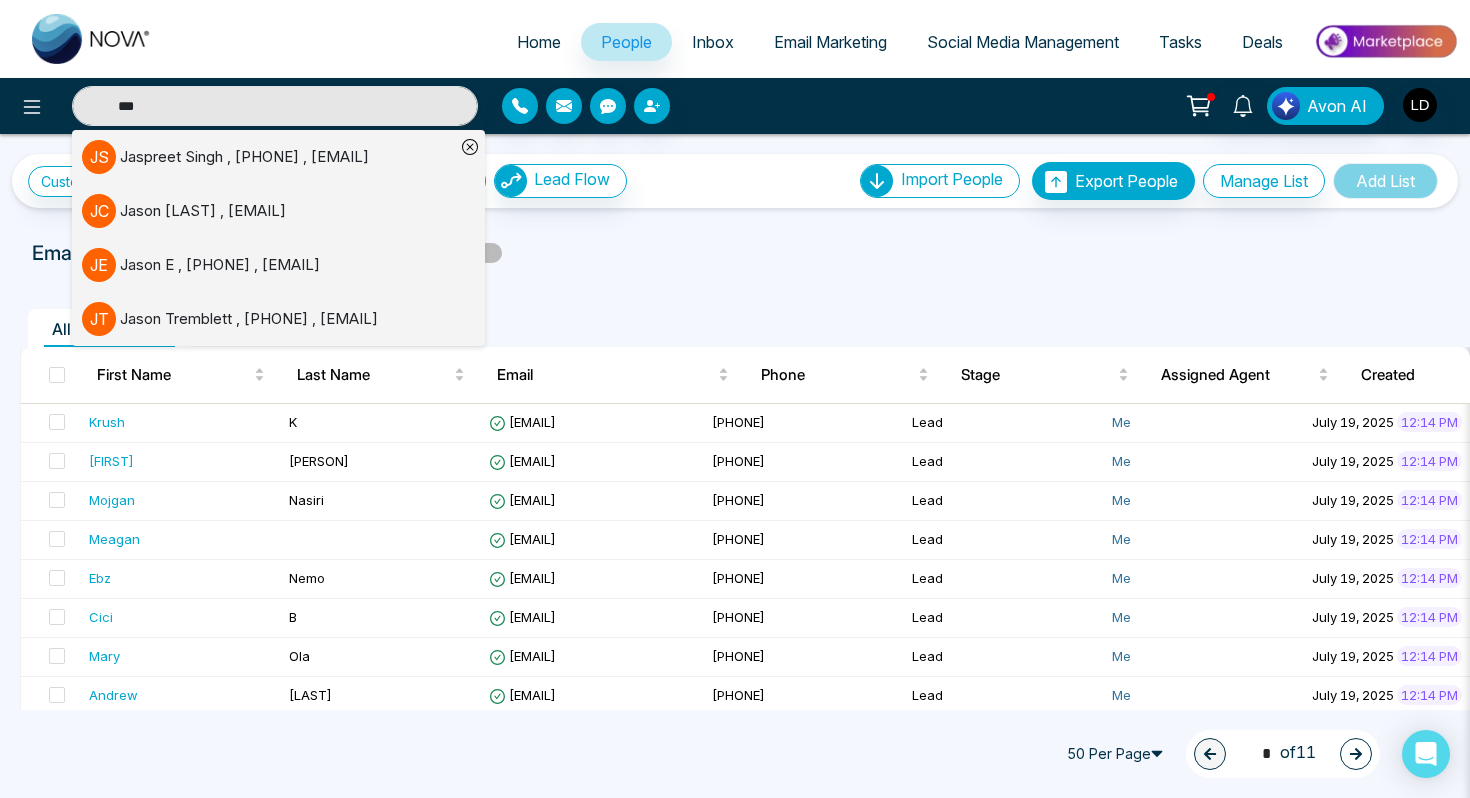 type 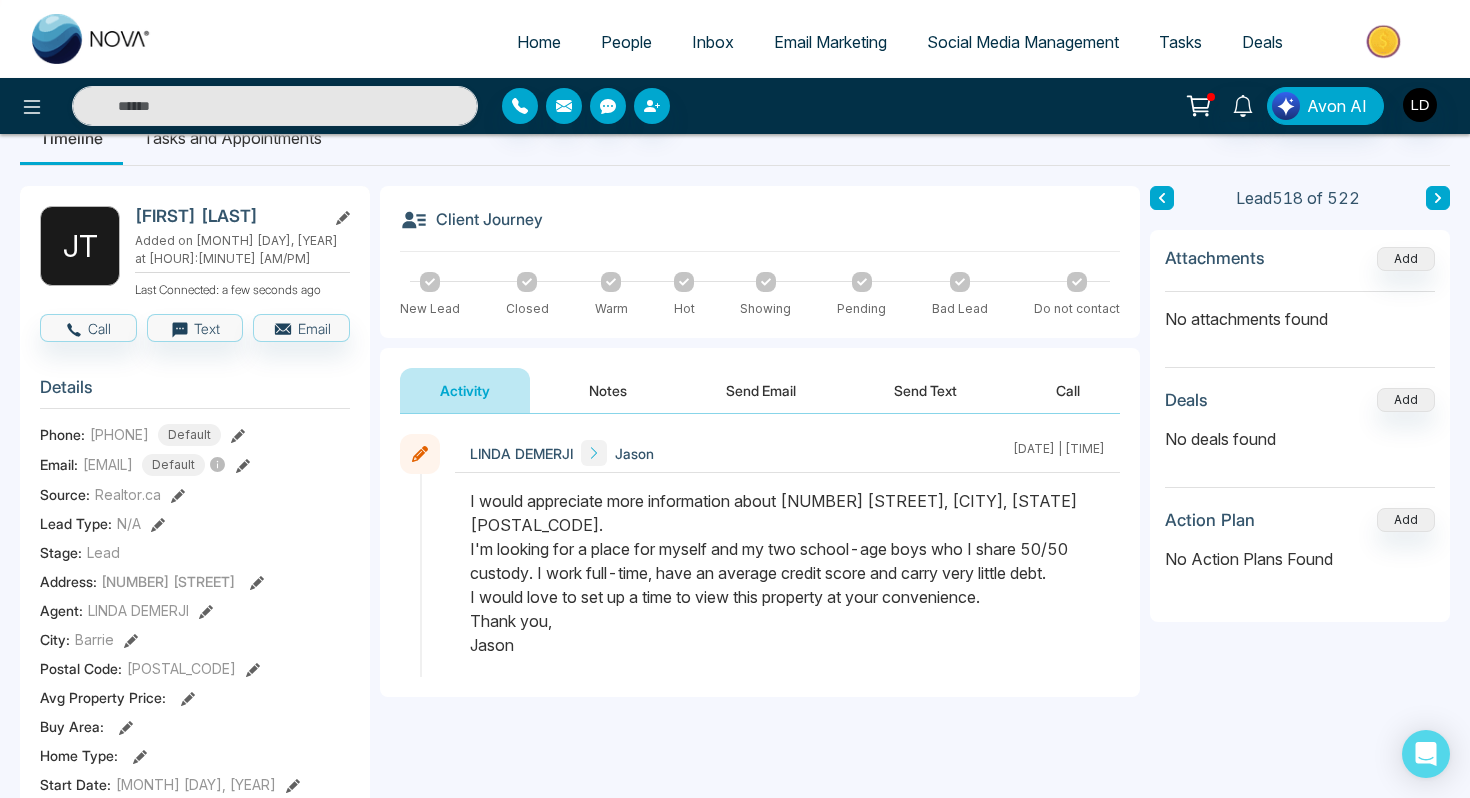 scroll, scrollTop: 0, scrollLeft: 0, axis: both 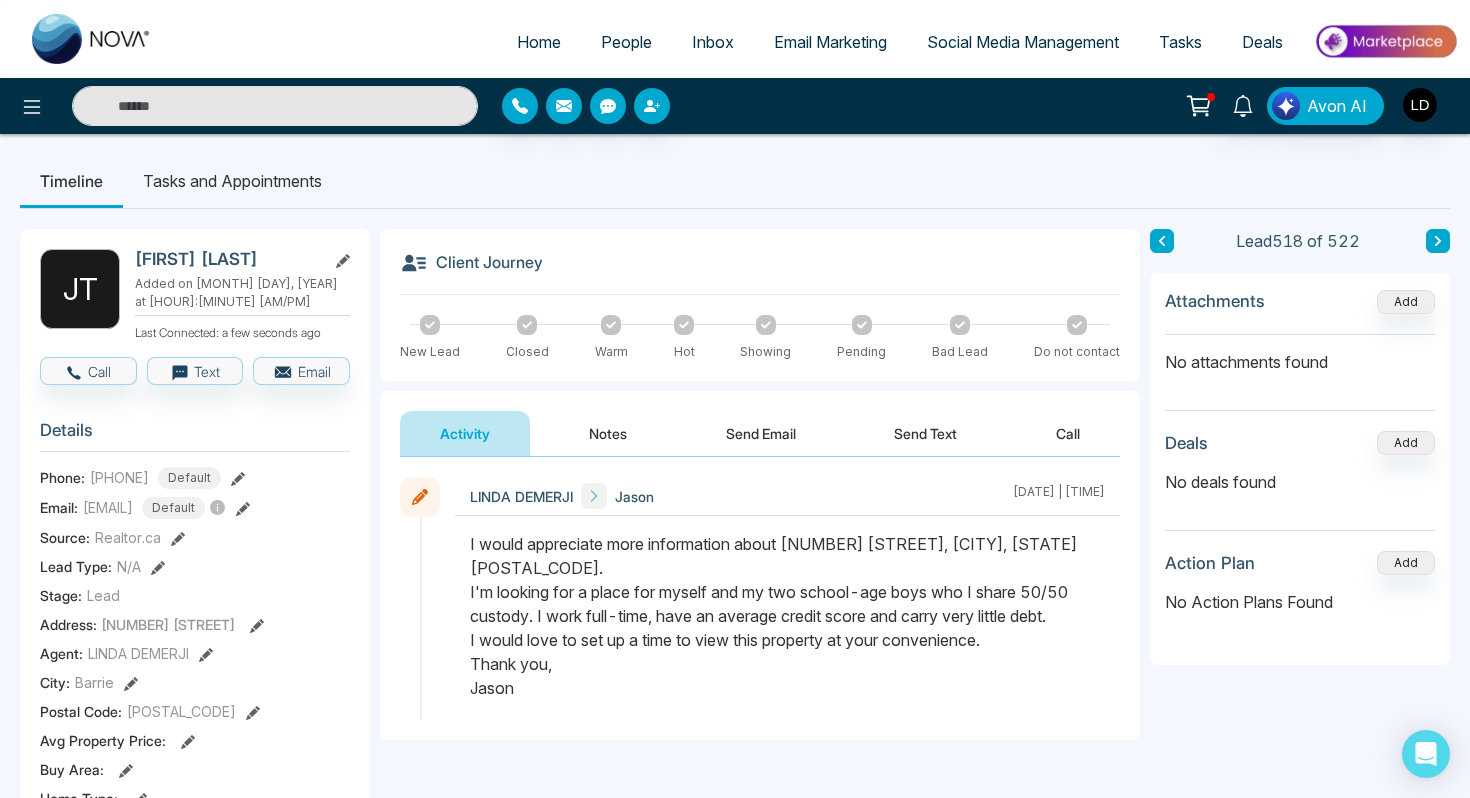 click on "People" at bounding box center [626, 42] 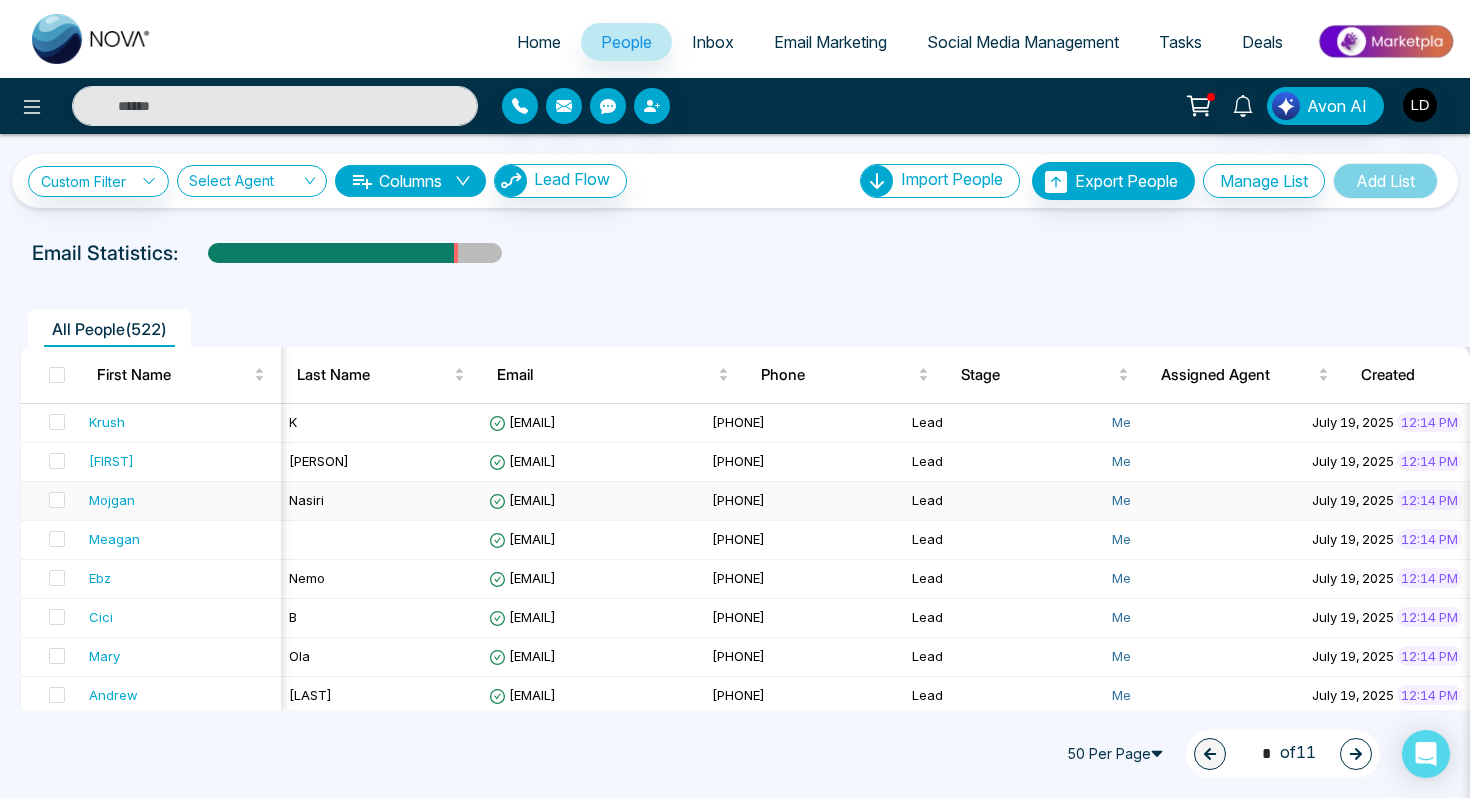 scroll, scrollTop: 0, scrollLeft: 535, axis: horizontal 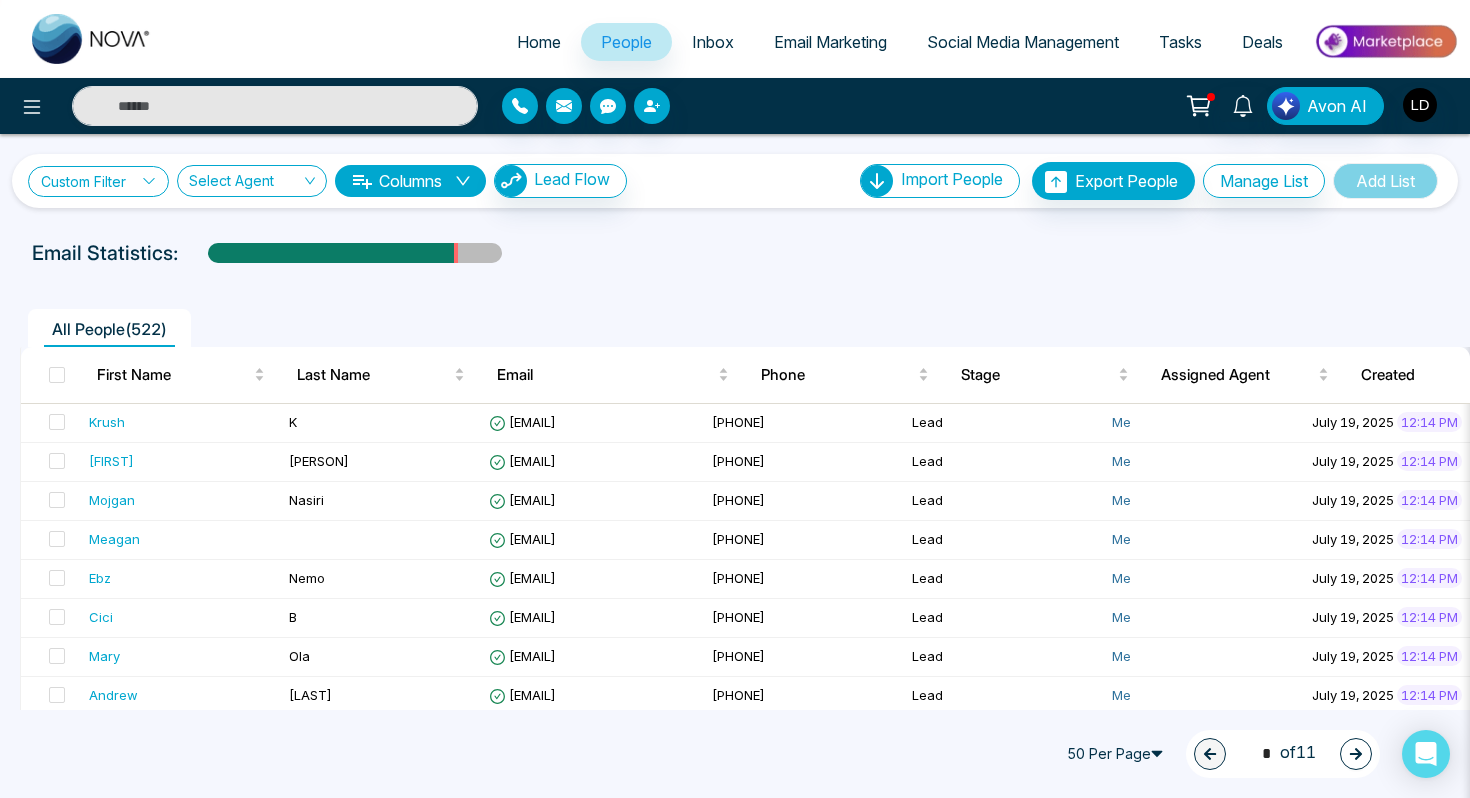 click on "Custom Filter" at bounding box center (98, 181) 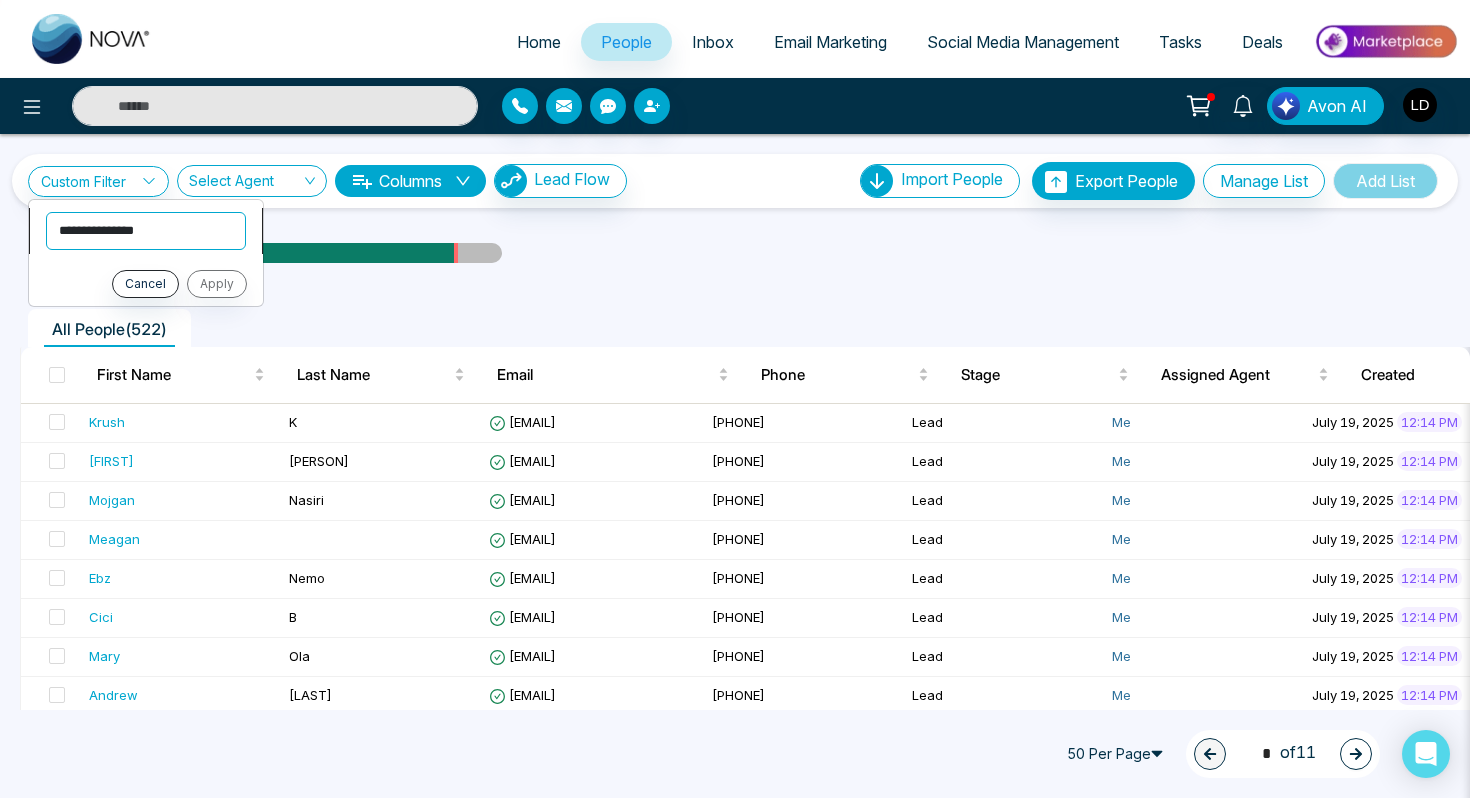 click on "**********" at bounding box center (146, 231) 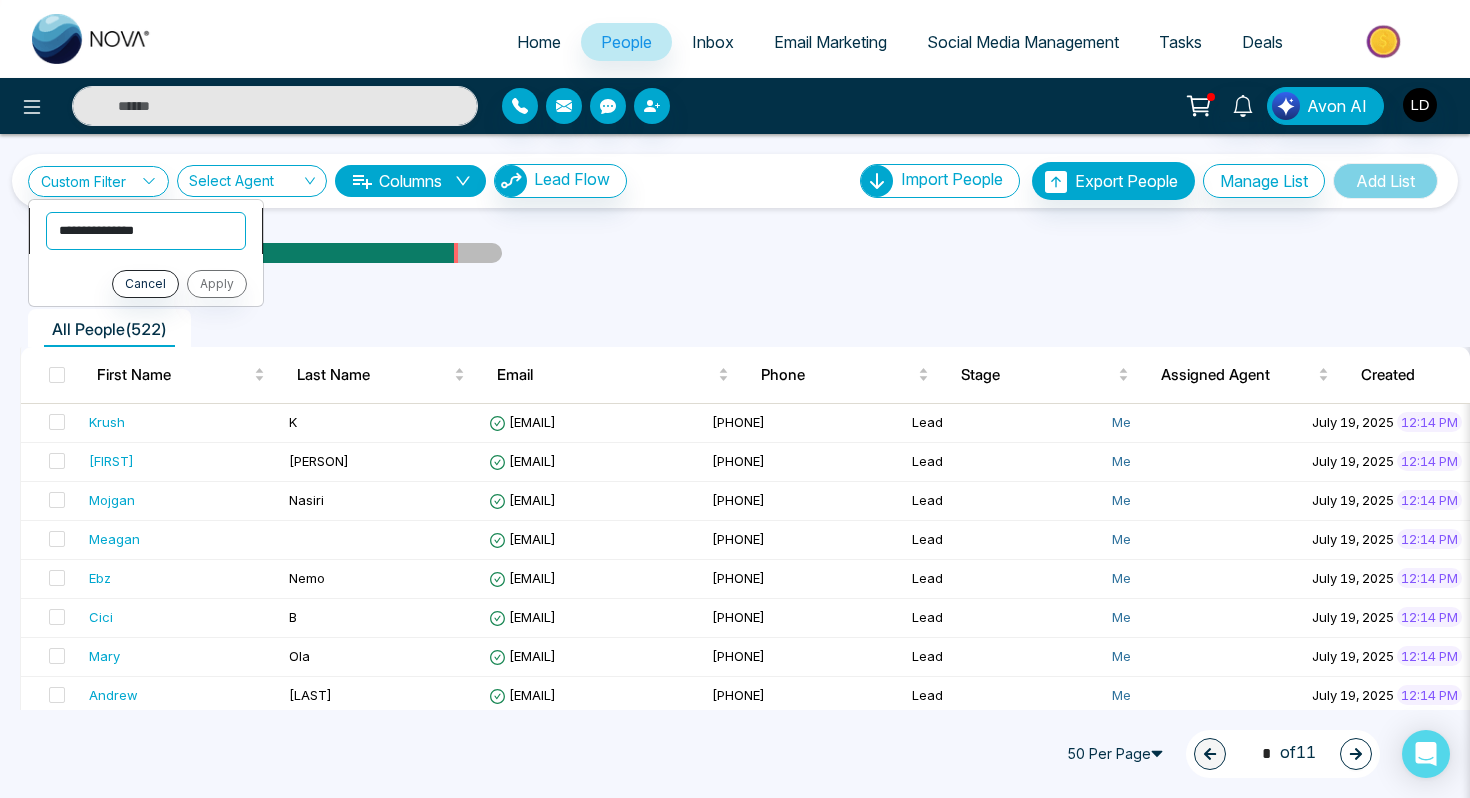 select on "*****" 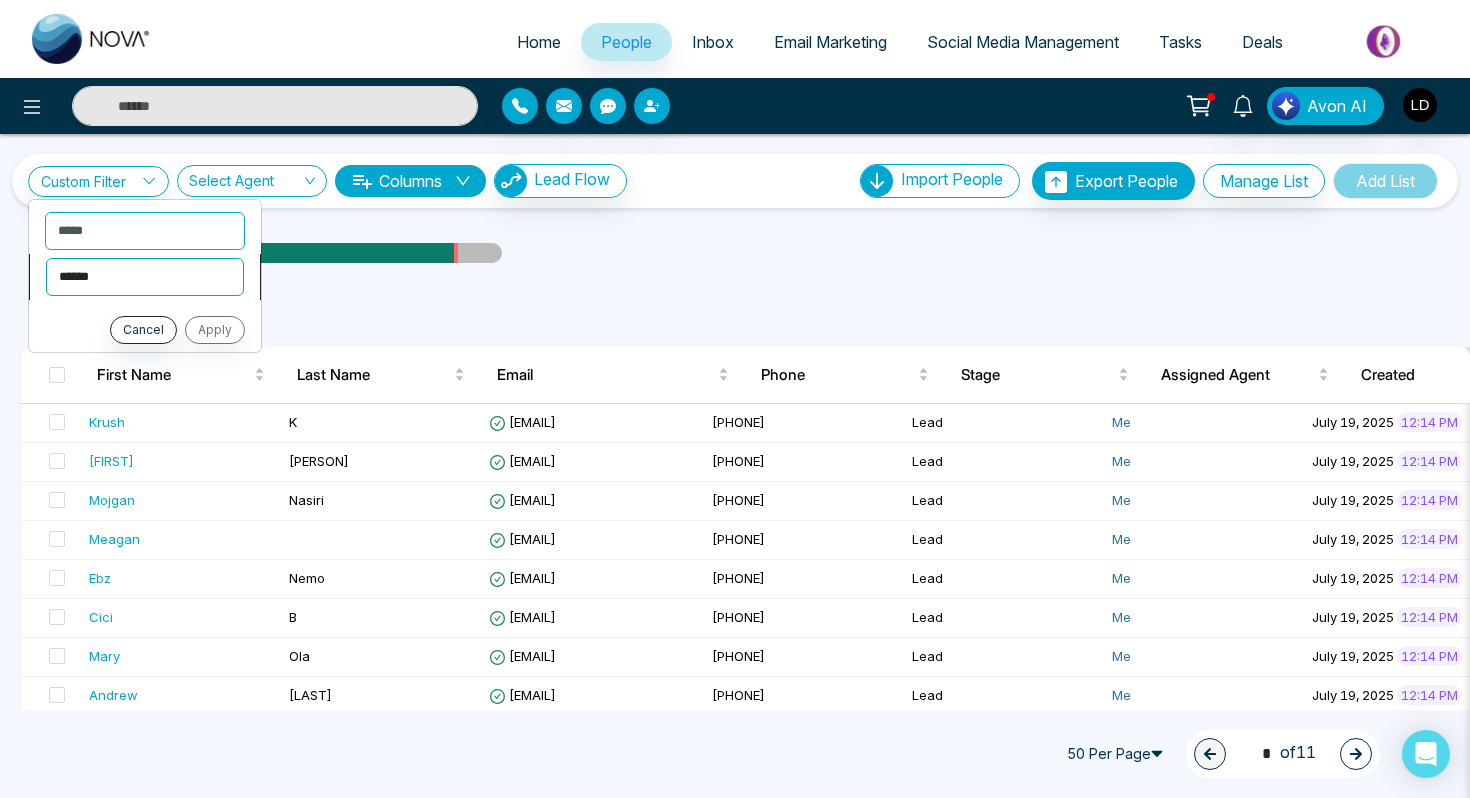 click on "**********" at bounding box center (145, 277) 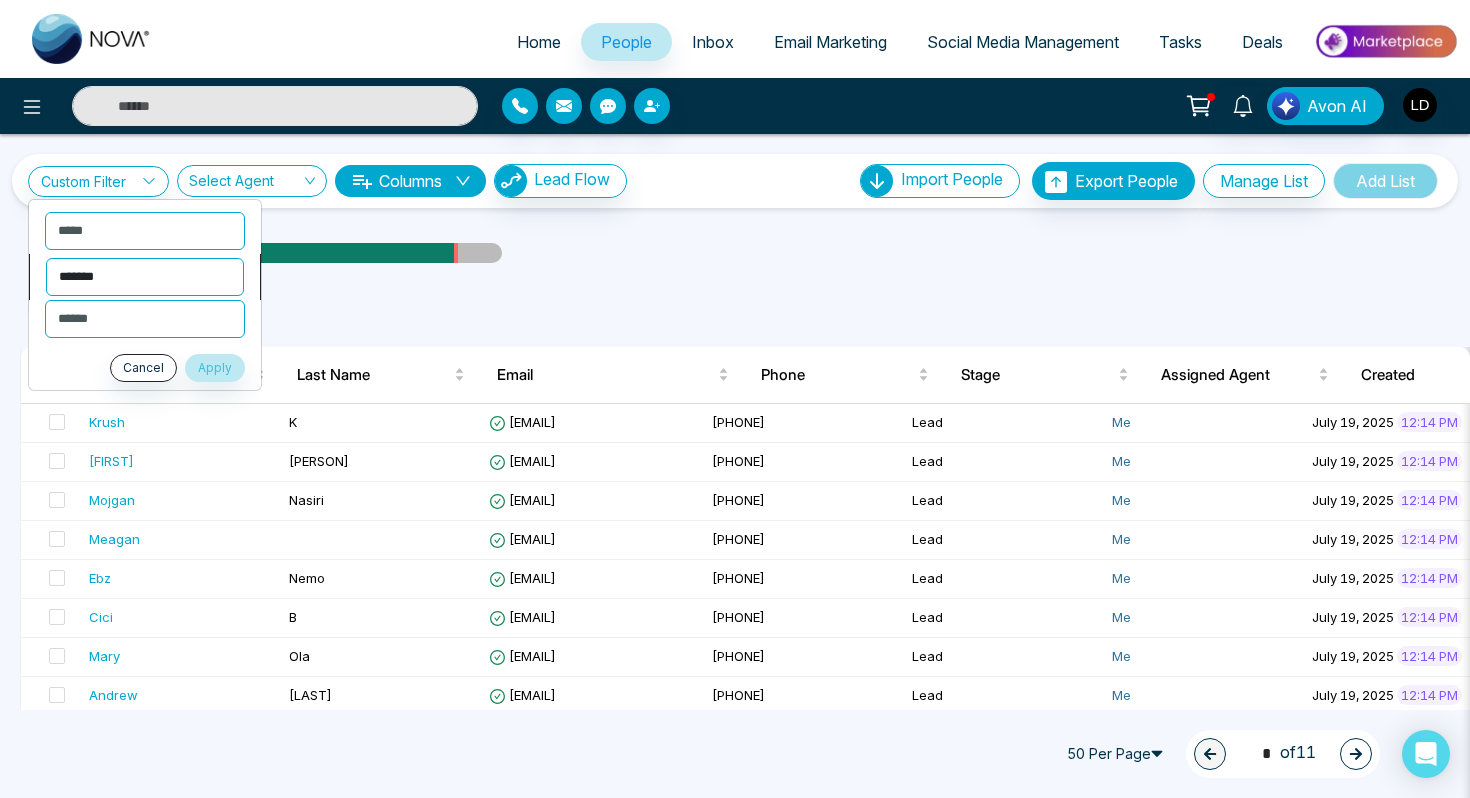 click on "**********" at bounding box center [145, 277] 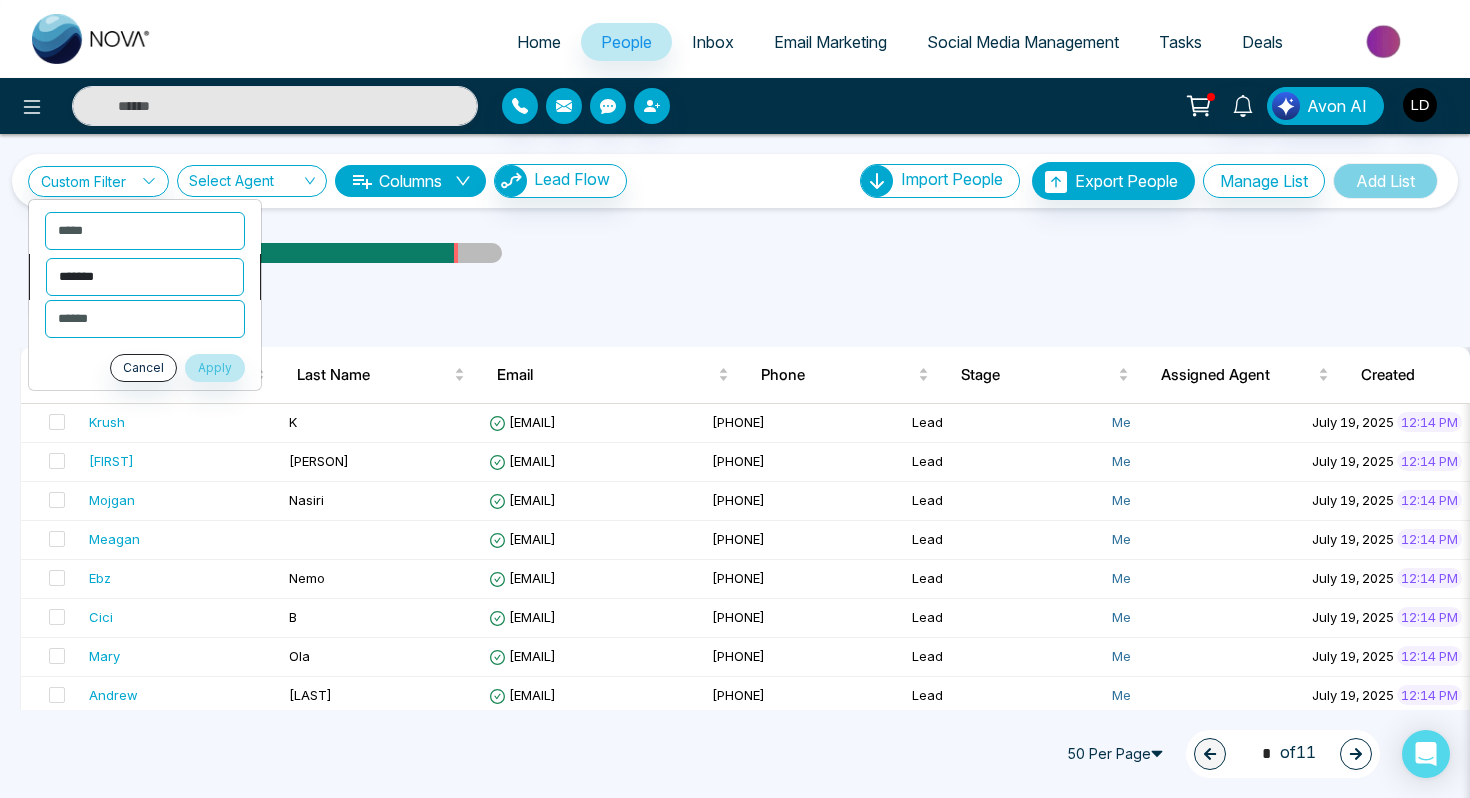 select on "*******" 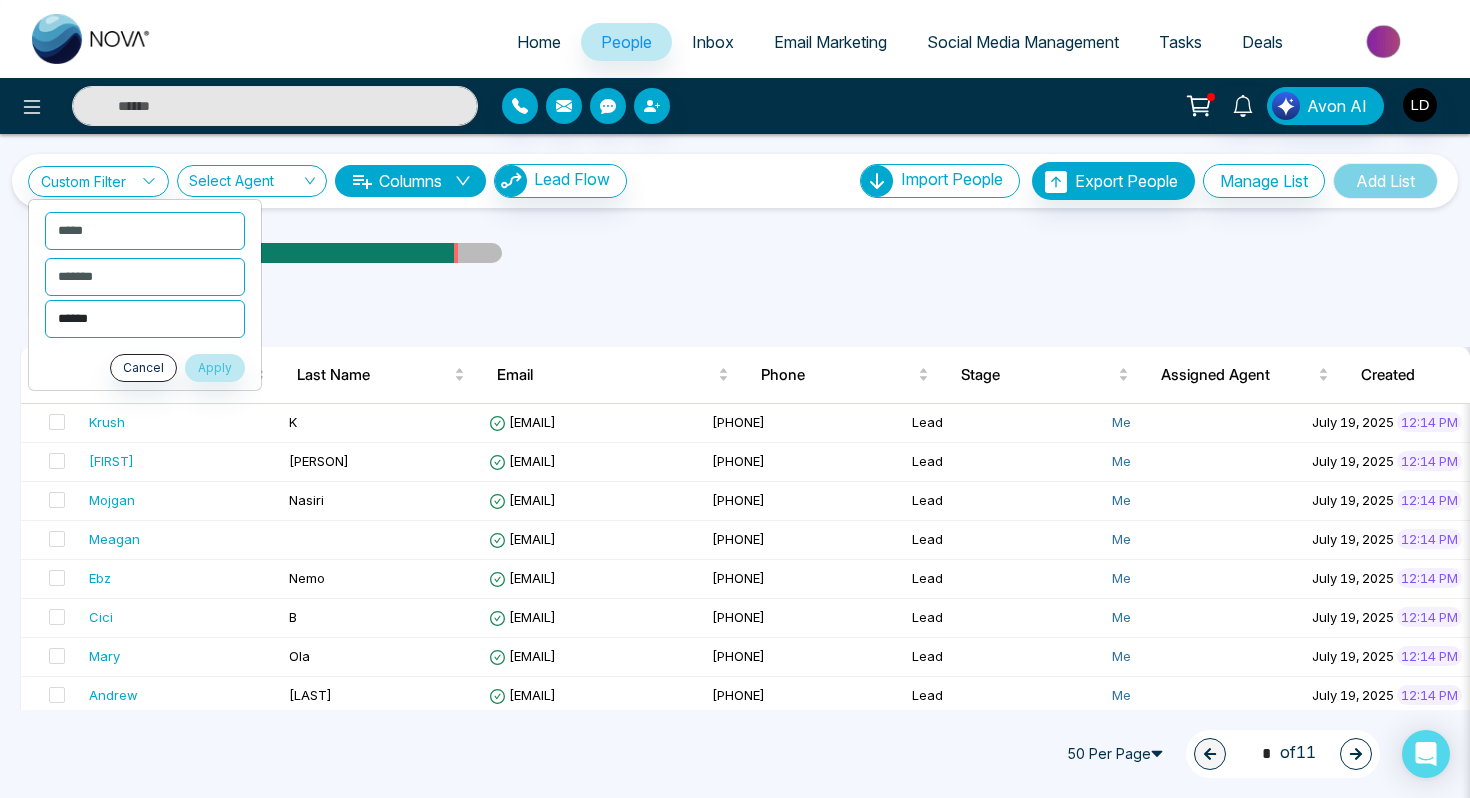 click on "**********" at bounding box center (145, 319) 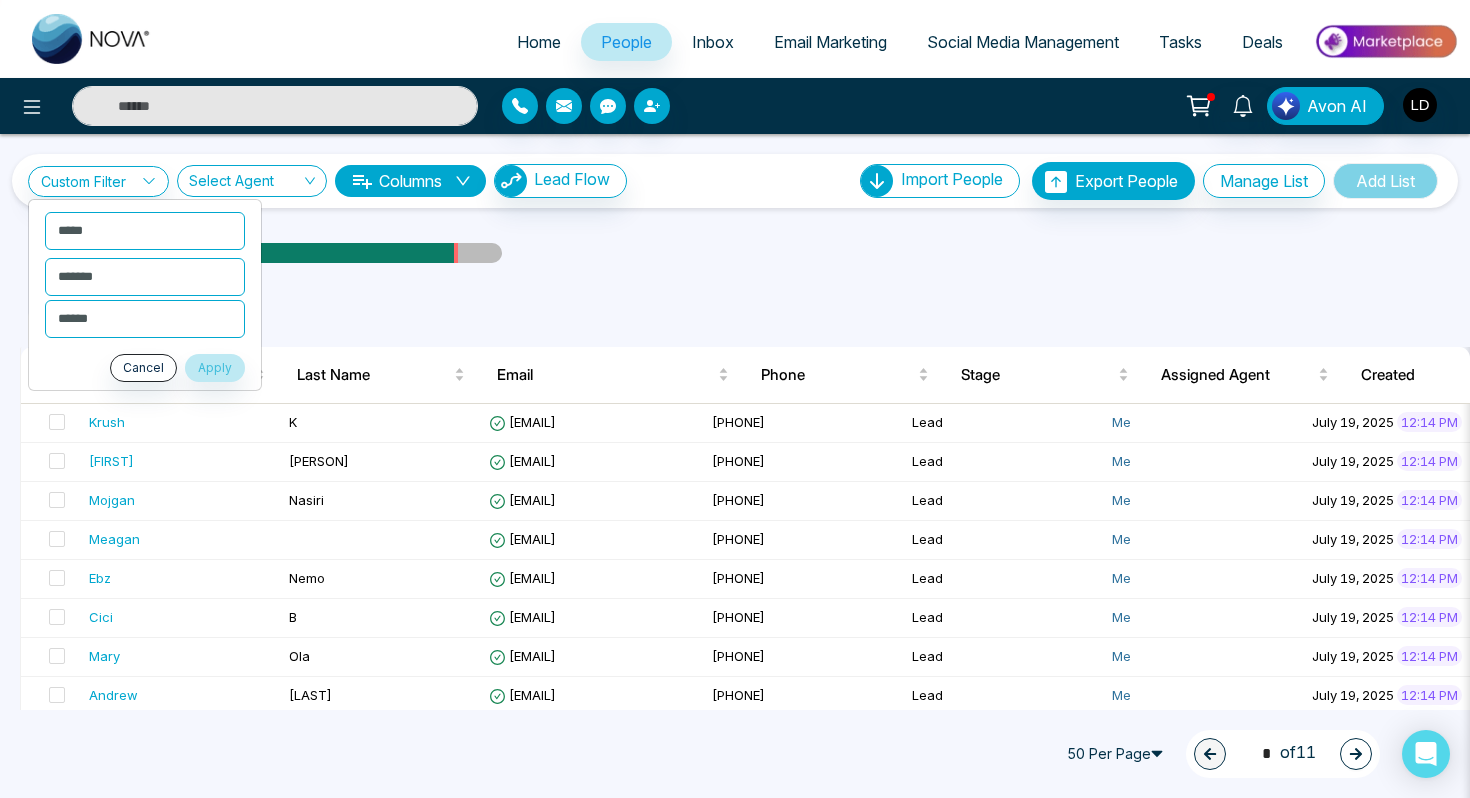 click at bounding box center (275, 106) 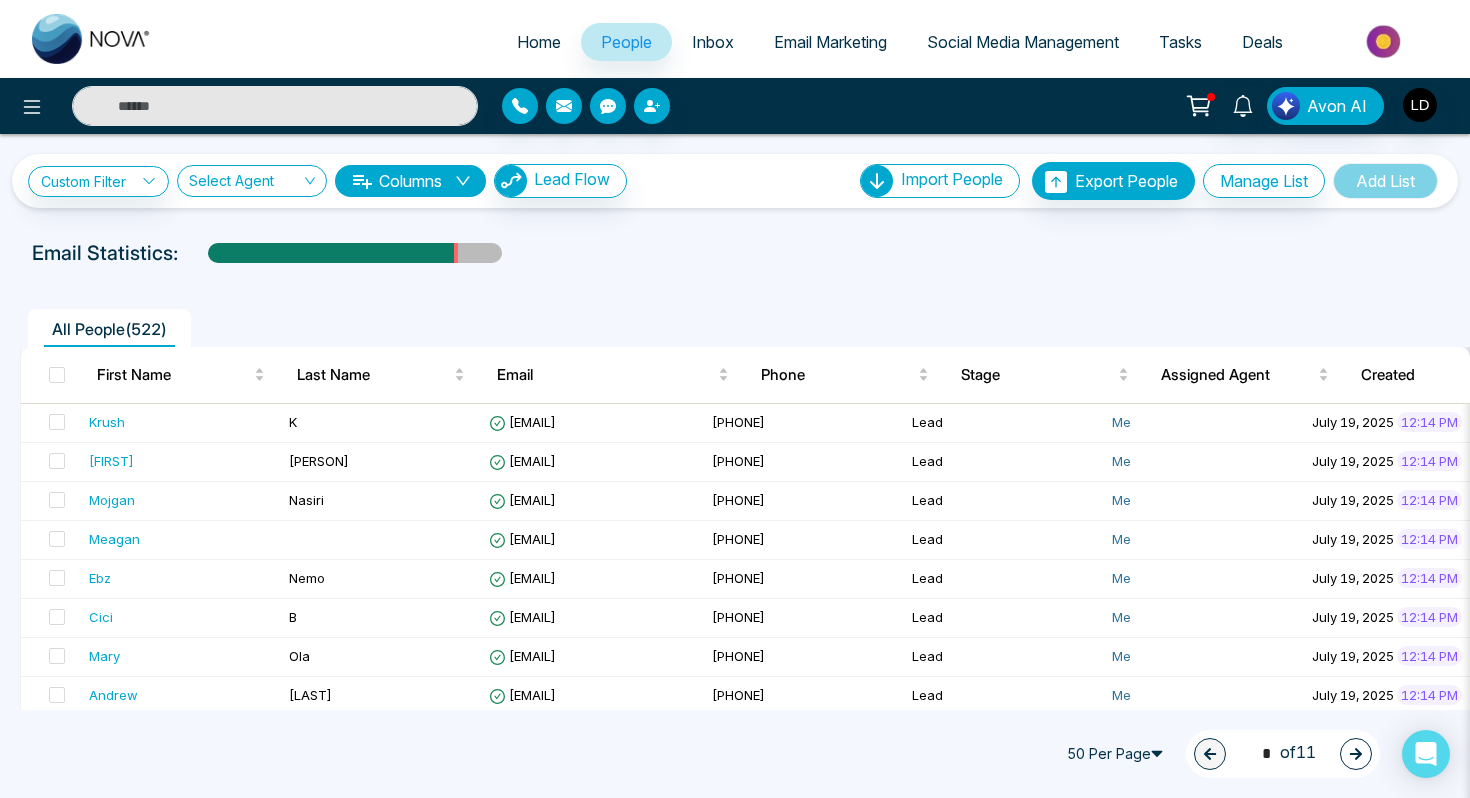 paste on "**********" 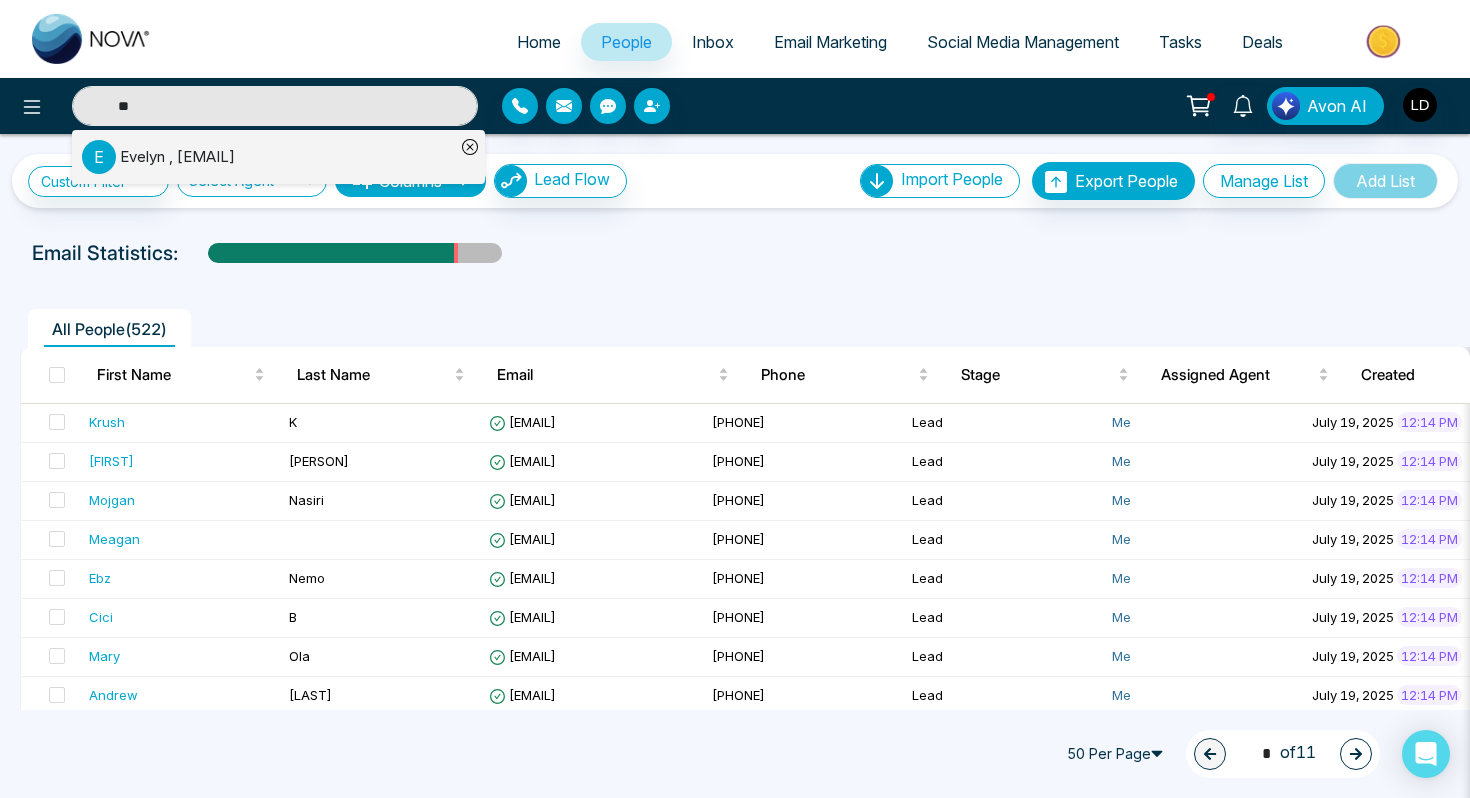 type on "*" 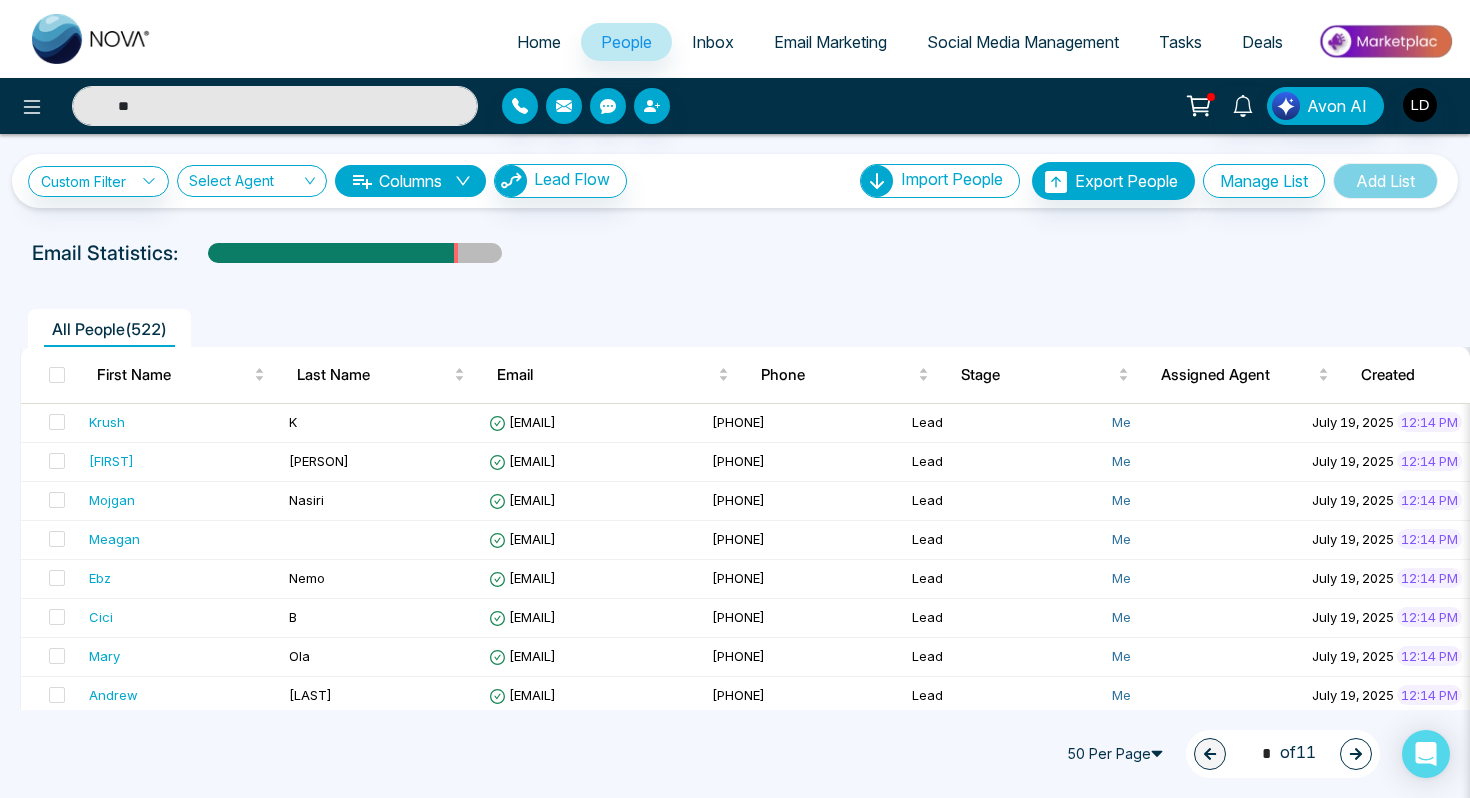 type on "*" 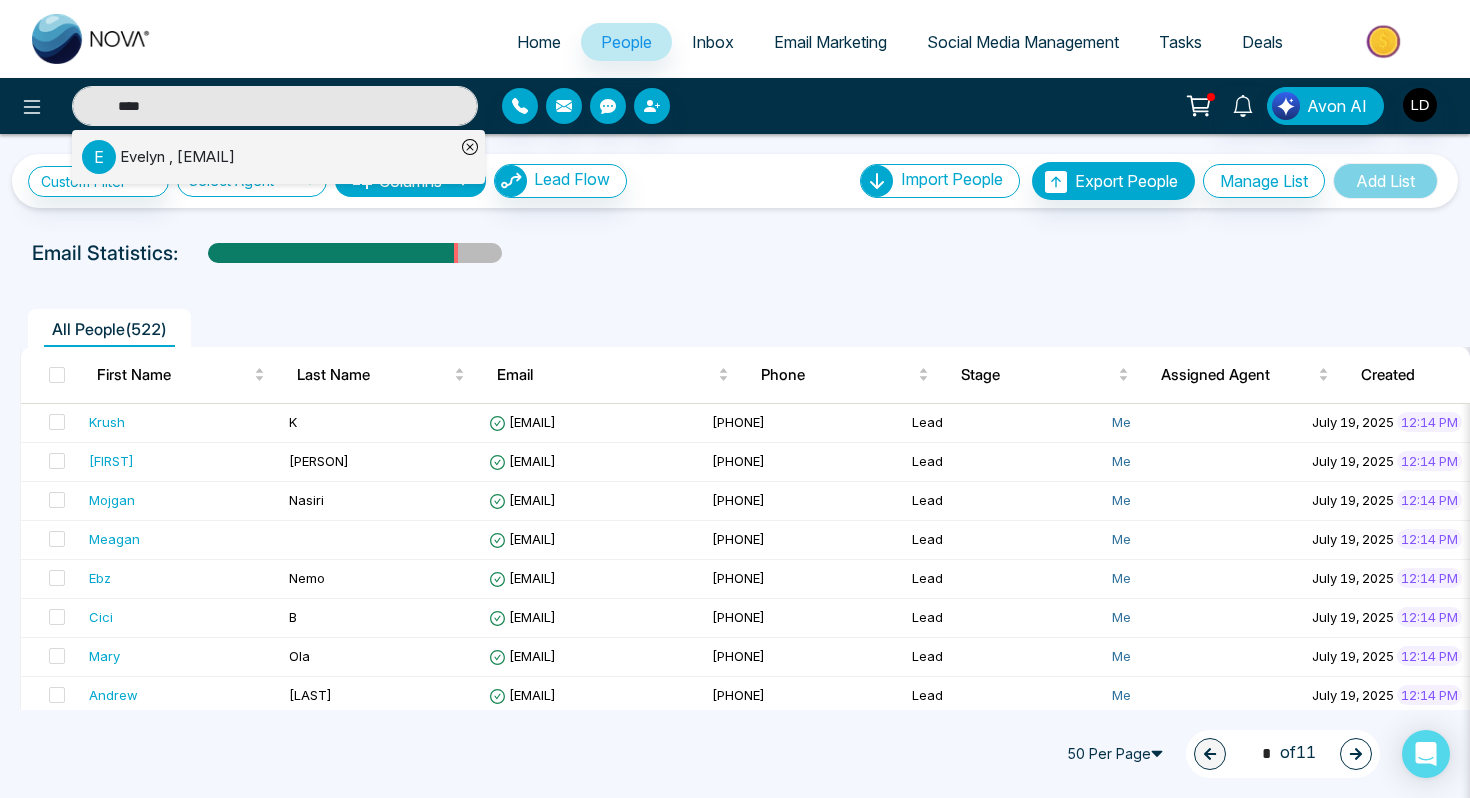 type on "****" 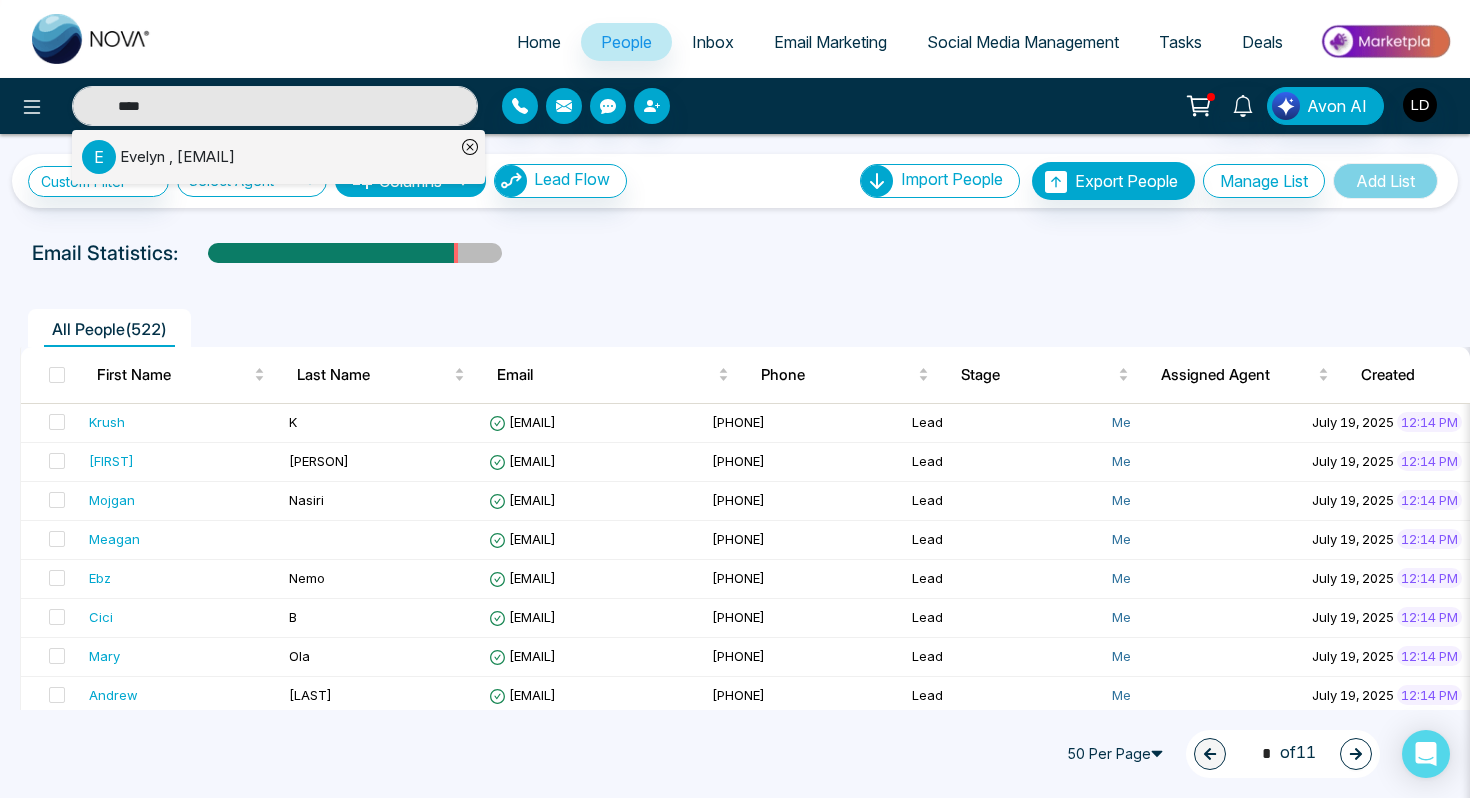 click on "[FIRST]       , [EMAIL]" at bounding box center [177, 157] 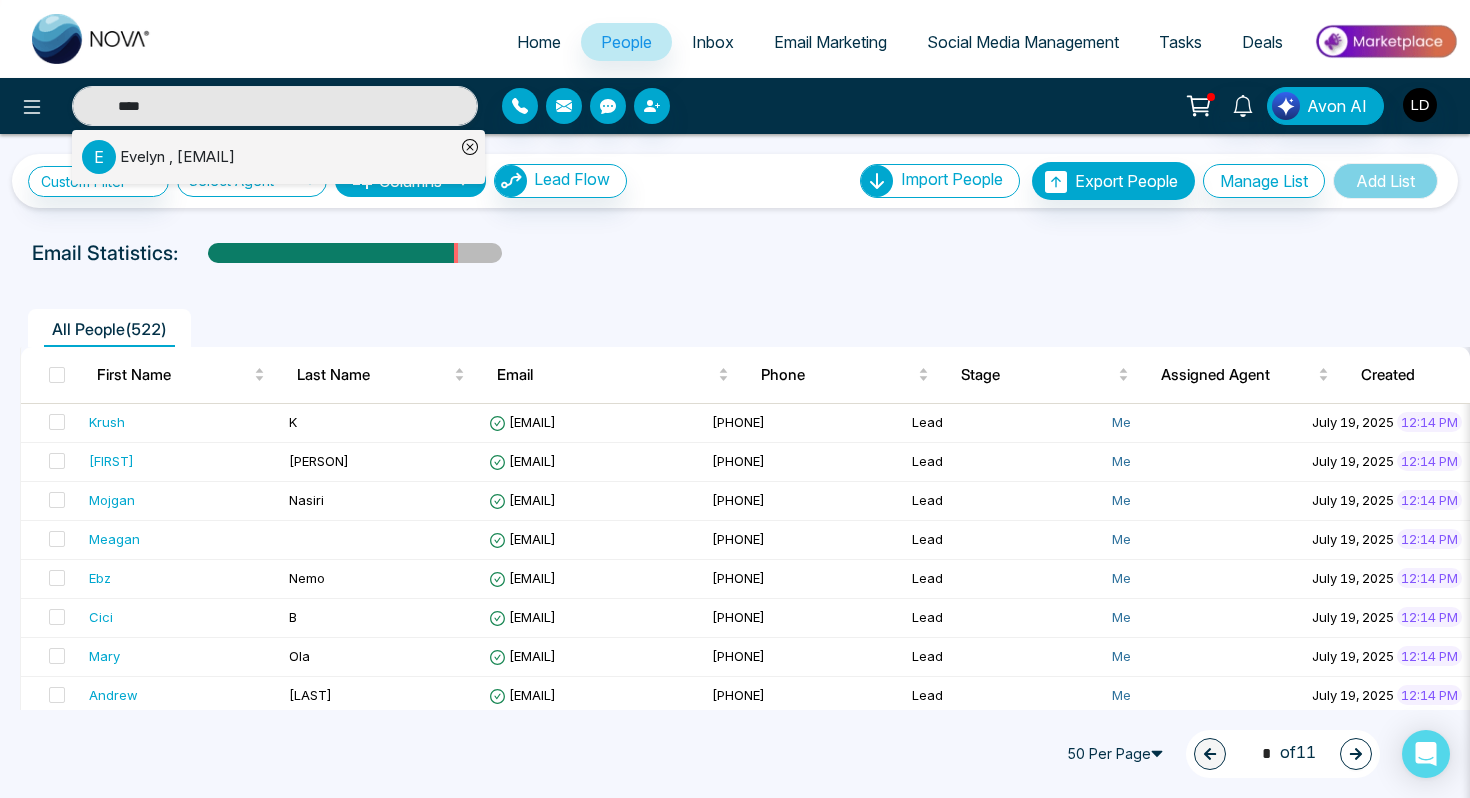 type 